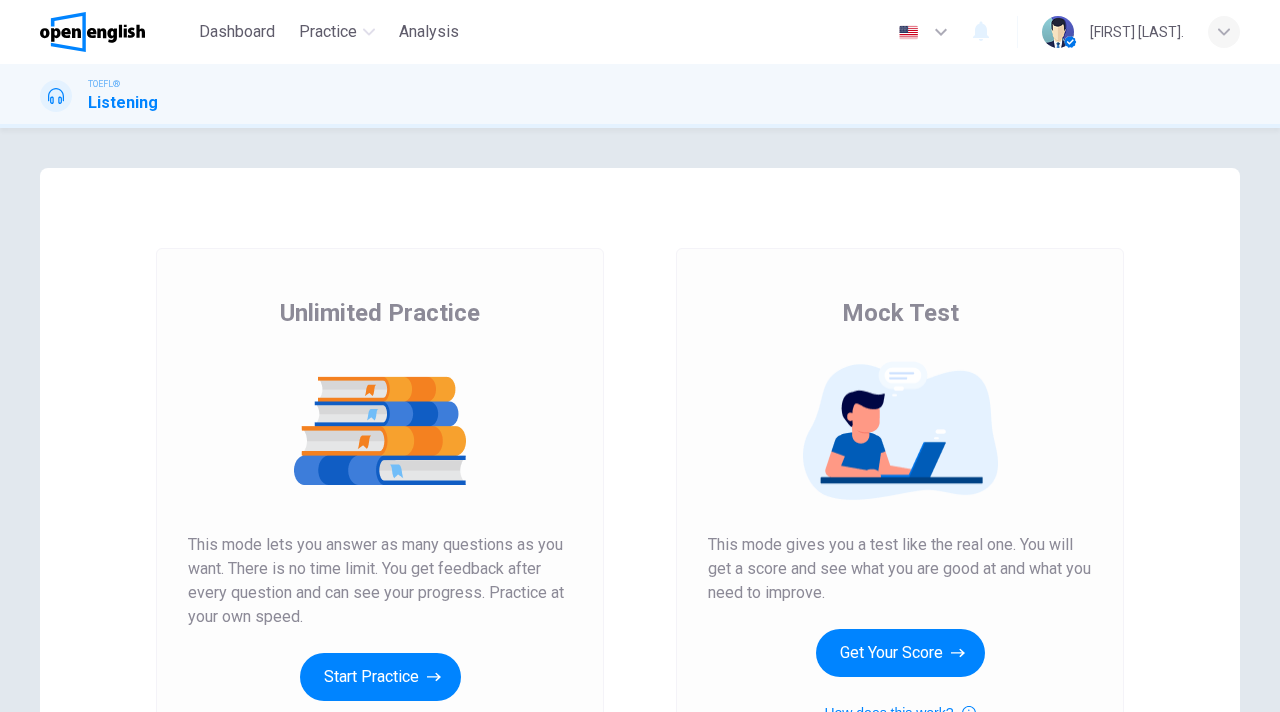 scroll, scrollTop: 0, scrollLeft: 0, axis: both 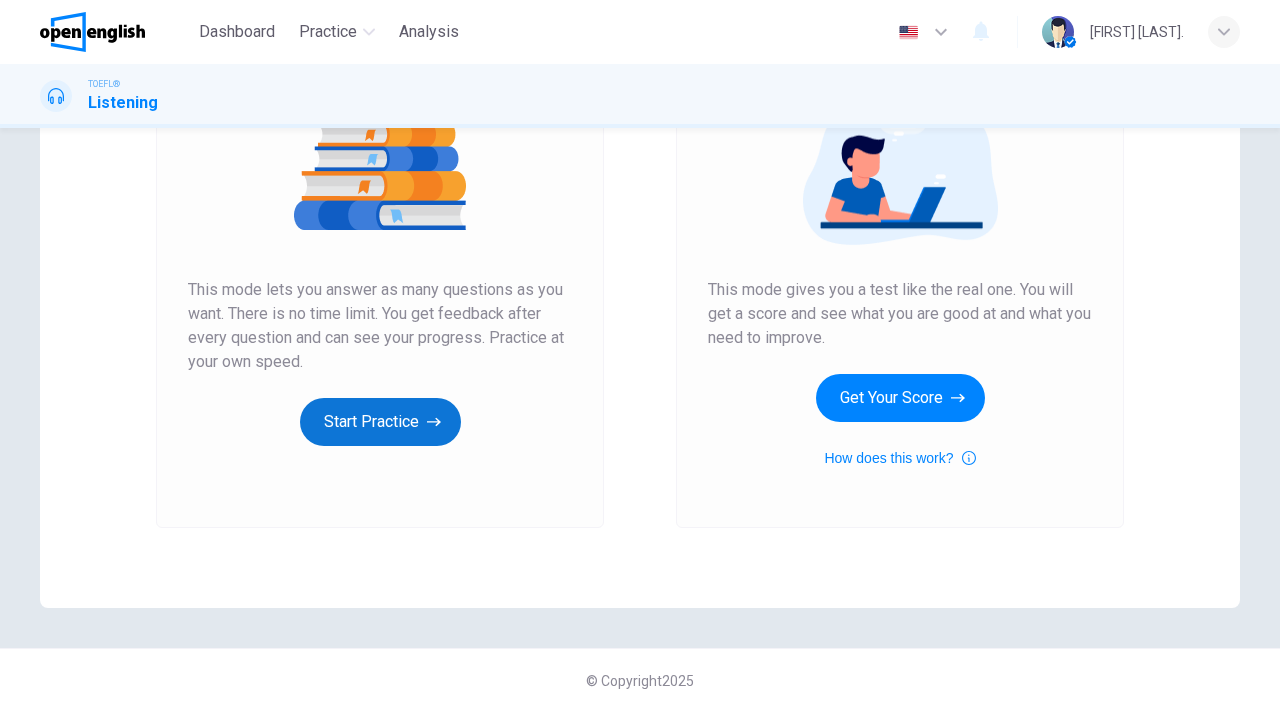 click on "Start Practice" at bounding box center (380, 422) 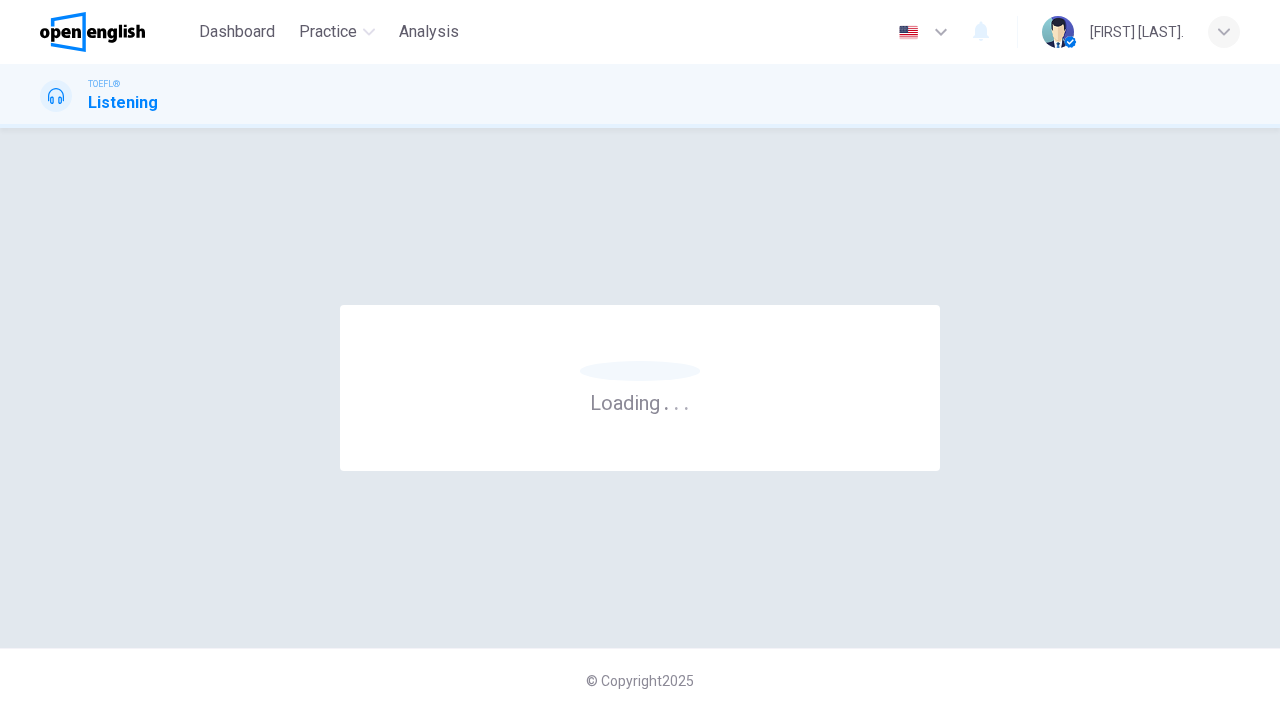 scroll, scrollTop: 0, scrollLeft: 0, axis: both 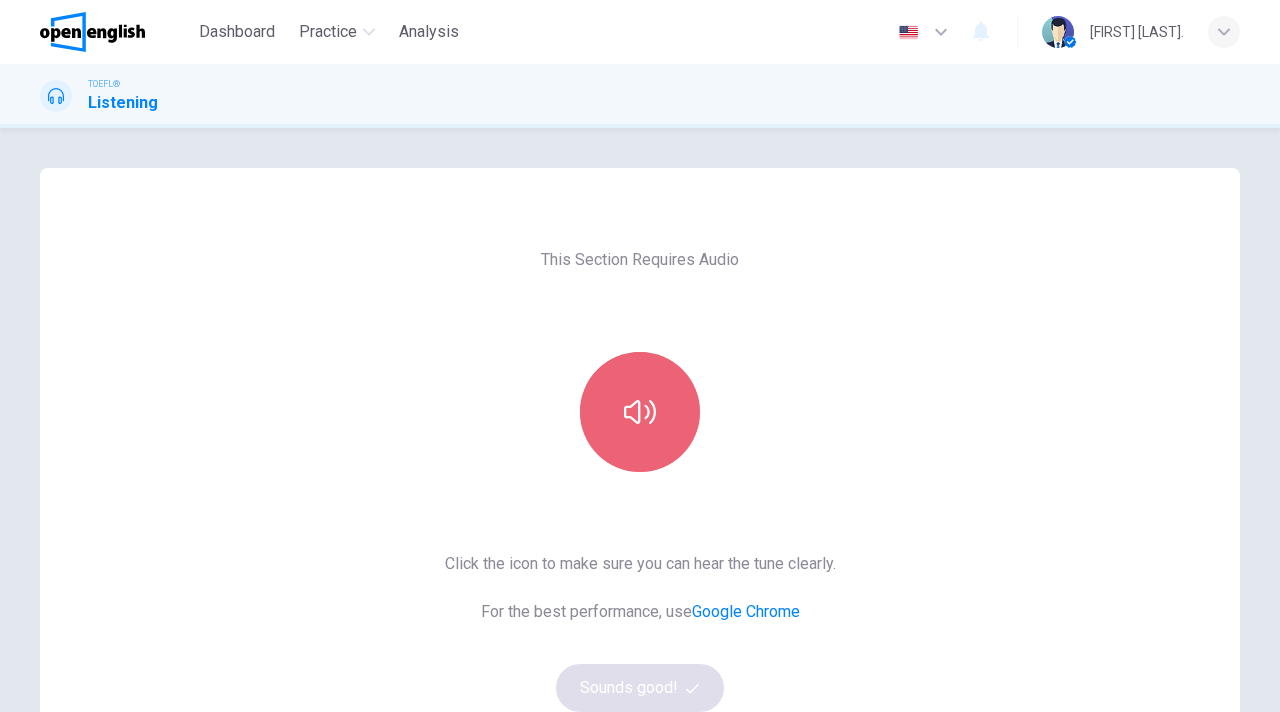 click at bounding box center [640, 412] 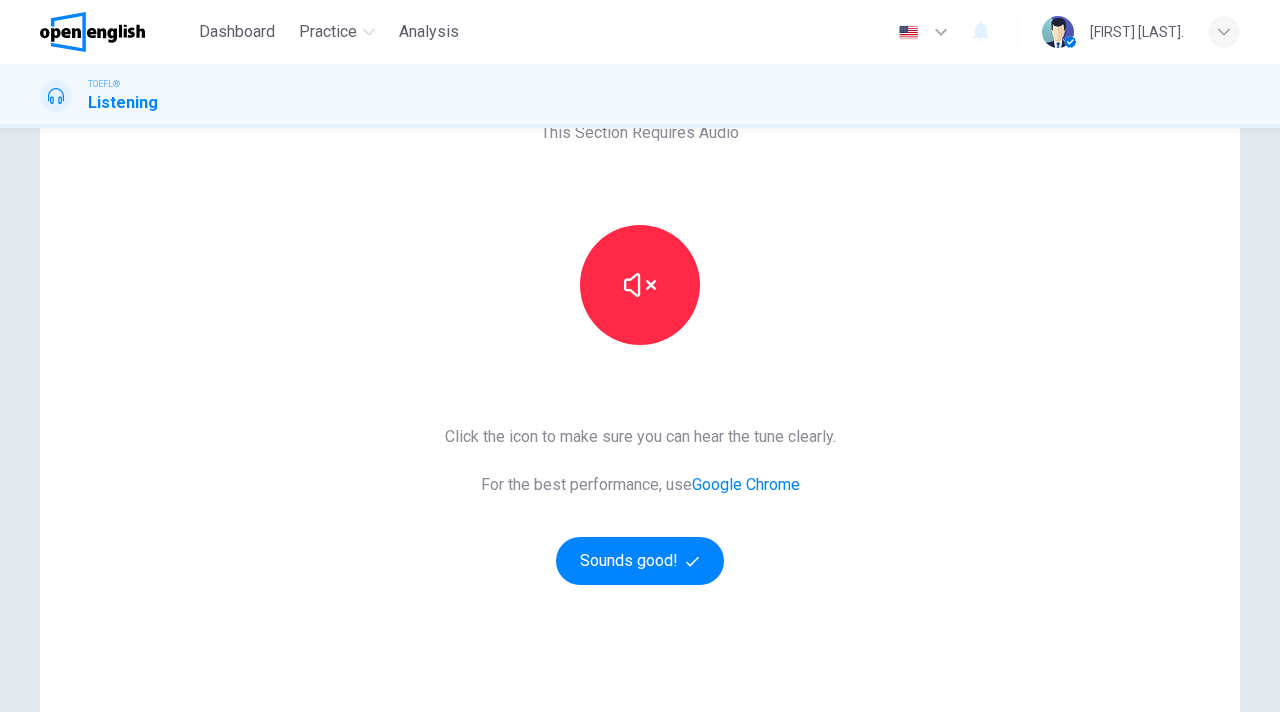 scroll, scrollTop: 174, scrollLeft: 0, axis: vertical 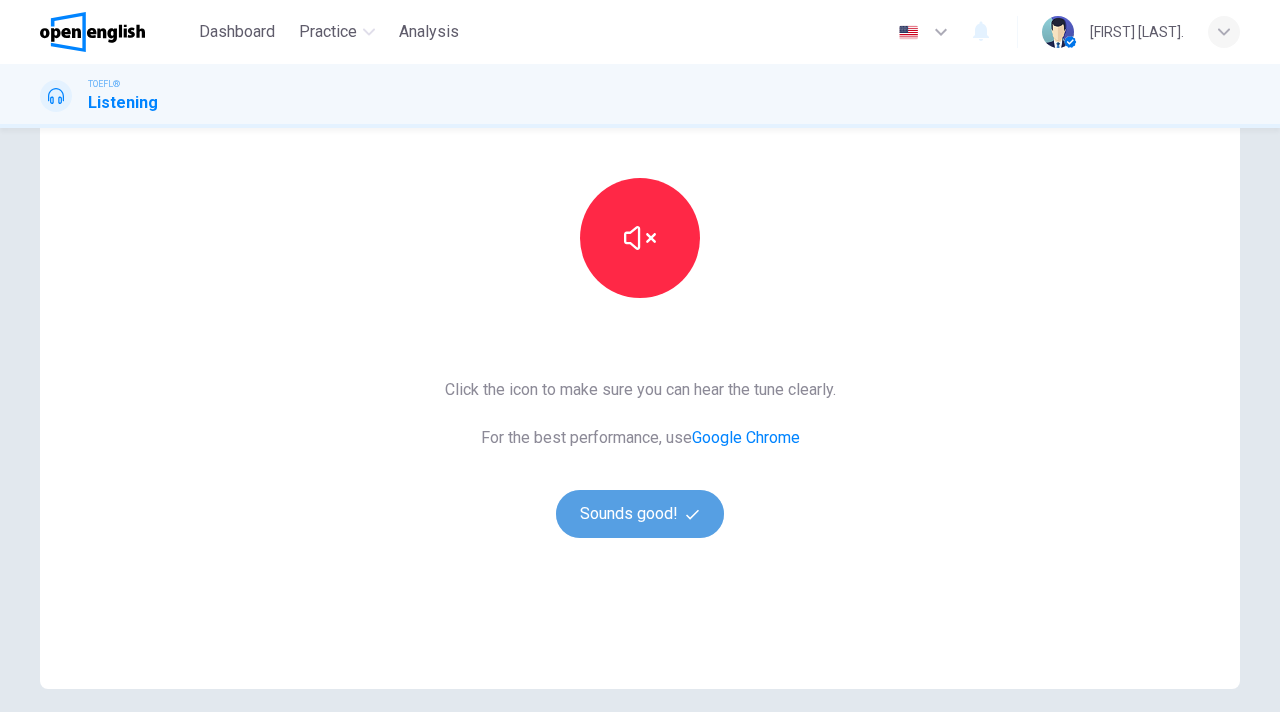 click on "Sounds good!" at bounding box center [640, 514] 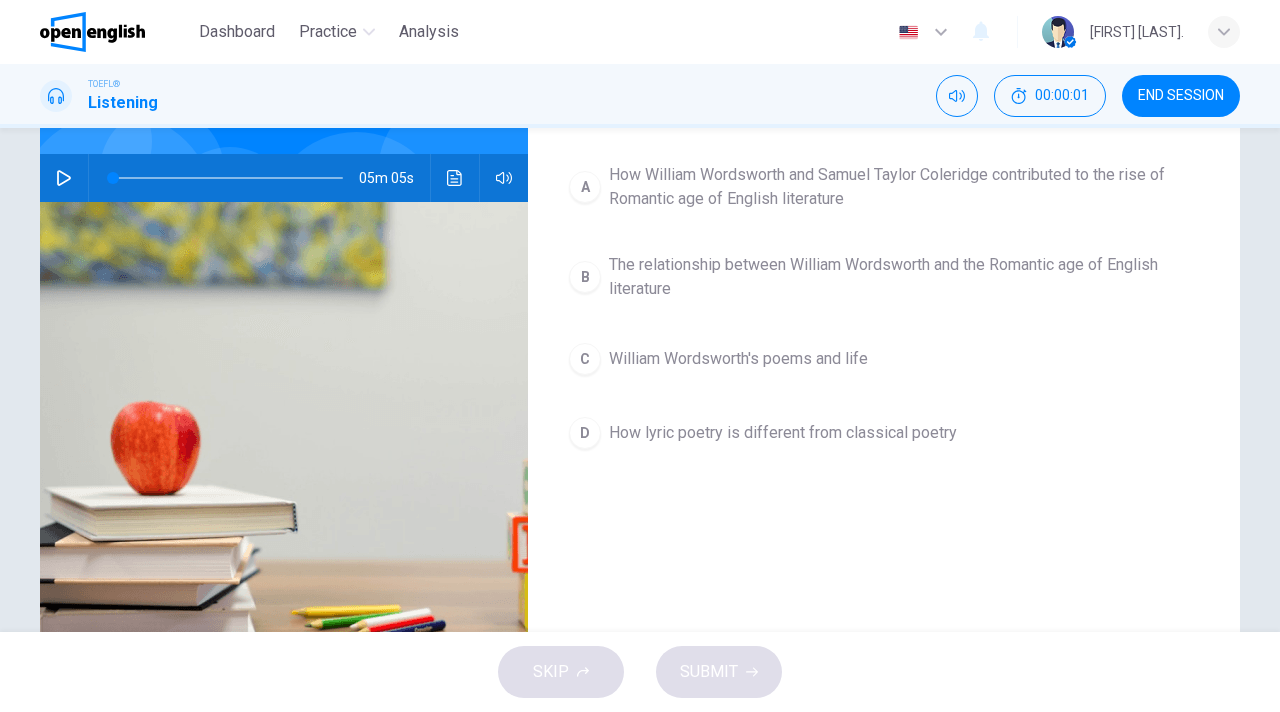 click 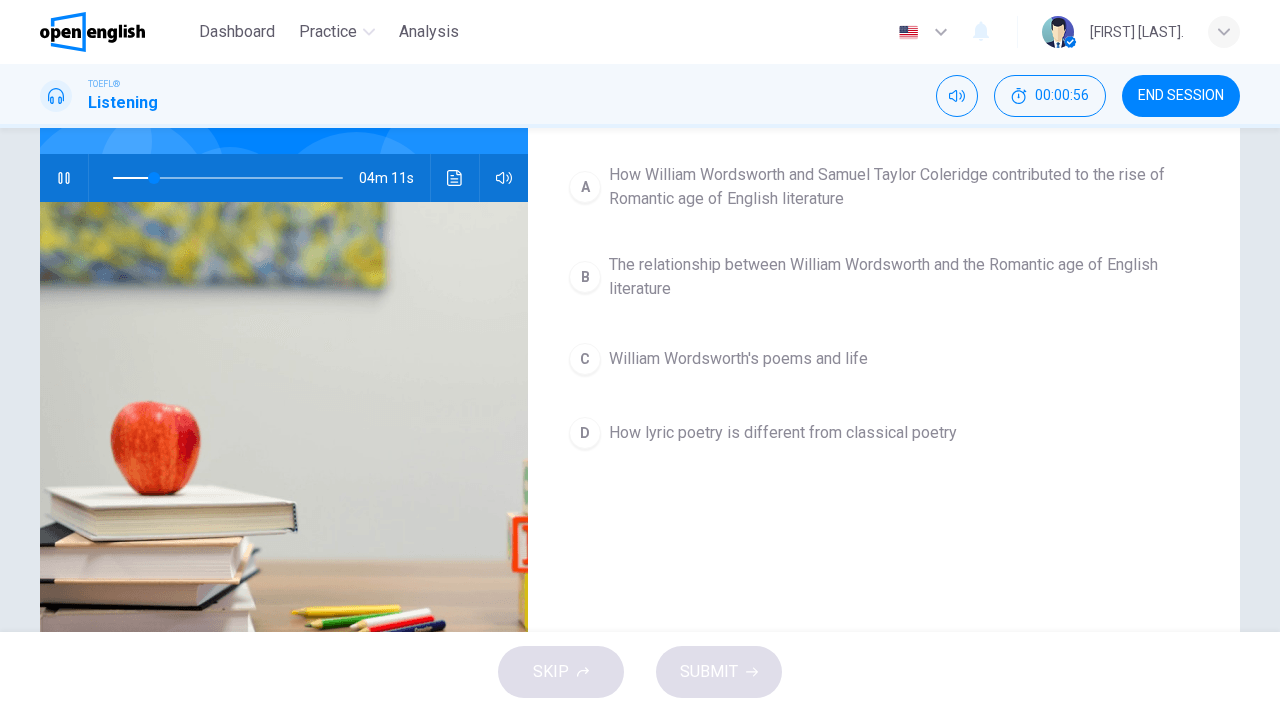 click on "C" at bounding box center (585, 359) 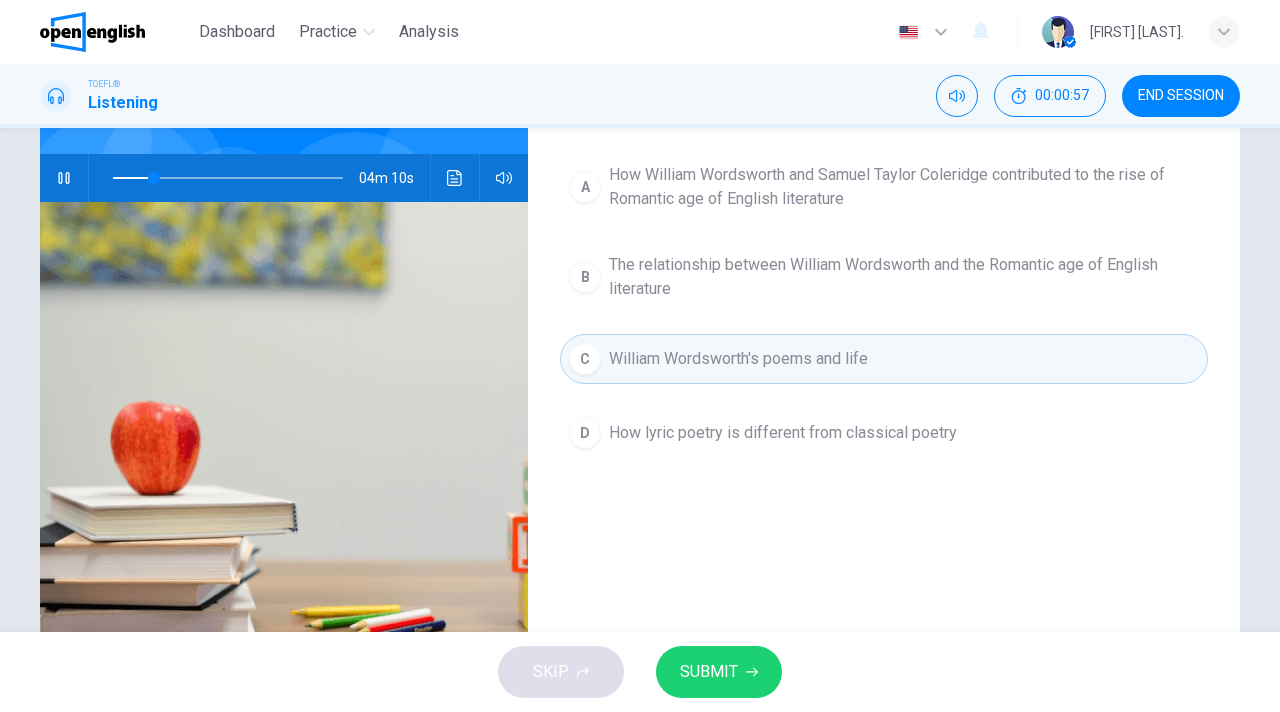 click on "SUBMIT" at bounding box center [709, 672] 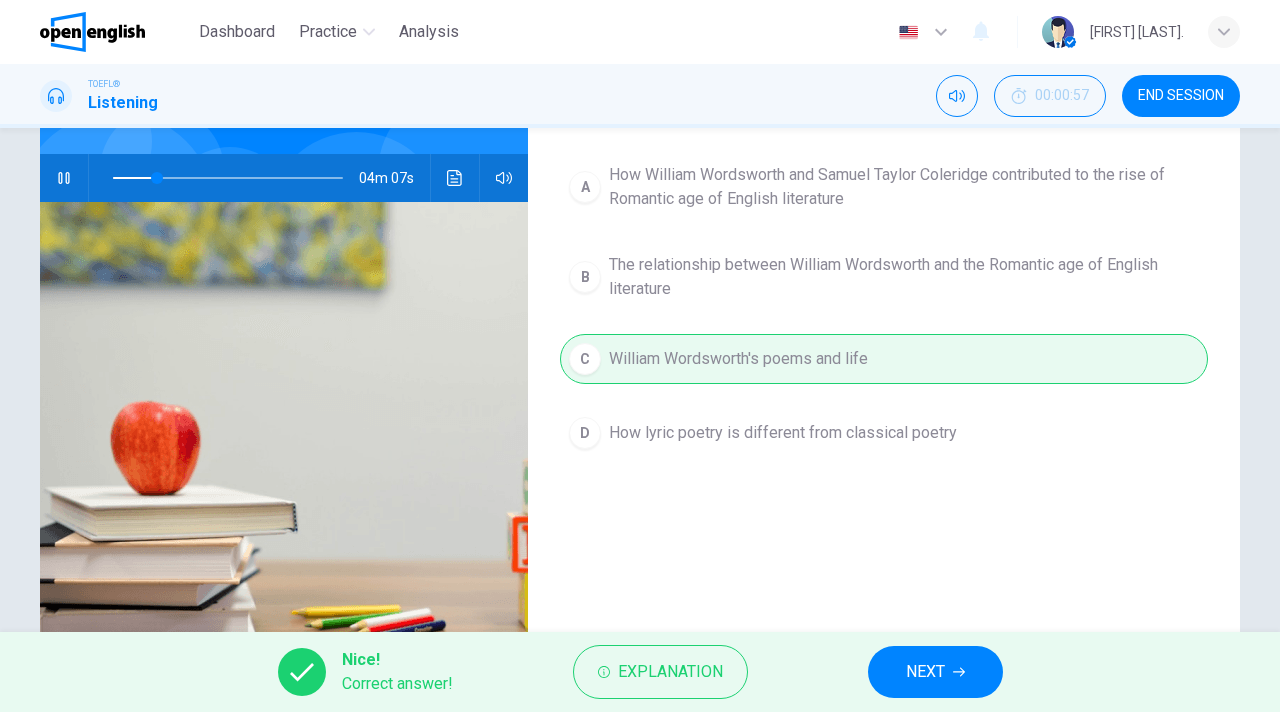 click on "NEXT" at bounding box center (925, 672) 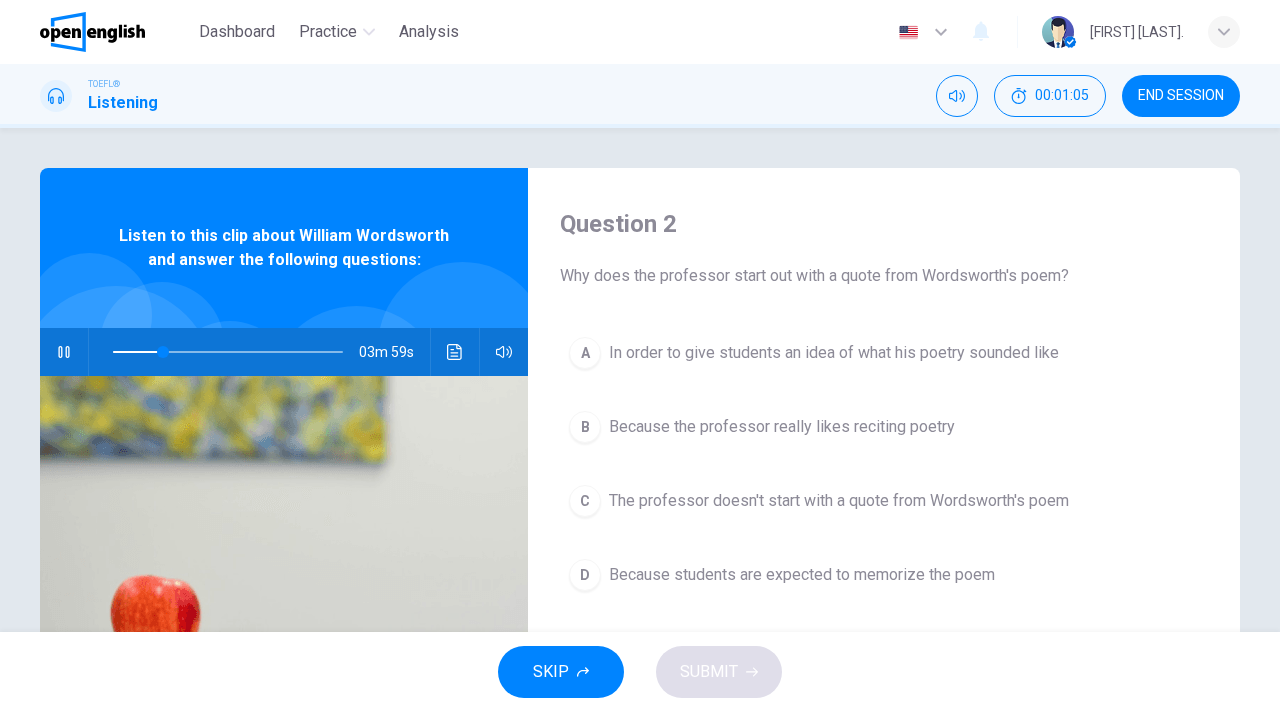scroll, scrollTop: 3, scrollLeft: 0, axis: vertical 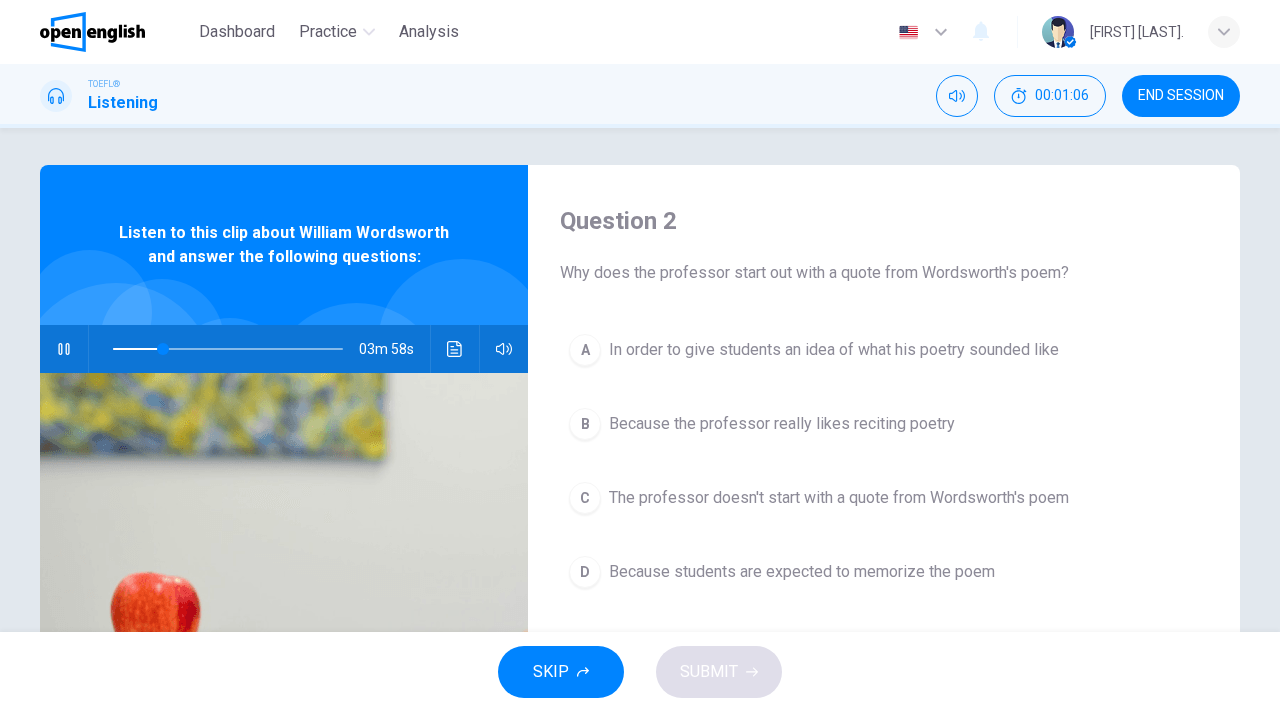 click 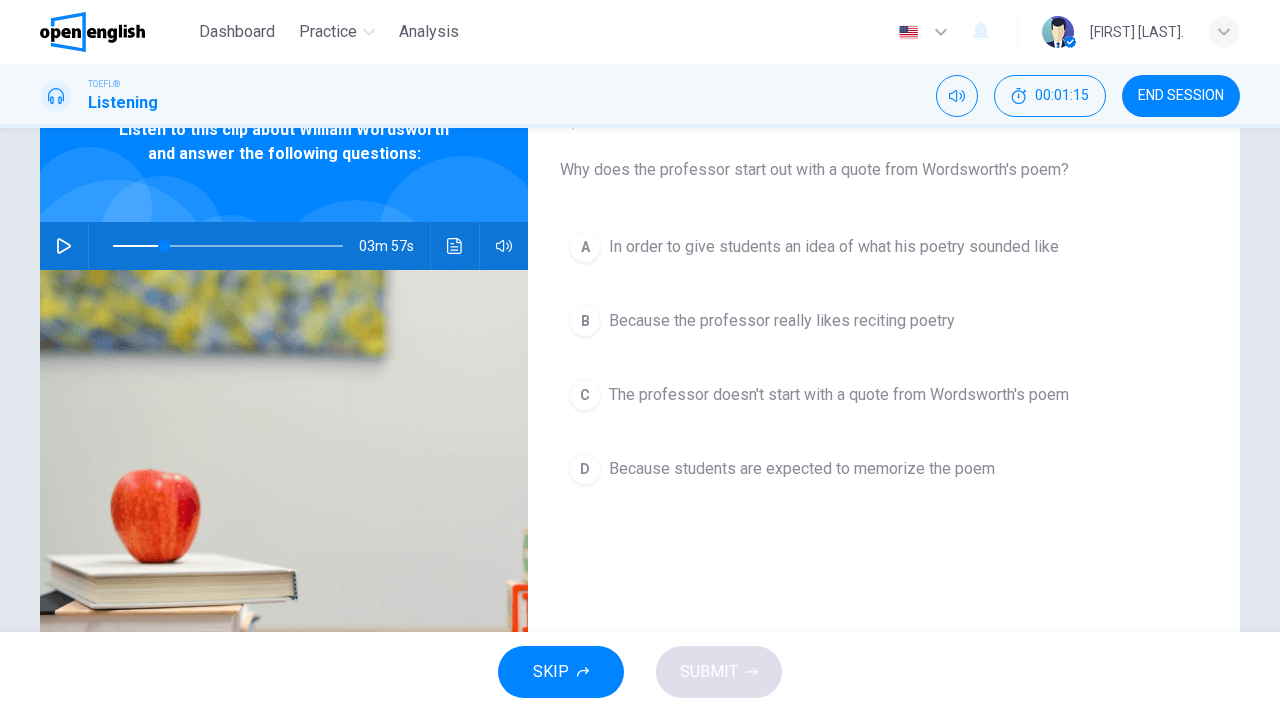 scroll, scrollTop: 0, scrollLeft: 0, axis: both 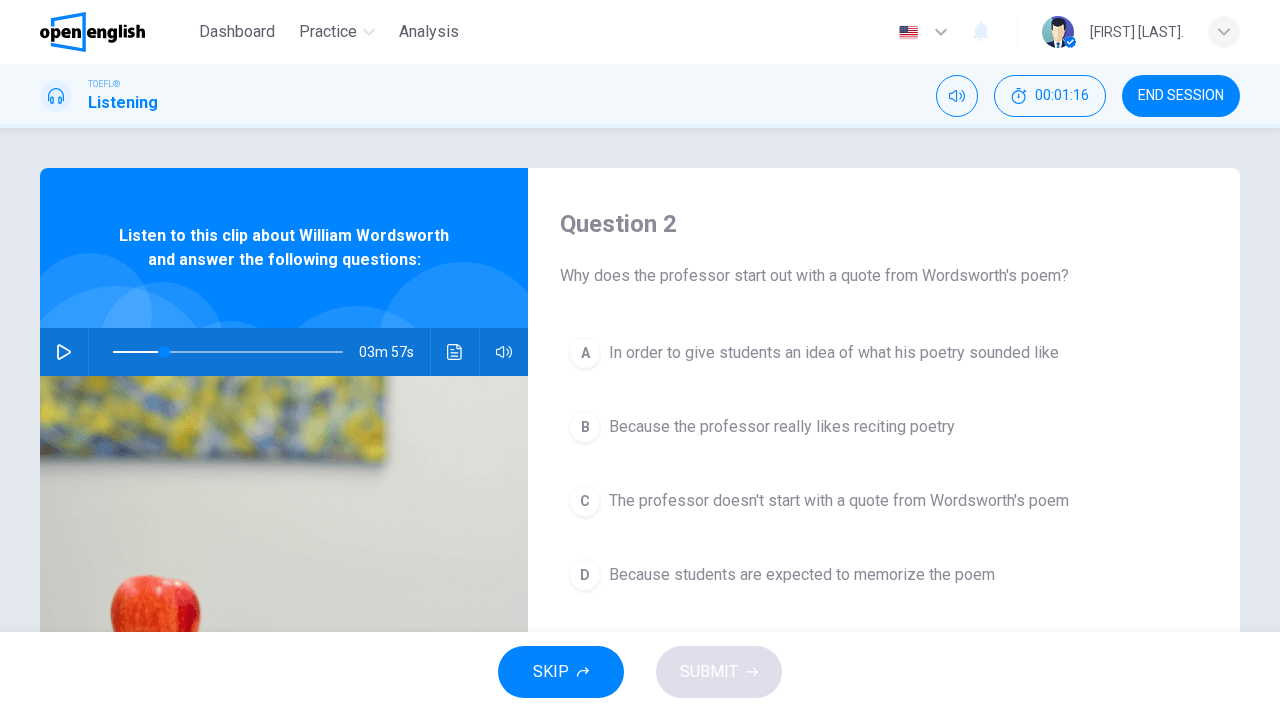 drag, startPoint x: 576, startPoint y: 348, endPoint x: 614, endPoint y: 385, distance: 53.037724 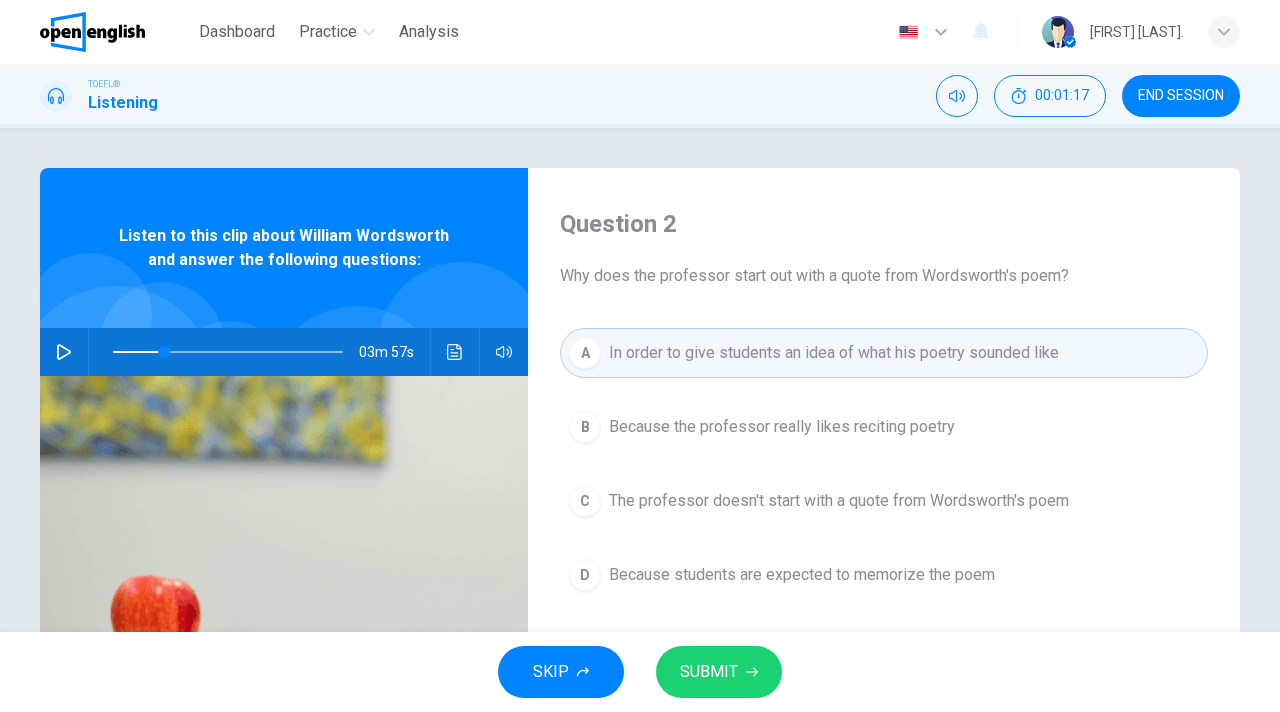 click on "SUBMIT" at bounding box center (709, 672) 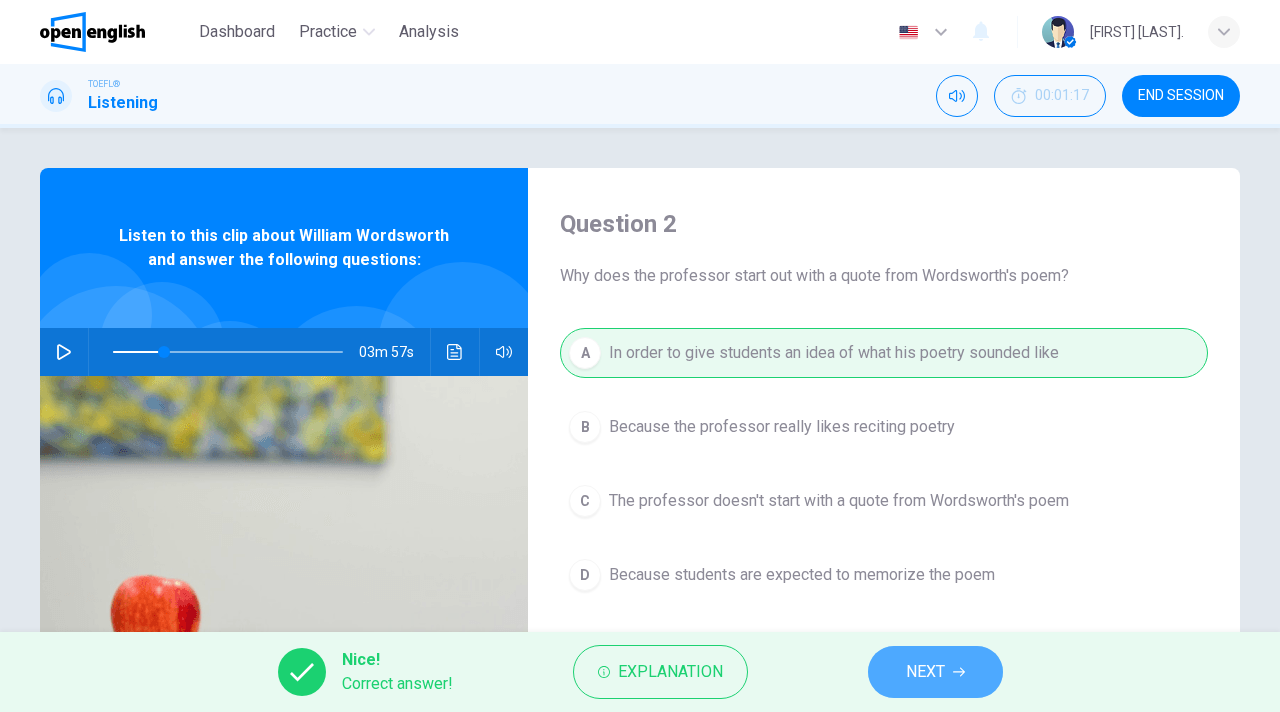 click on "NEXT" at bounding box center (935, 672) 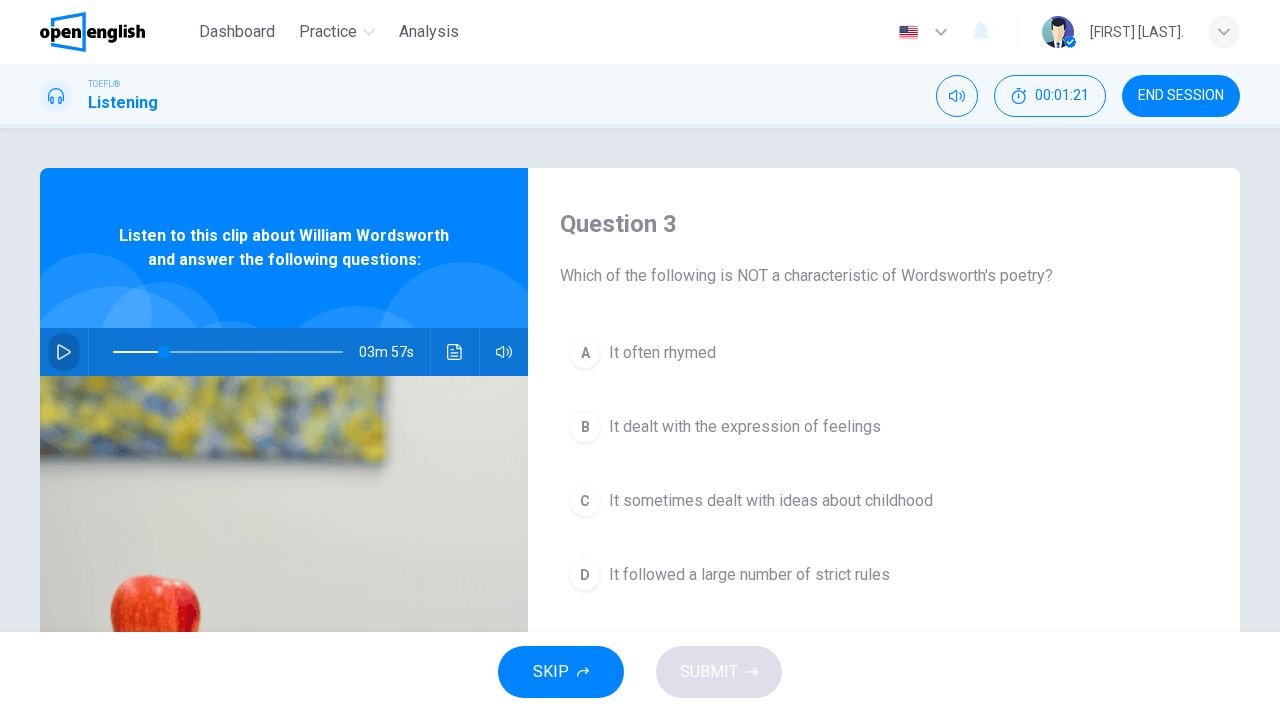 click 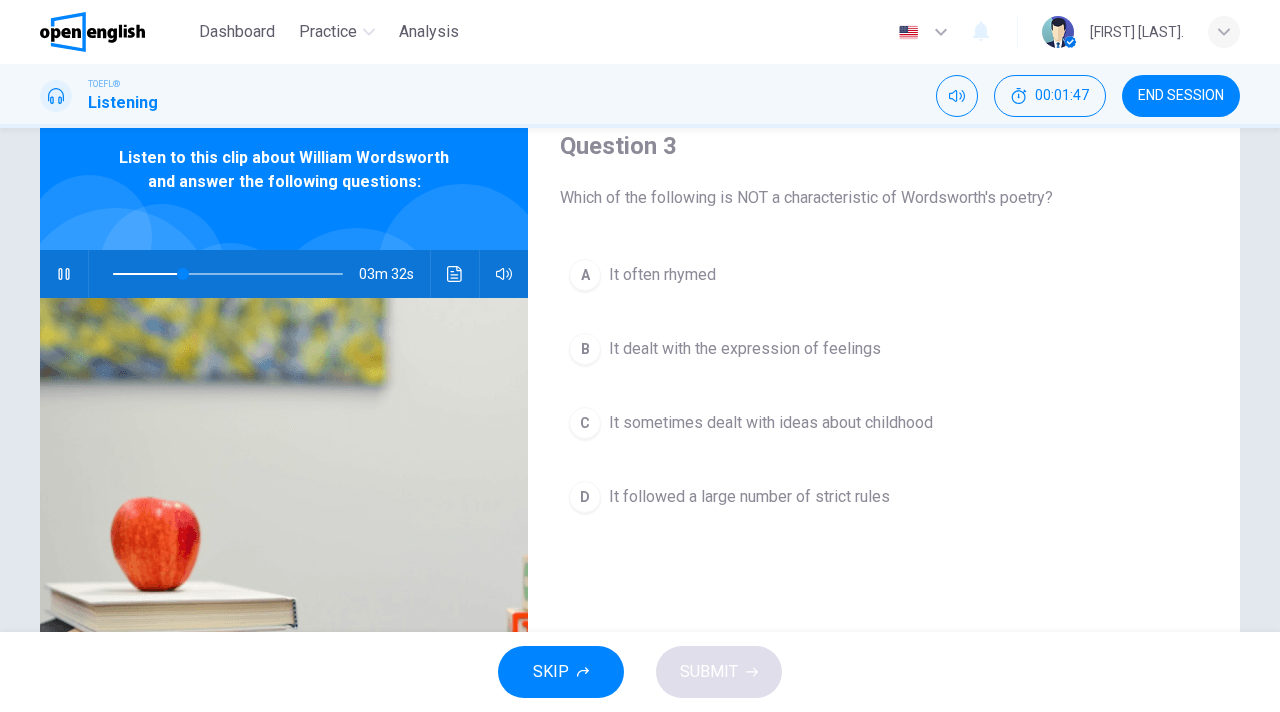 scroll, scrollTop: 80, scrollLeft: 0, axis: vertical 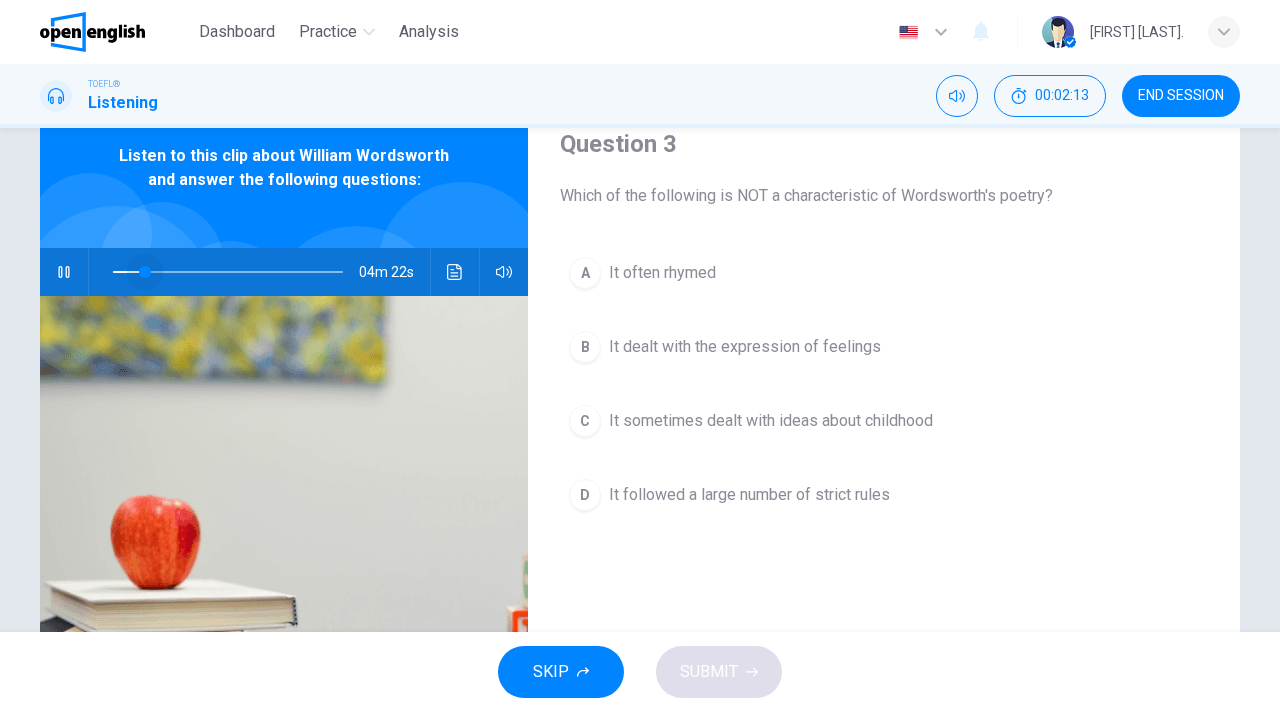 click at bounding box center [228, 272] 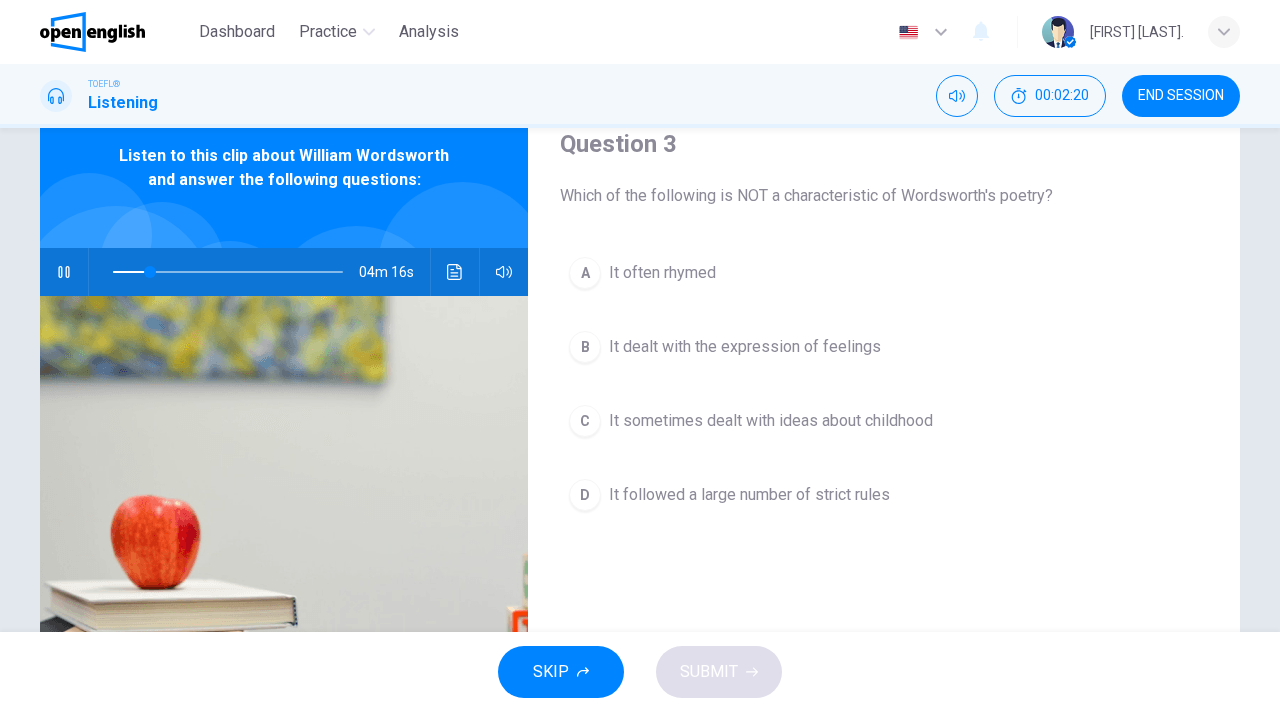 click at bounding box center [228, 272] 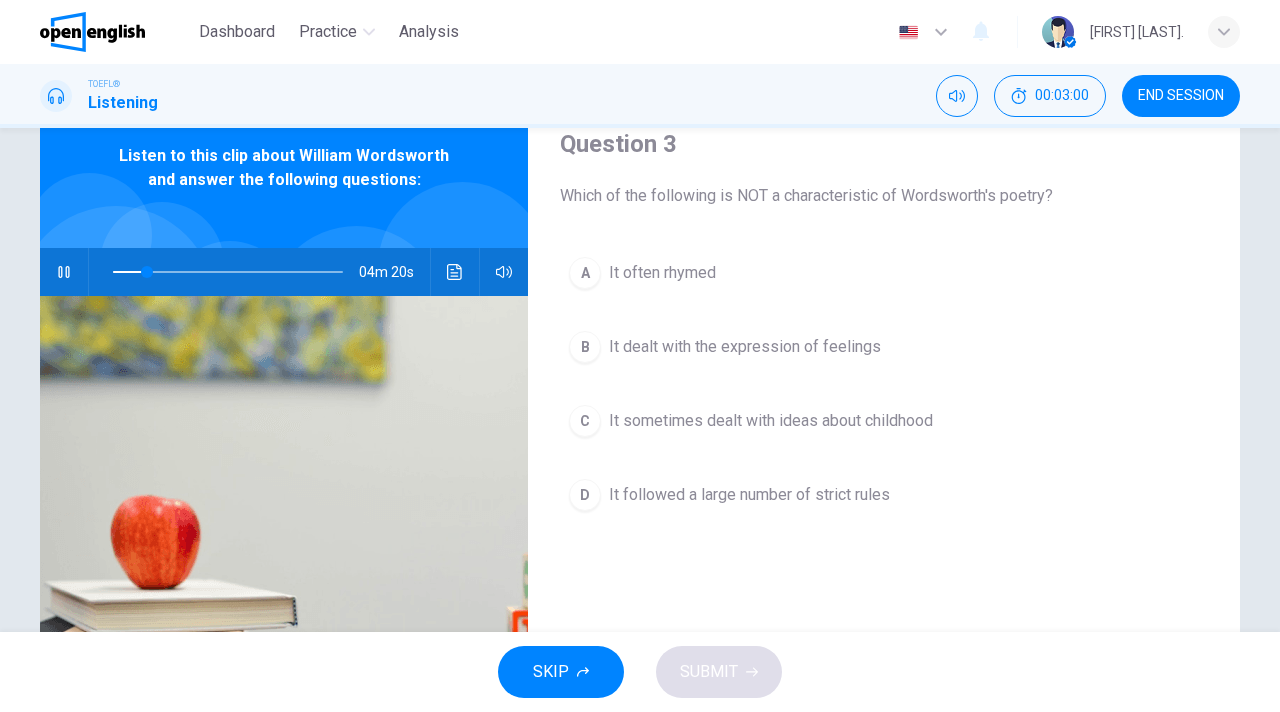 click on "C" at bounding box center [585, 421] 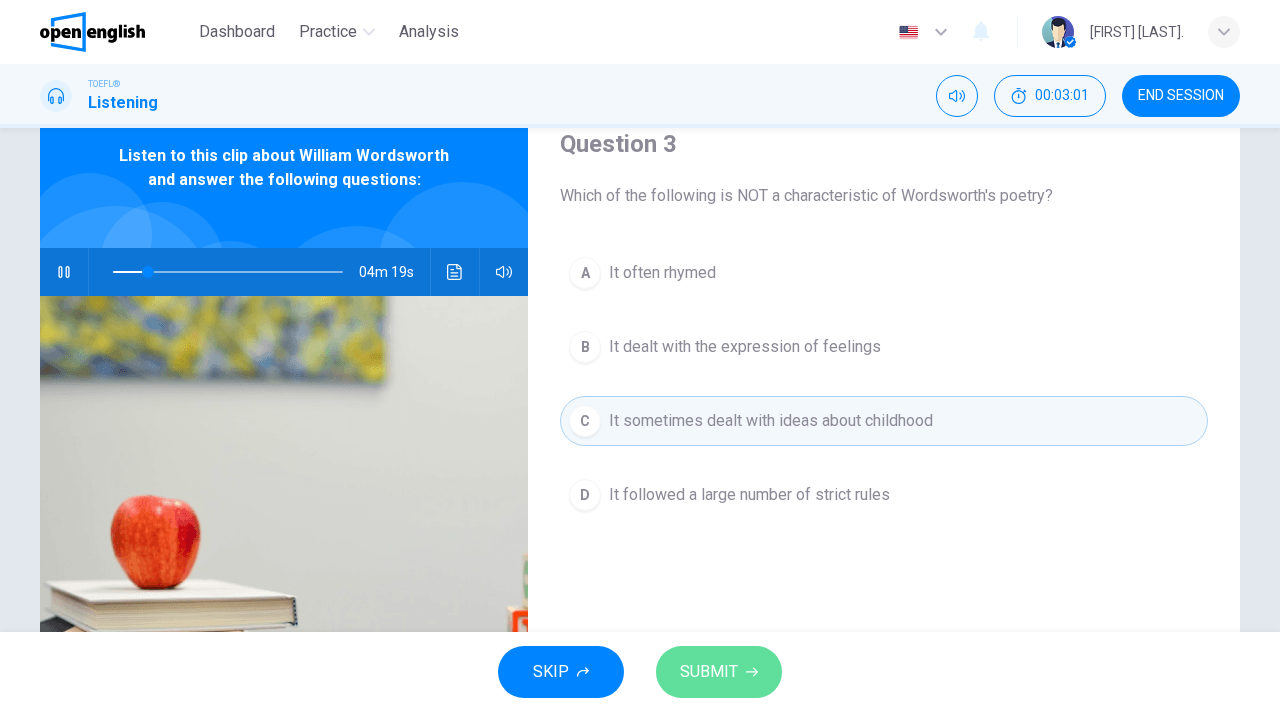 click 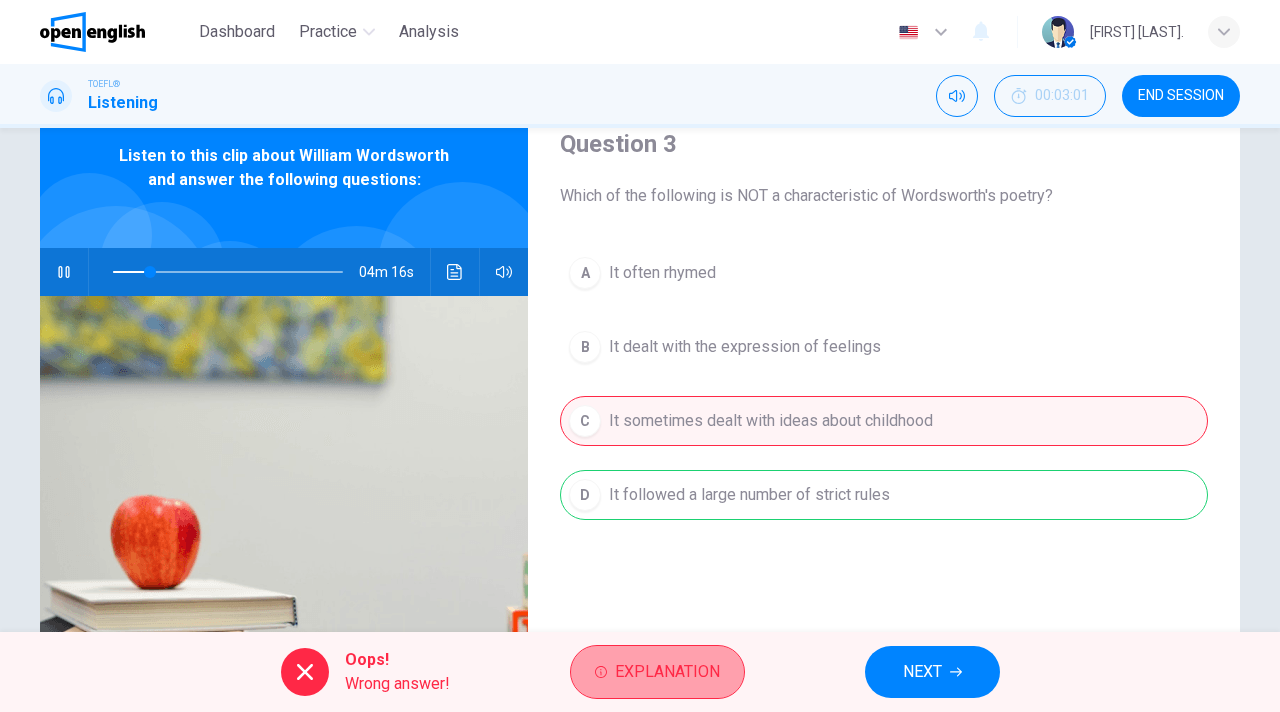 click on "Explanation" at bounding box center [667, 672] 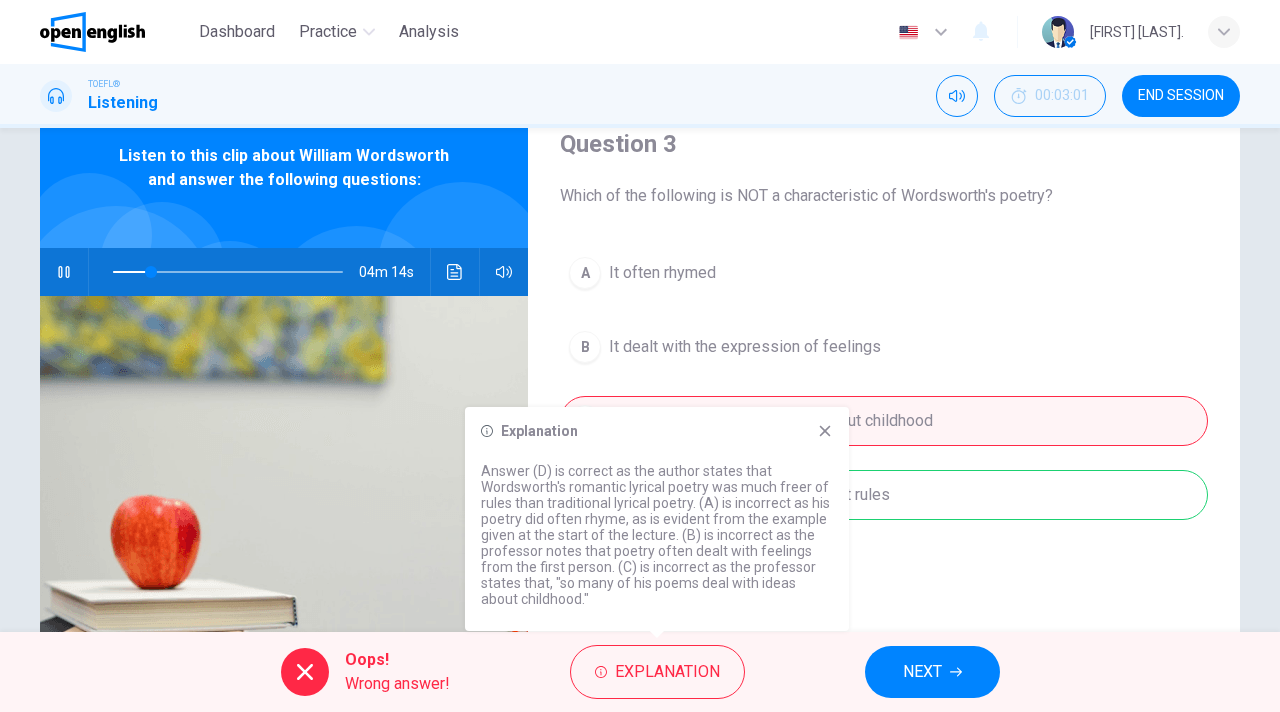 click 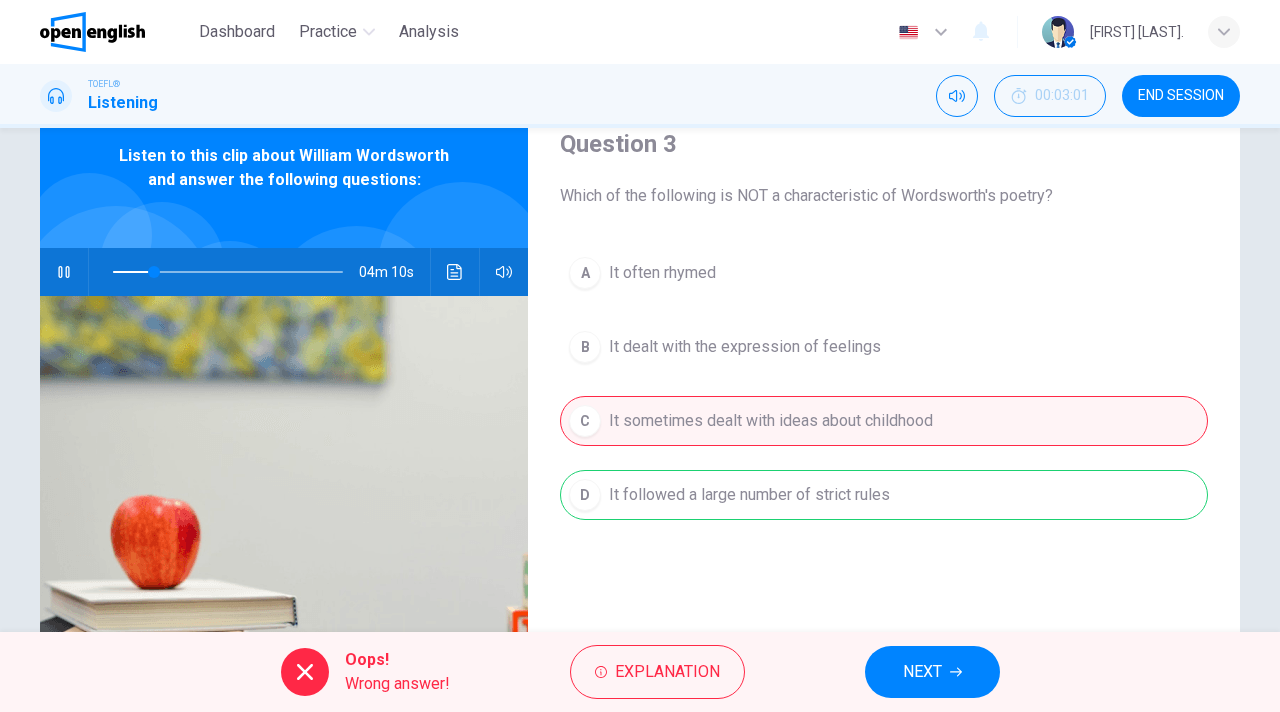 click on "NEXT" at bounding box center (922, 672) 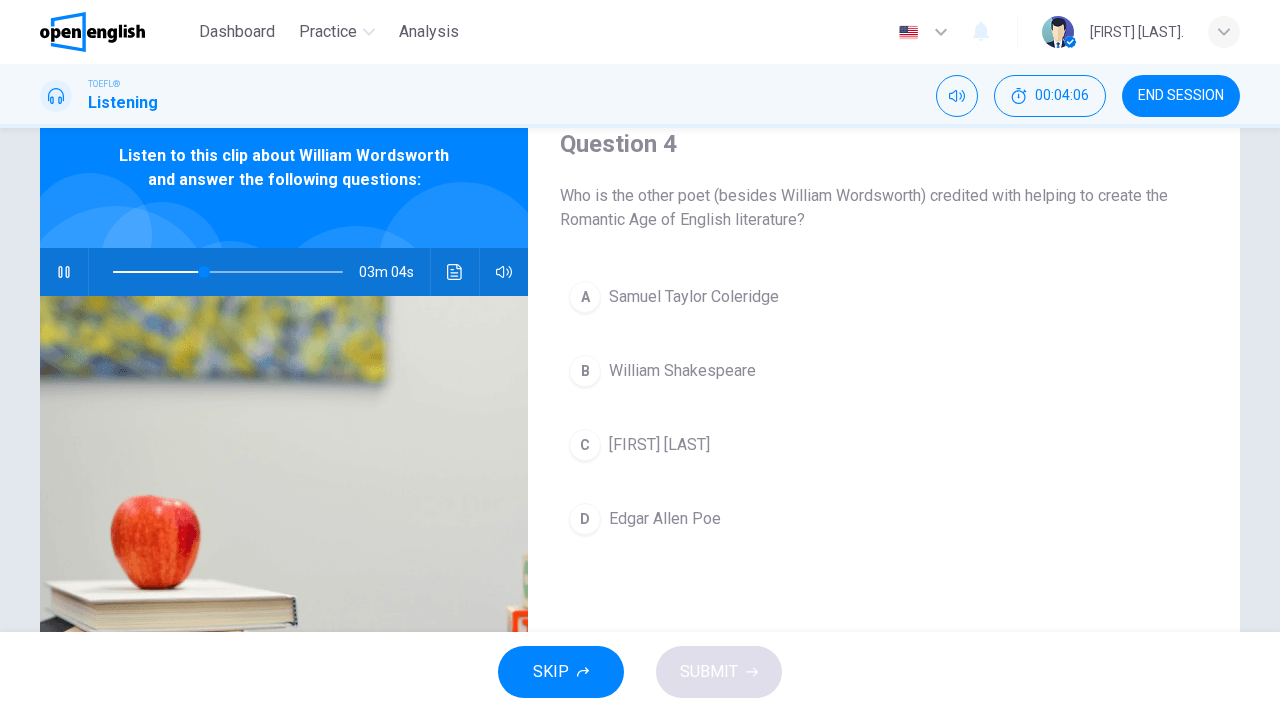 click on "A" at bounding box center [585, 297] 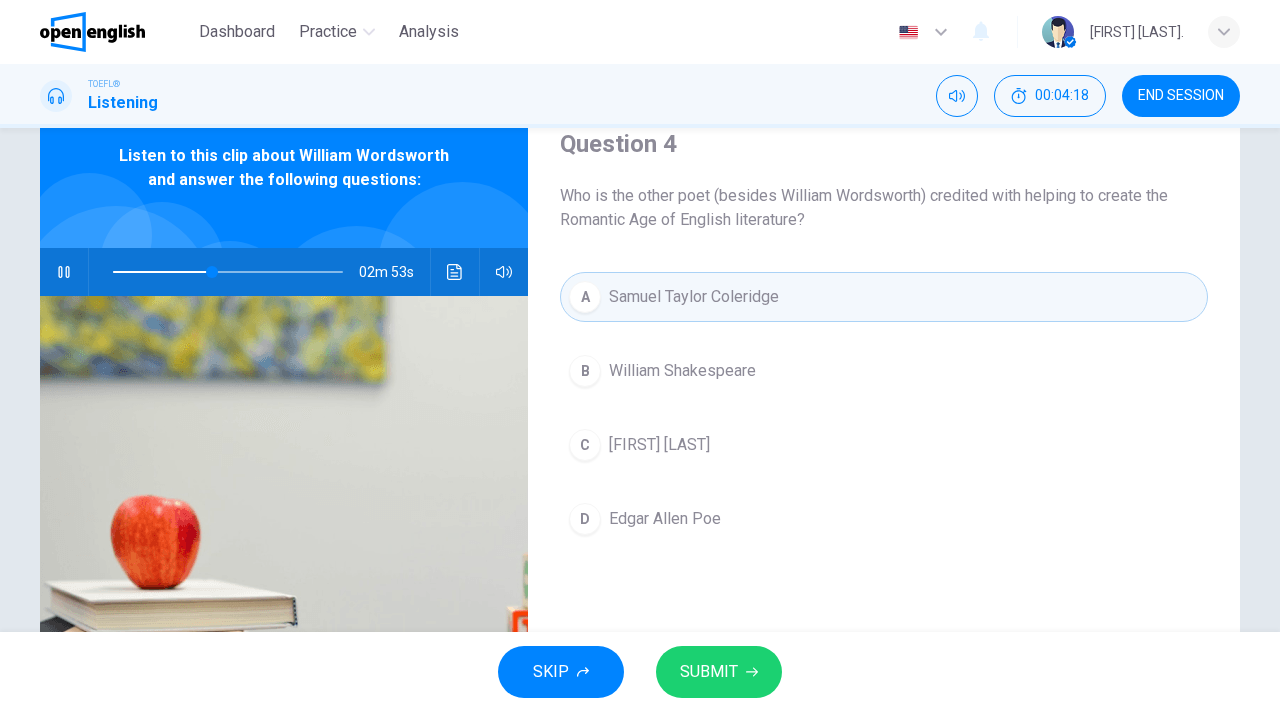 click on "SUBMIT" at bounding box center [719, 672] 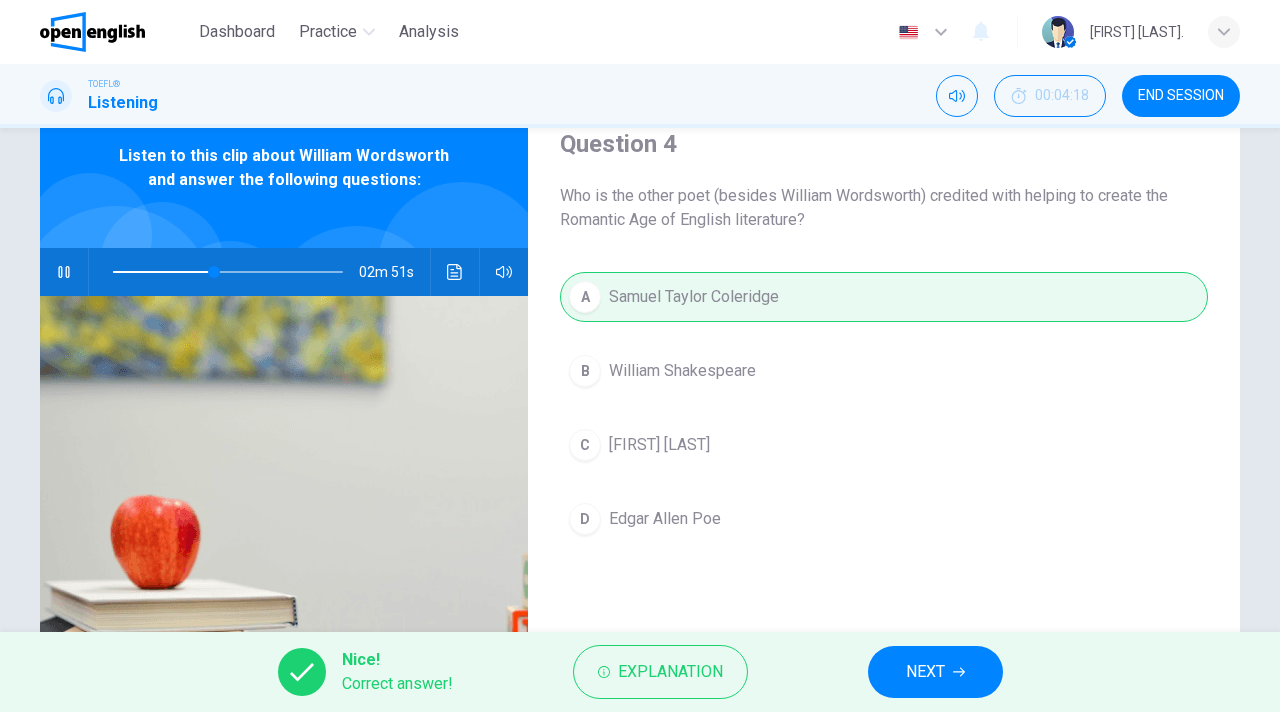 click on "NEXT" at bounding box center (935, 672) 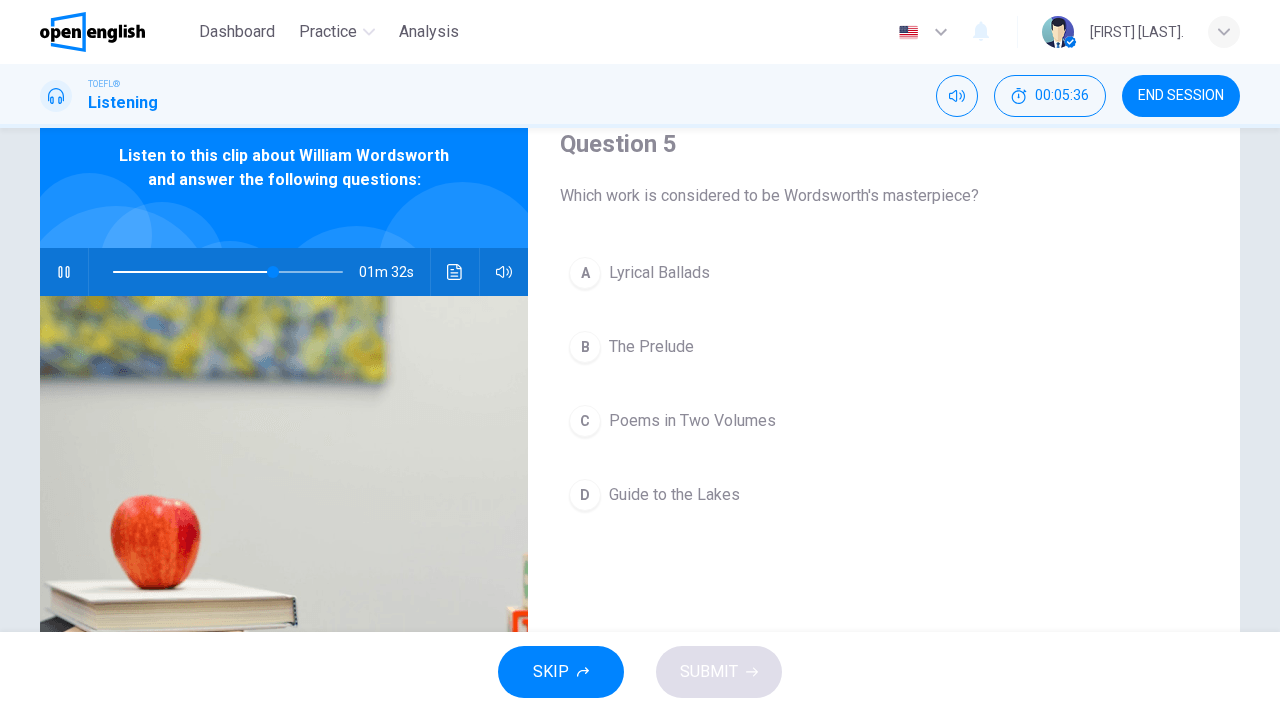 scroll, scrollTop: 74, scrollLeft: 0, axis: vertical 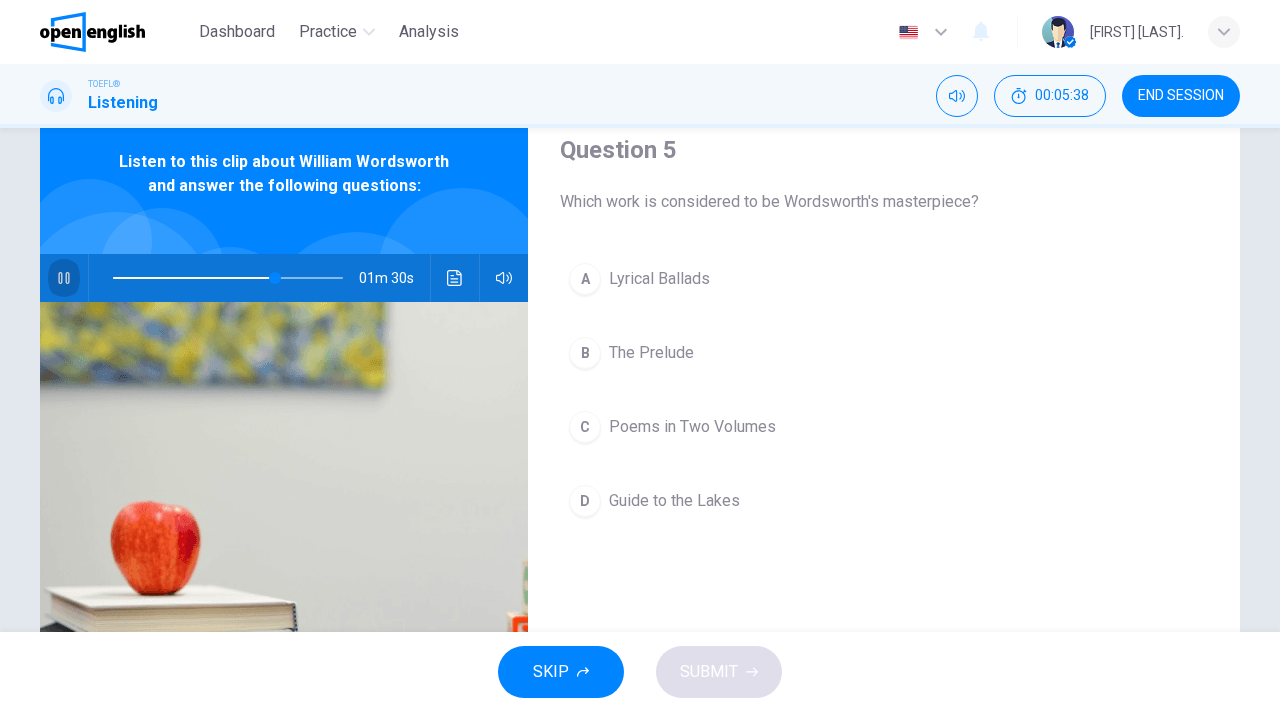 click 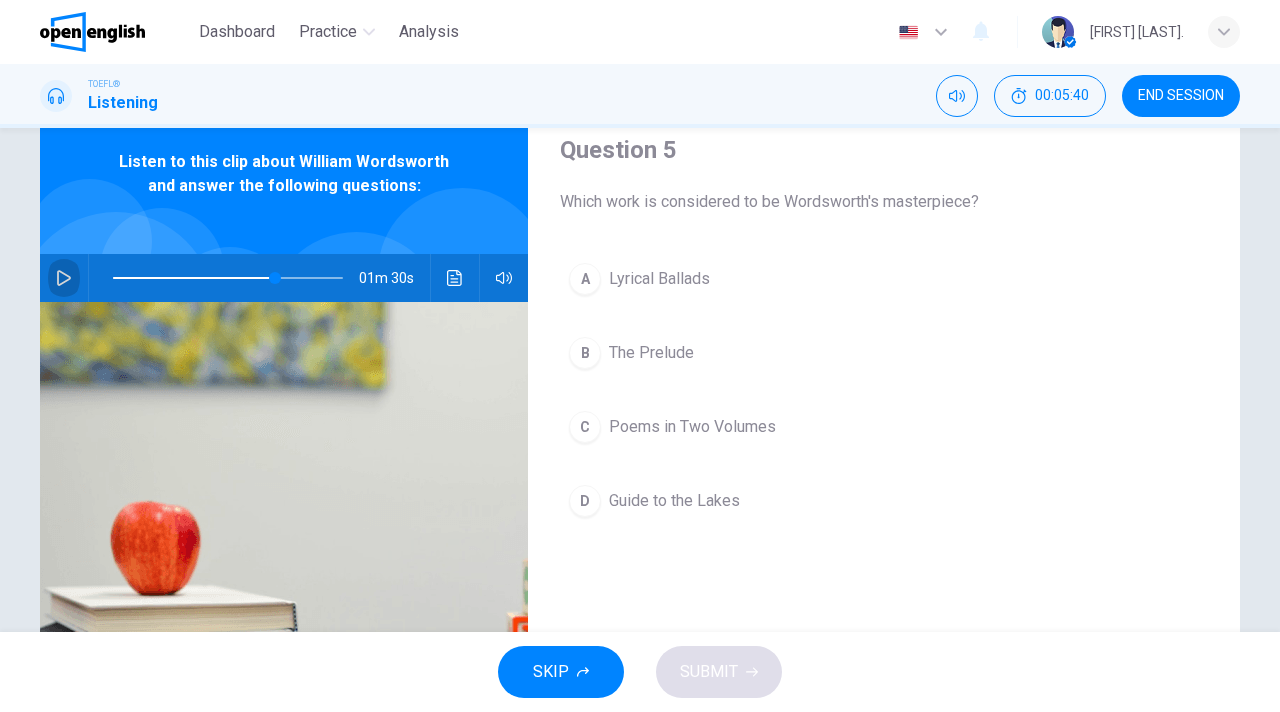 click 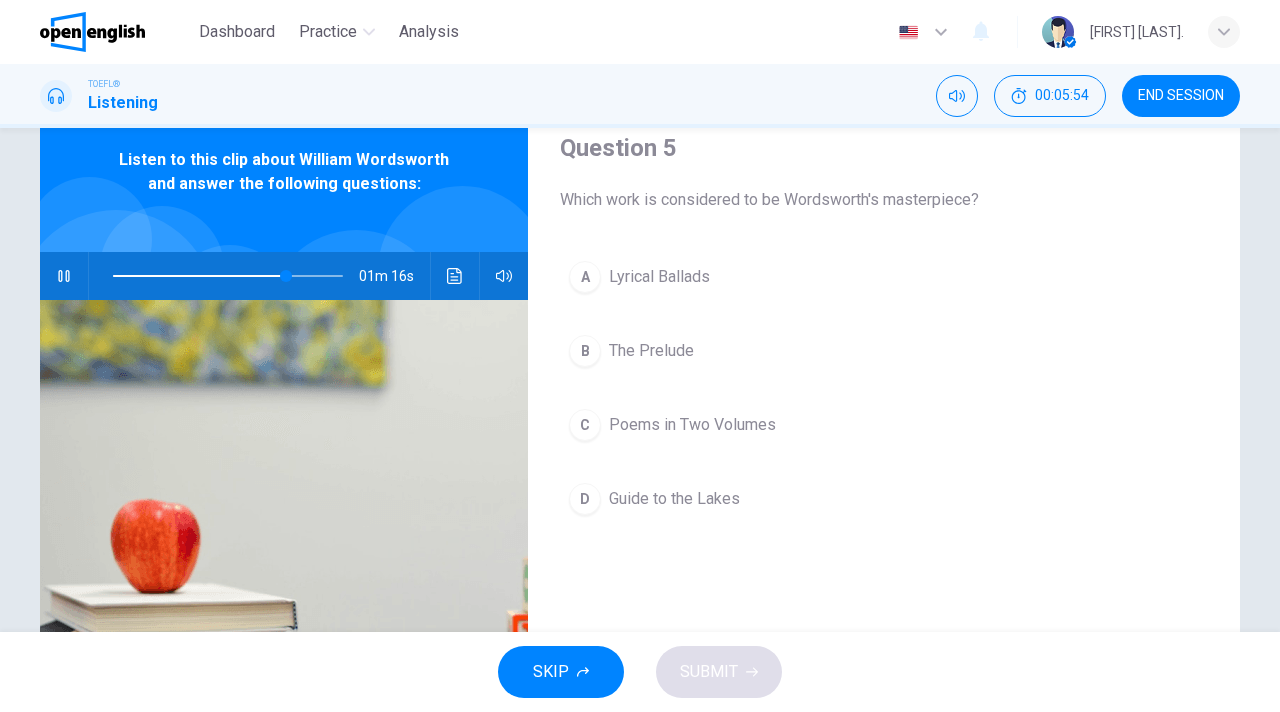 scroll, scrollTop: 78, scrollLeft: 0, axis: vertical 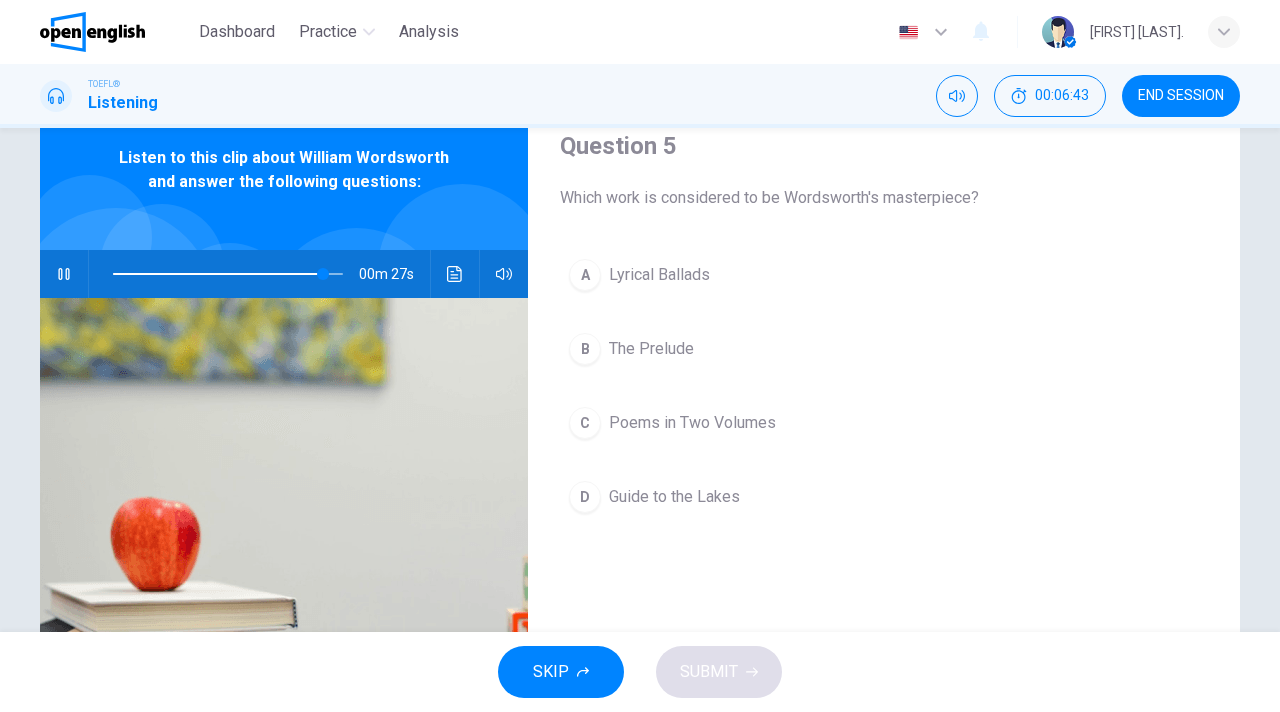 click 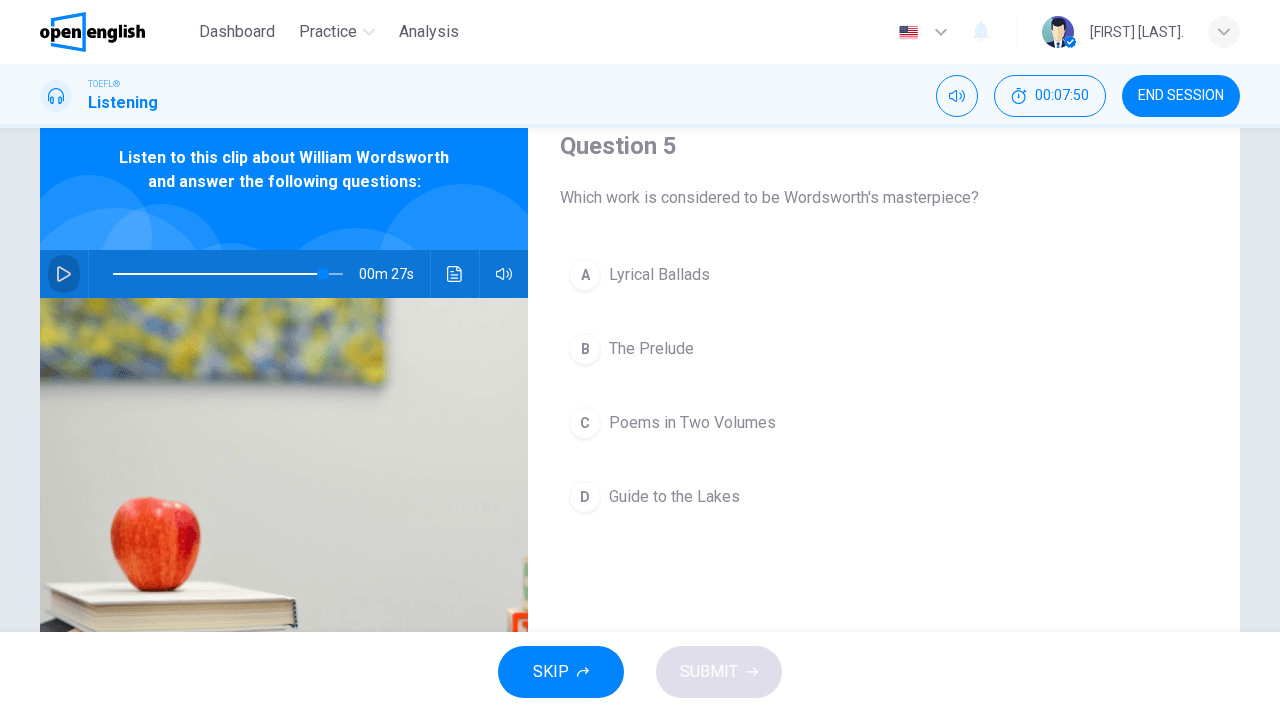 click 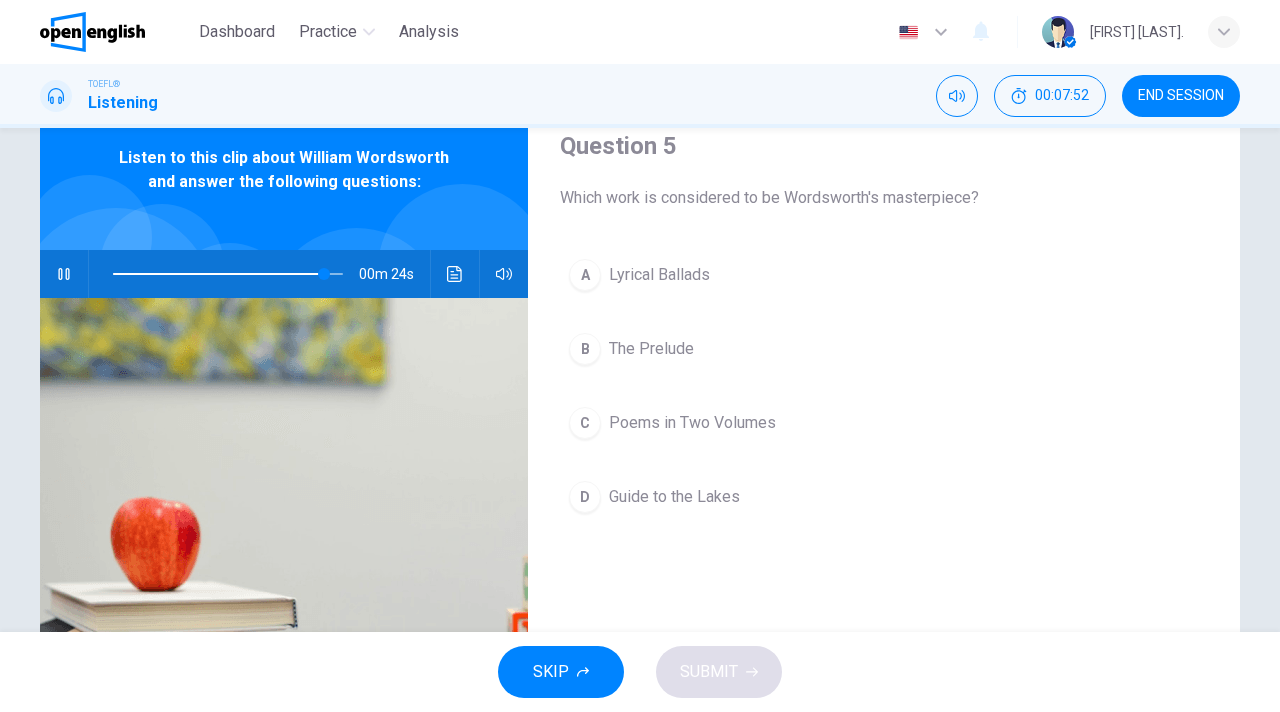 click 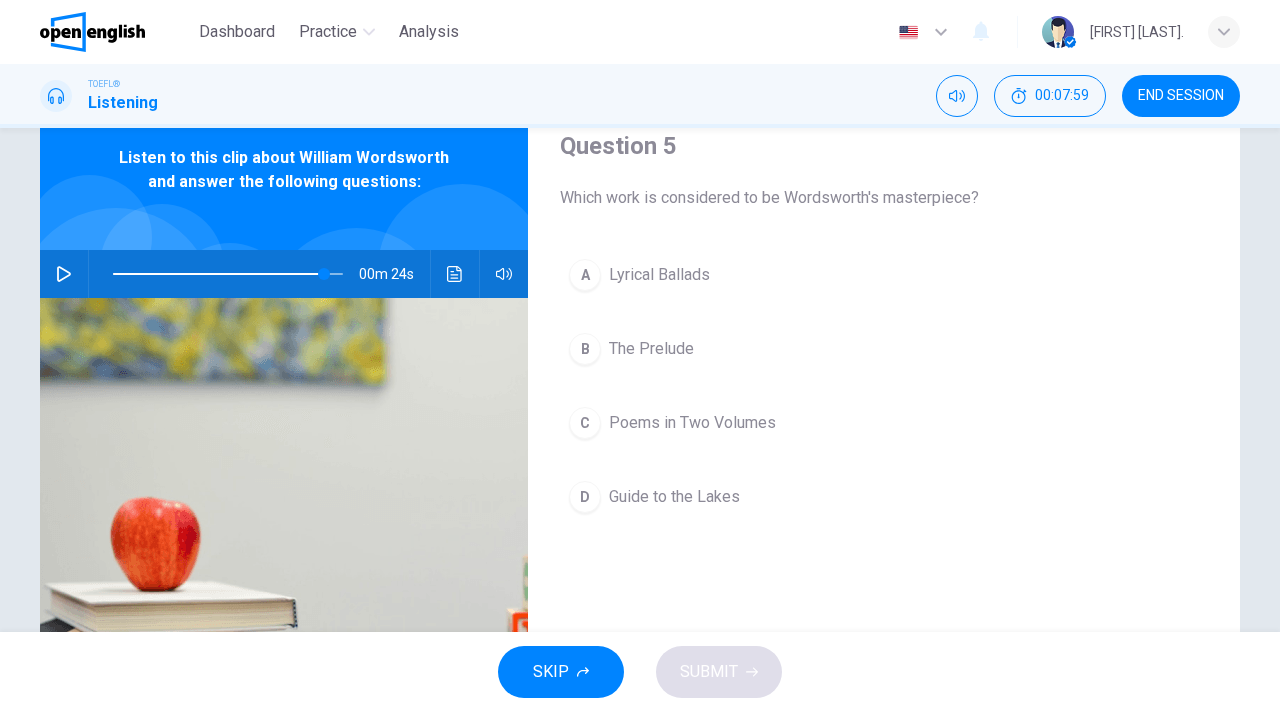 click 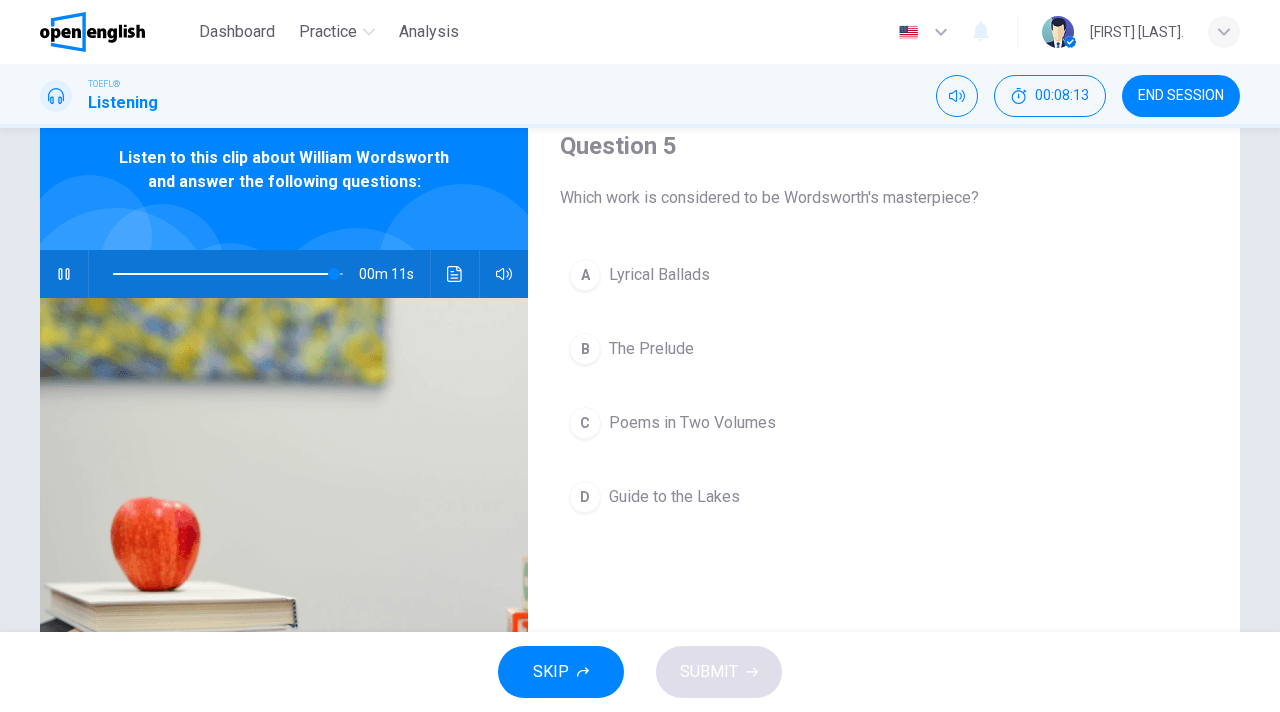 click on "The Prelude" at bounding box center [651, 349] 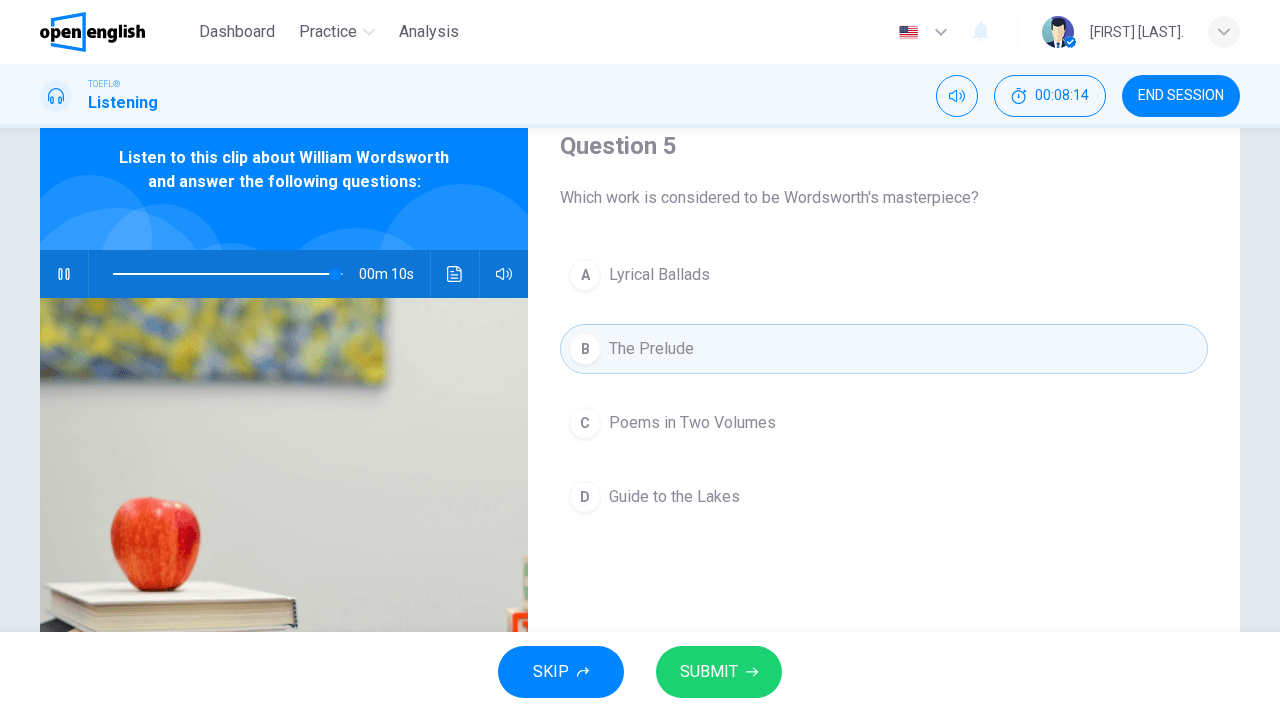 click on "SUBMIT" at bounding box center [709, 672] 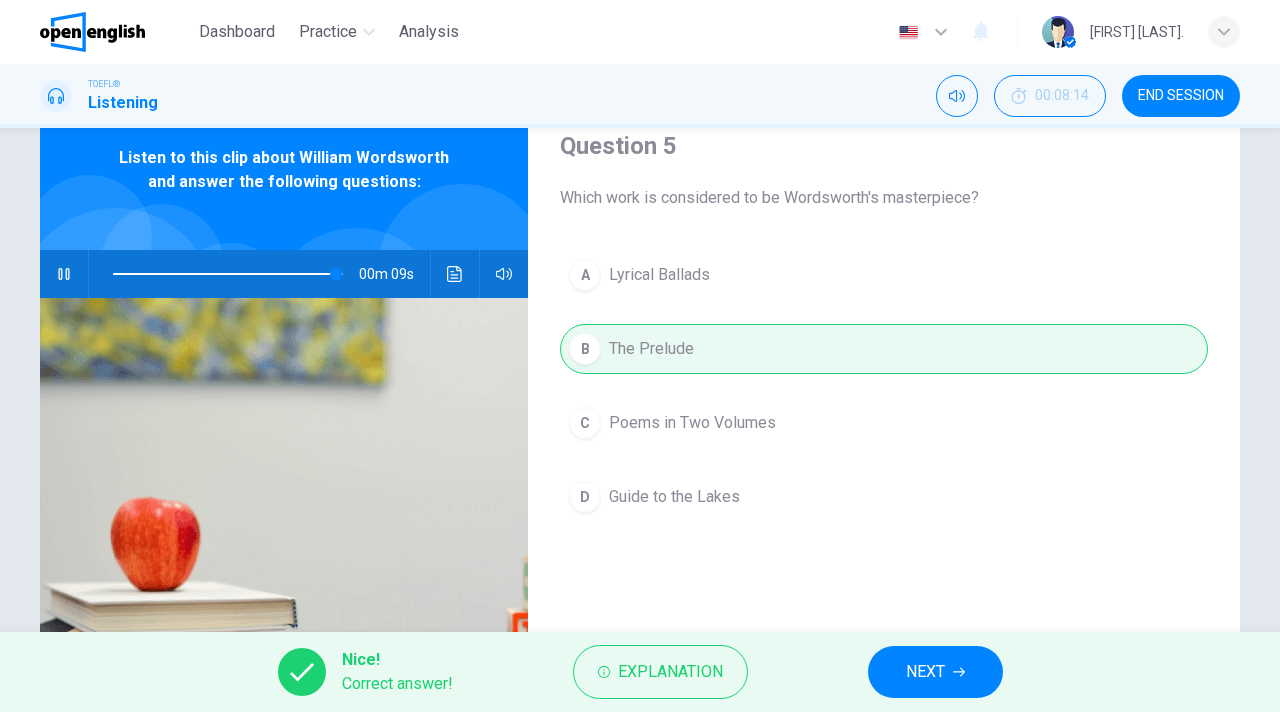 type on "**" 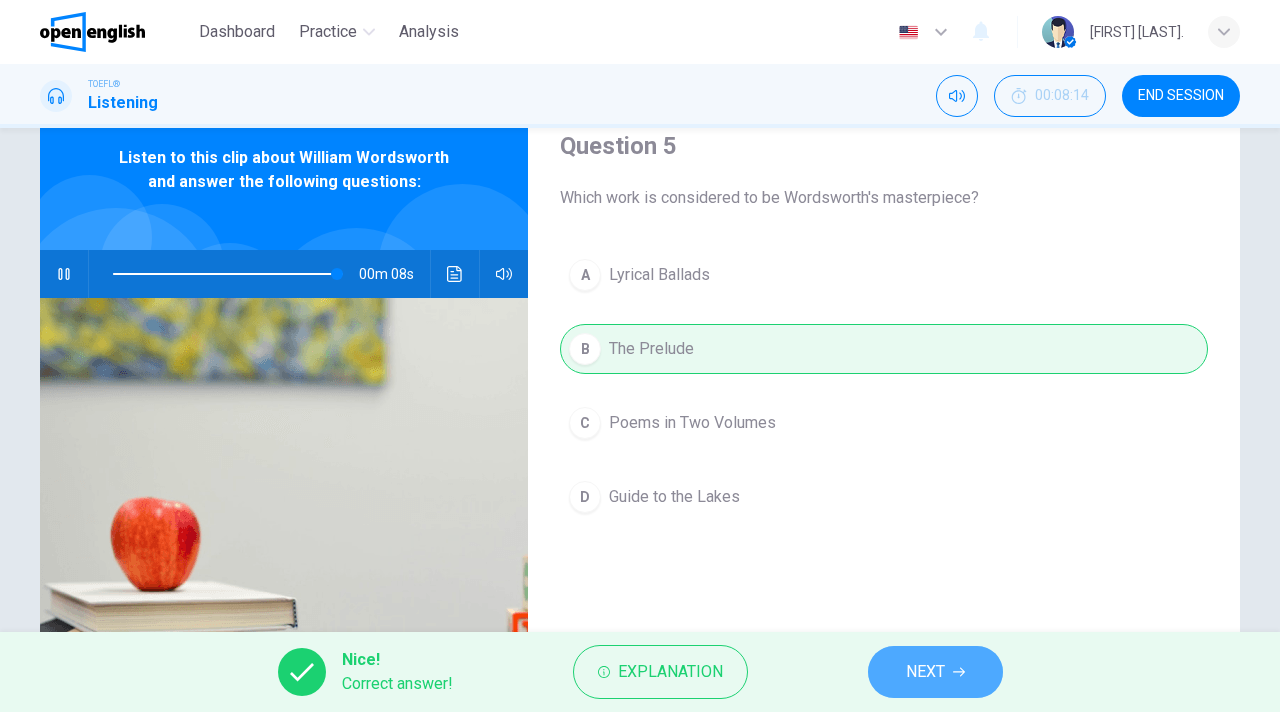 click on "NEXT" at bounding box center [925, 672] 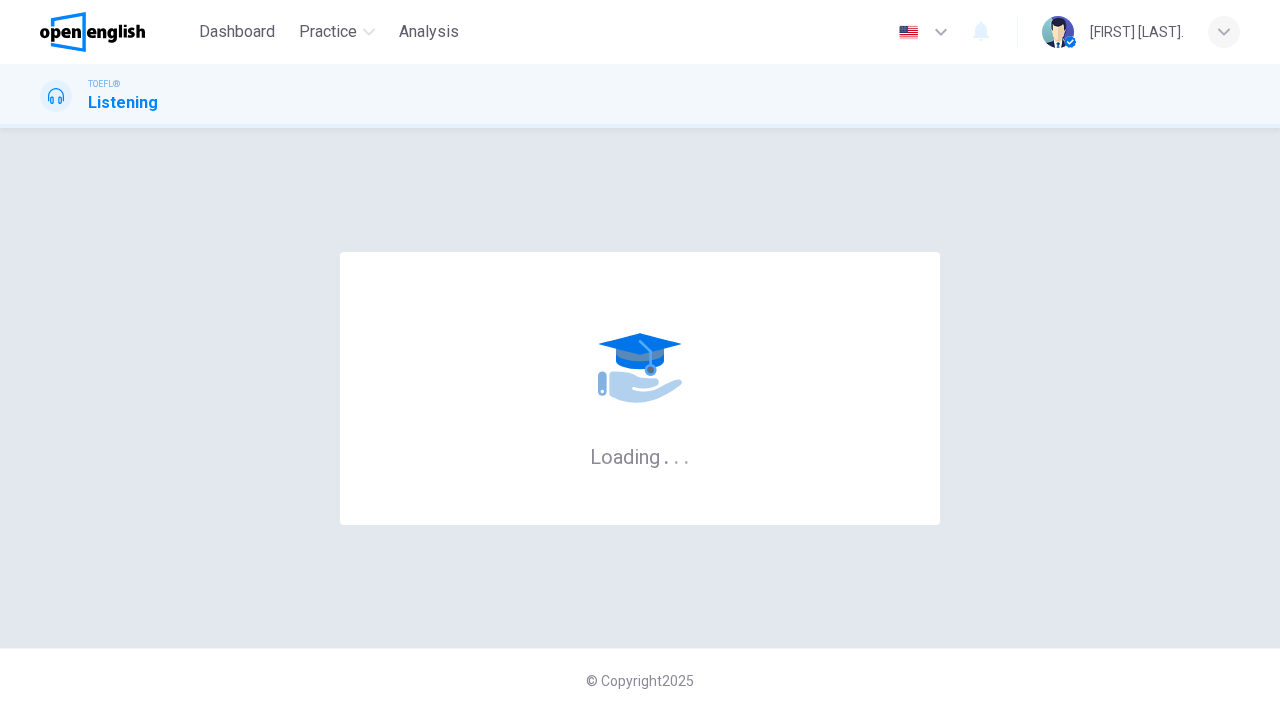 scroll, scrollTop: 0, scrollLeft: 0, axis: both 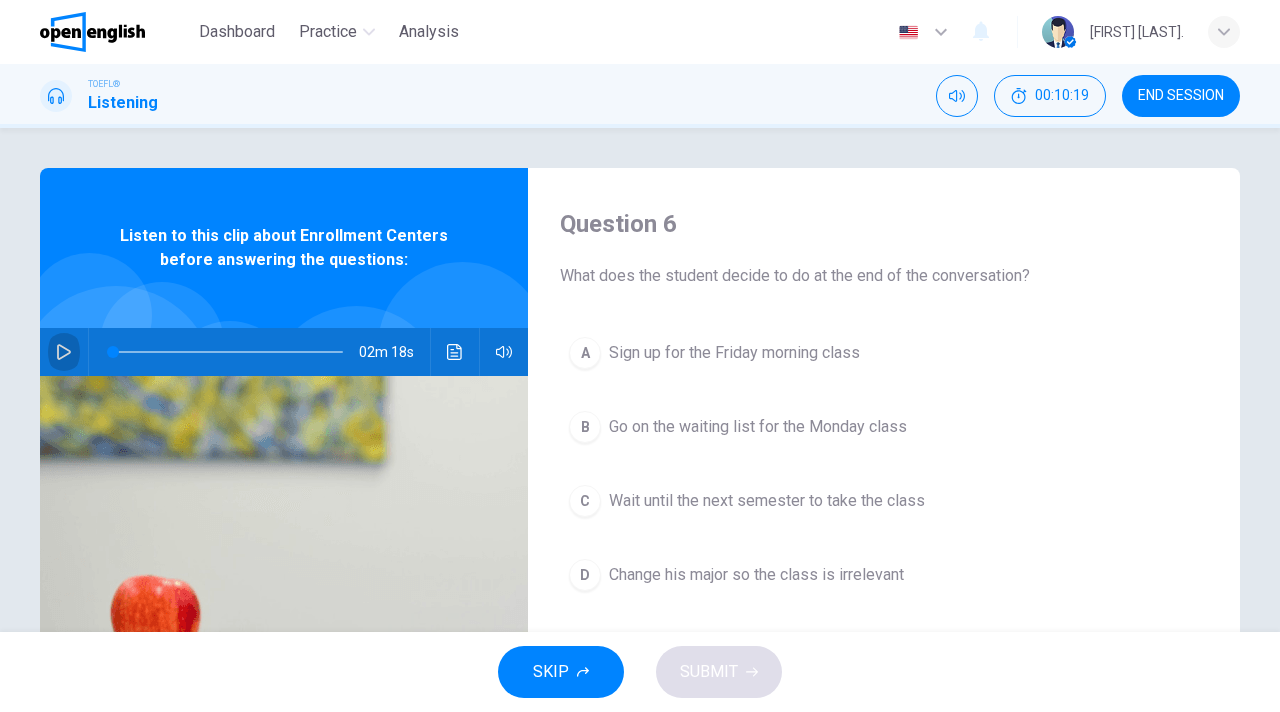 click 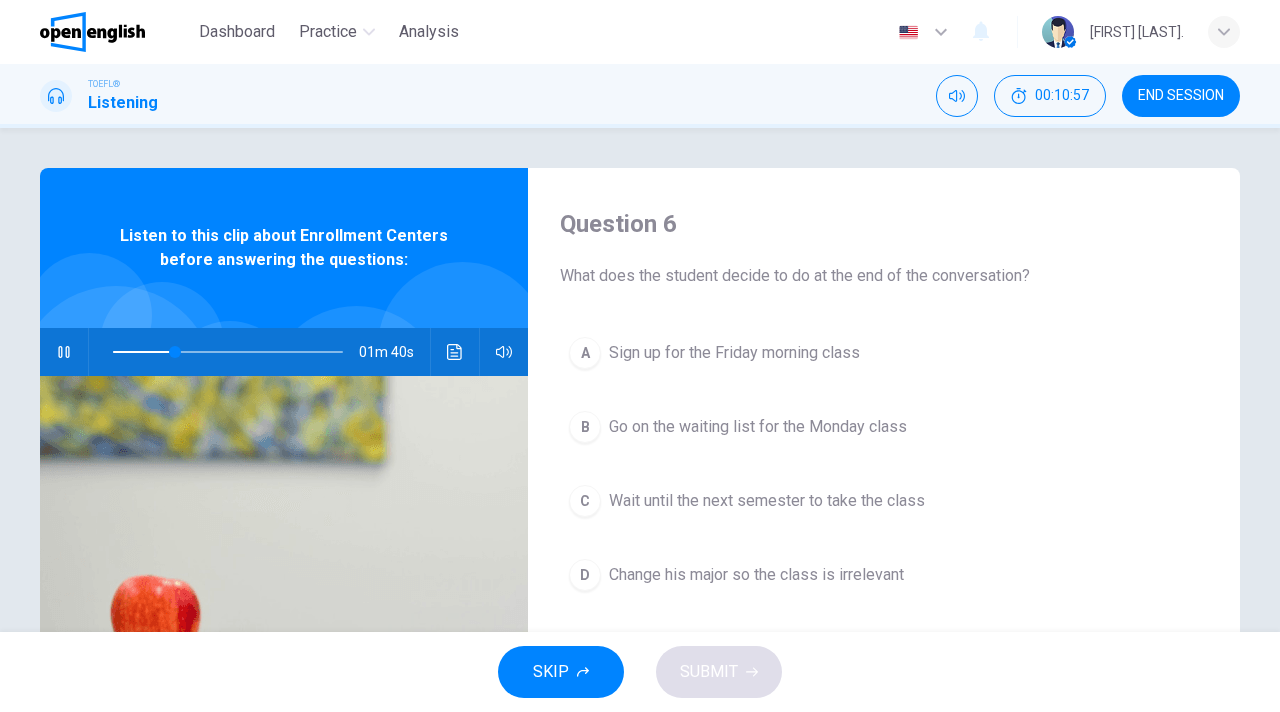 click on "A Sign up for the Friday morning class" at bounding box center [884, 353] 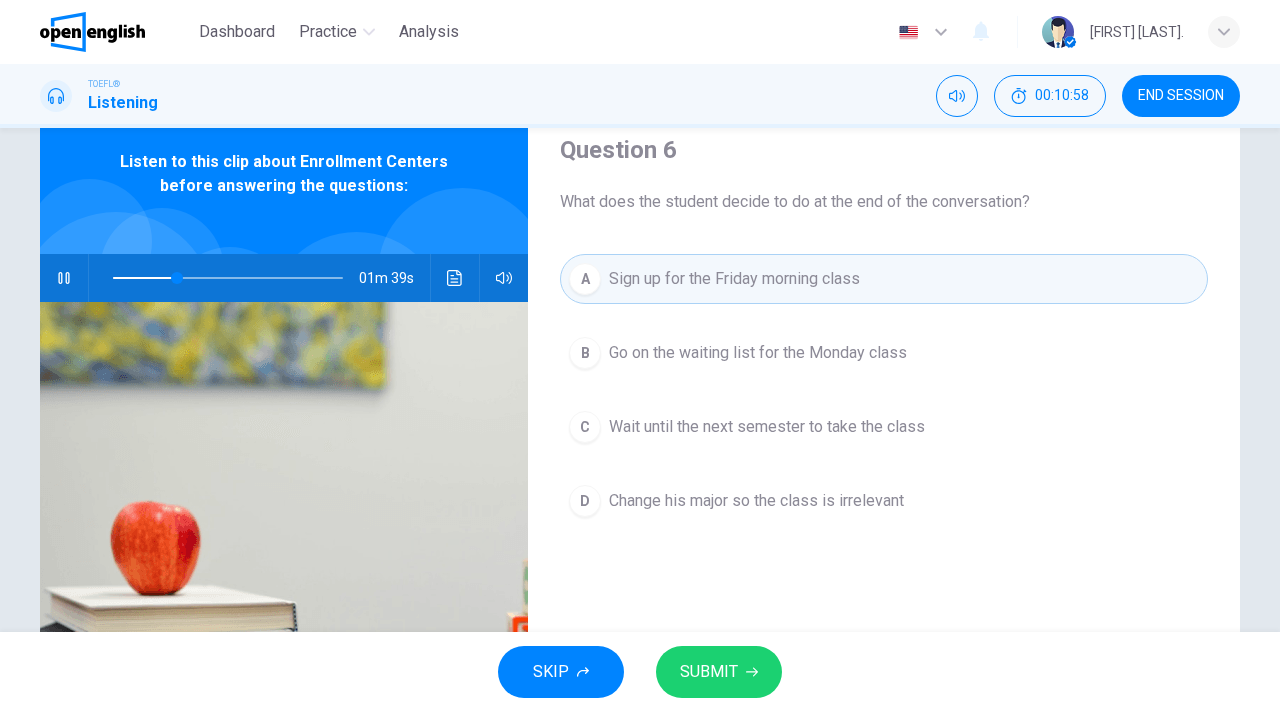 scroll, scrollTop: 76, scrollLeft: 0, axis: vertical 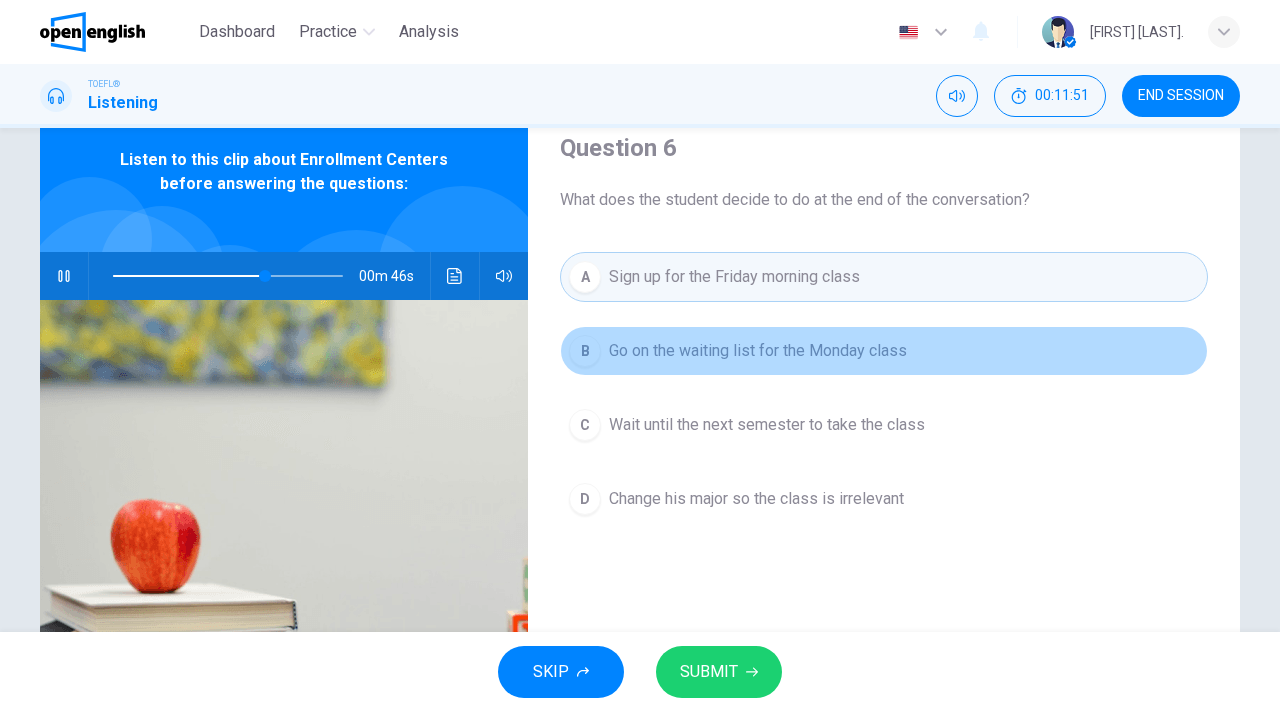 click on "Go on the waiting list for the Monday class" at bounding box center [758, 351] 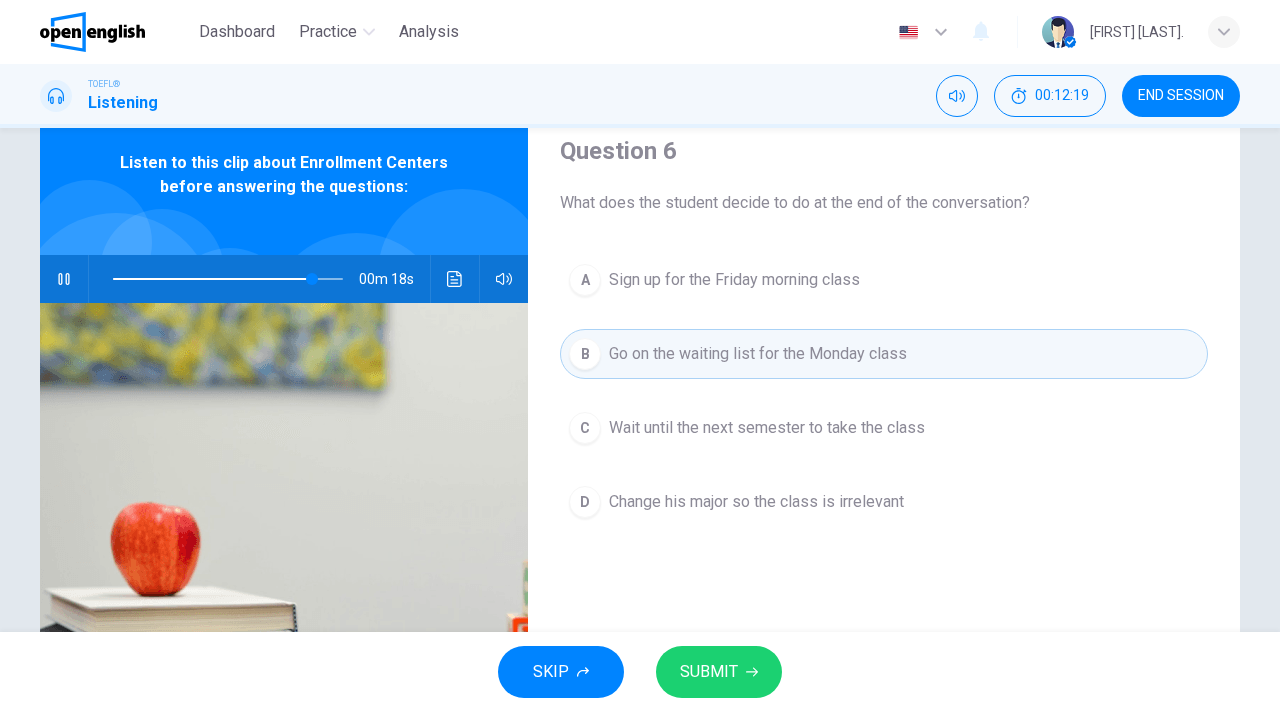 scroll, scrollTop: 67, scrollLeft: 0, axis: vertical 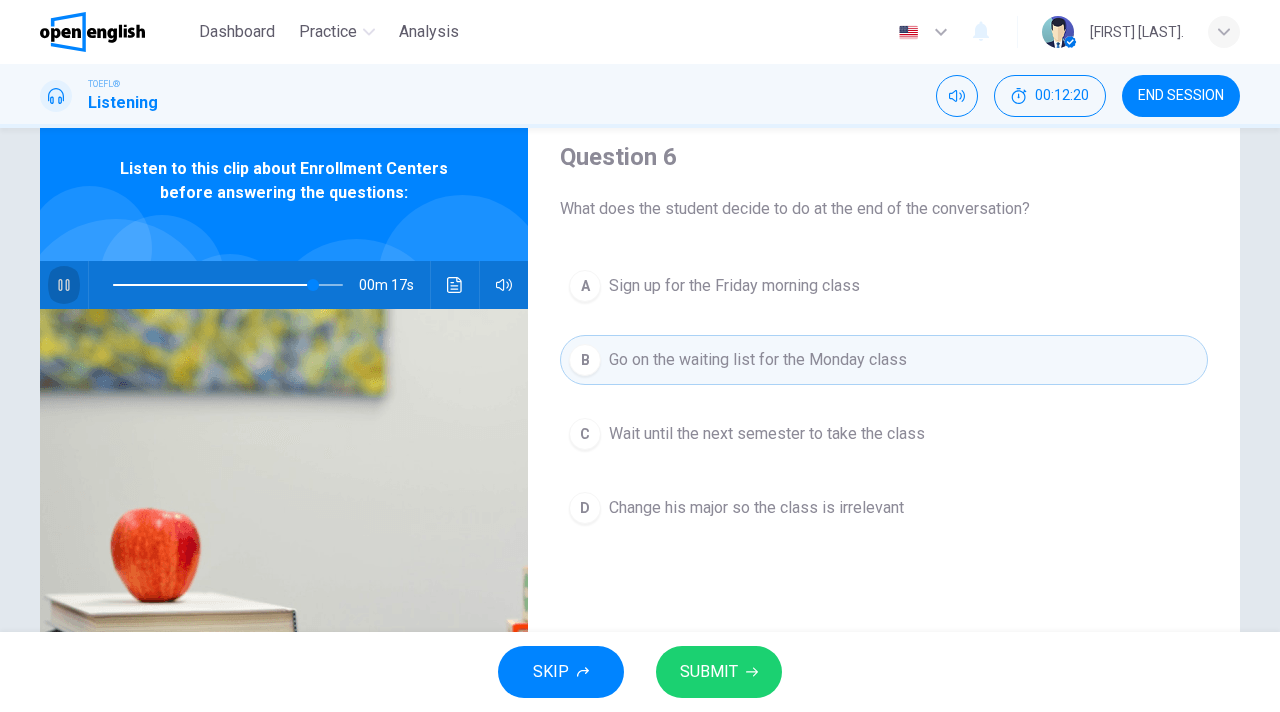 drag, startPoint x: 64, startPoint y: 288, endPoint x: 74, endPoint y: 286, distance: 10.198039 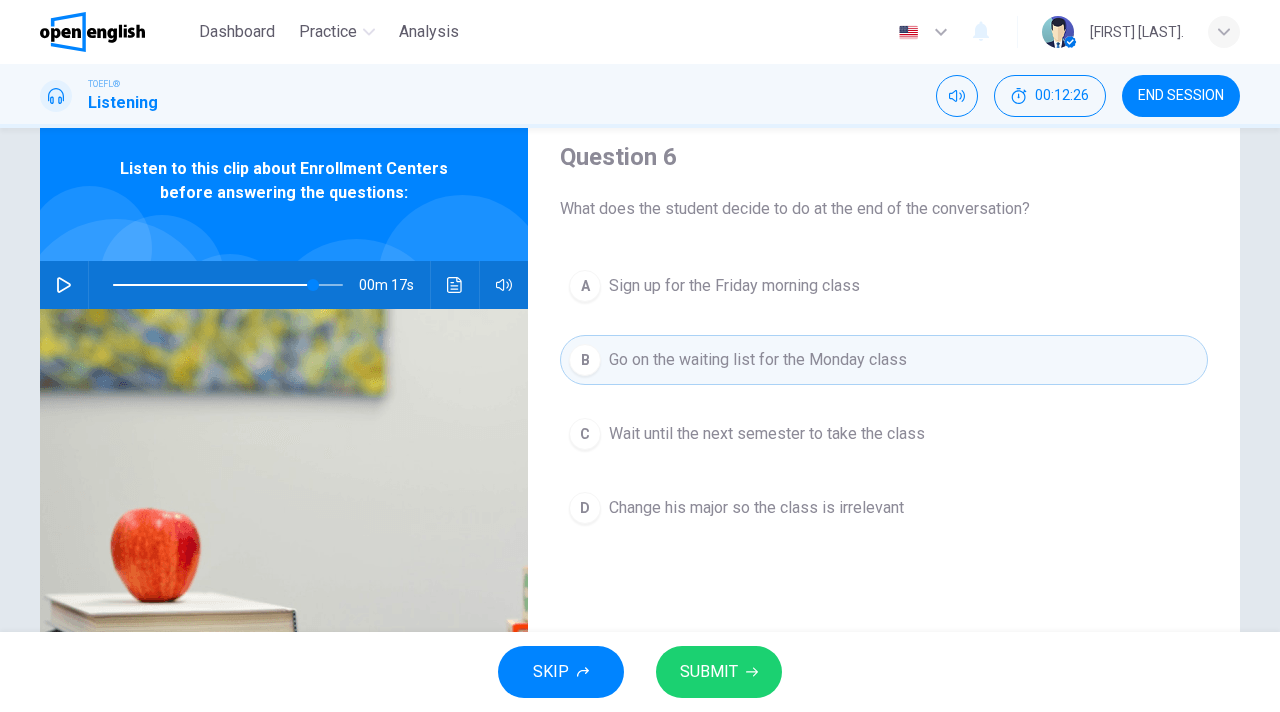 click at bounding box center [64, 285] 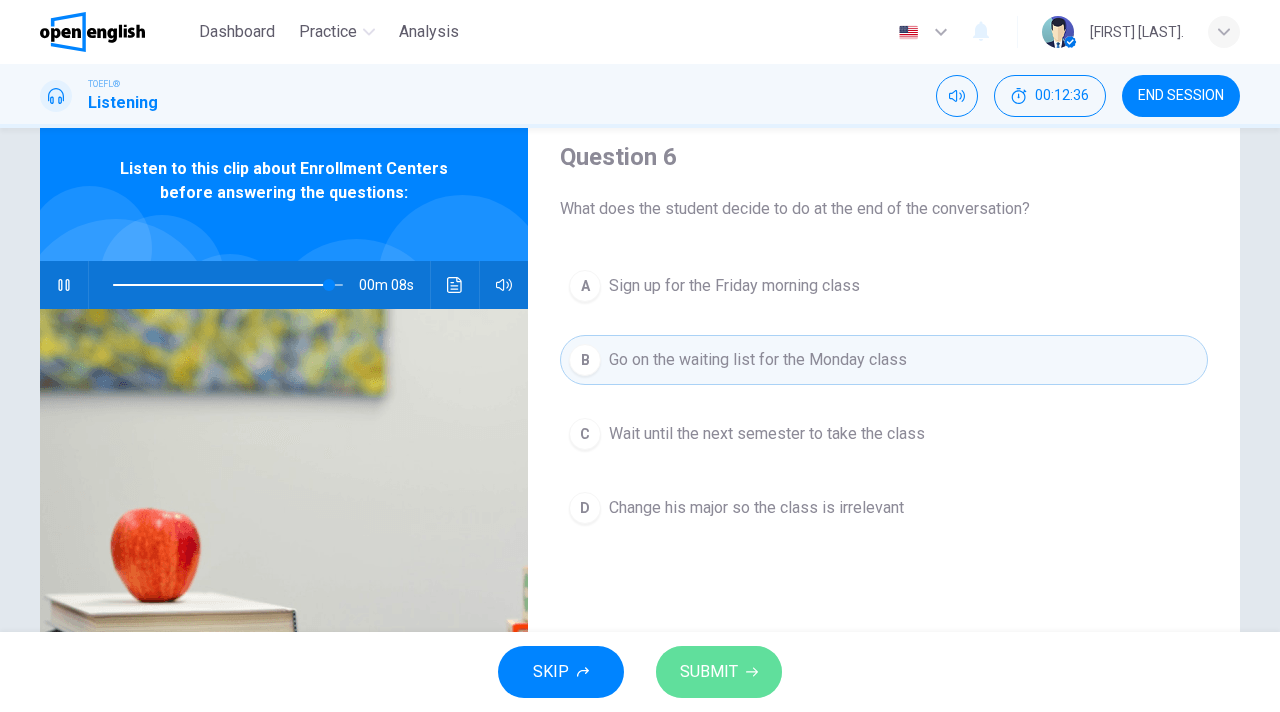 click on "SUBMIT" at bounding box center [709, 672] 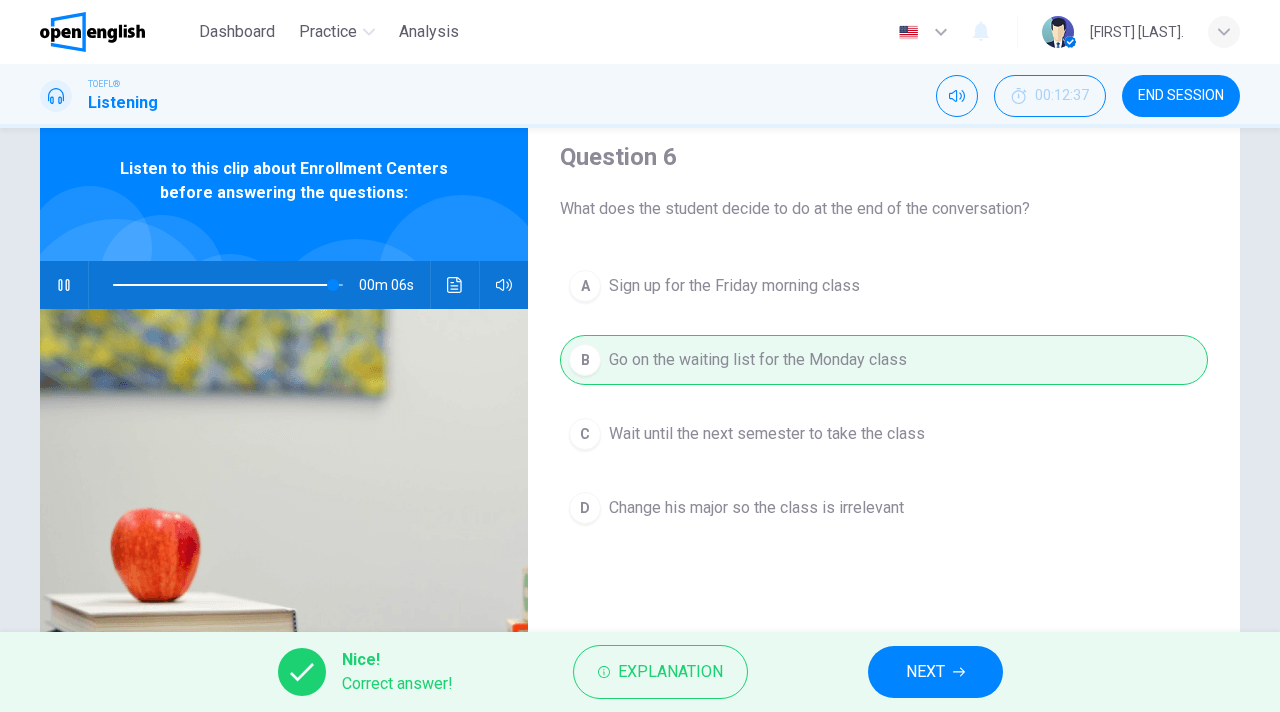 click on "NEXT" at bounding box center (935, 672) 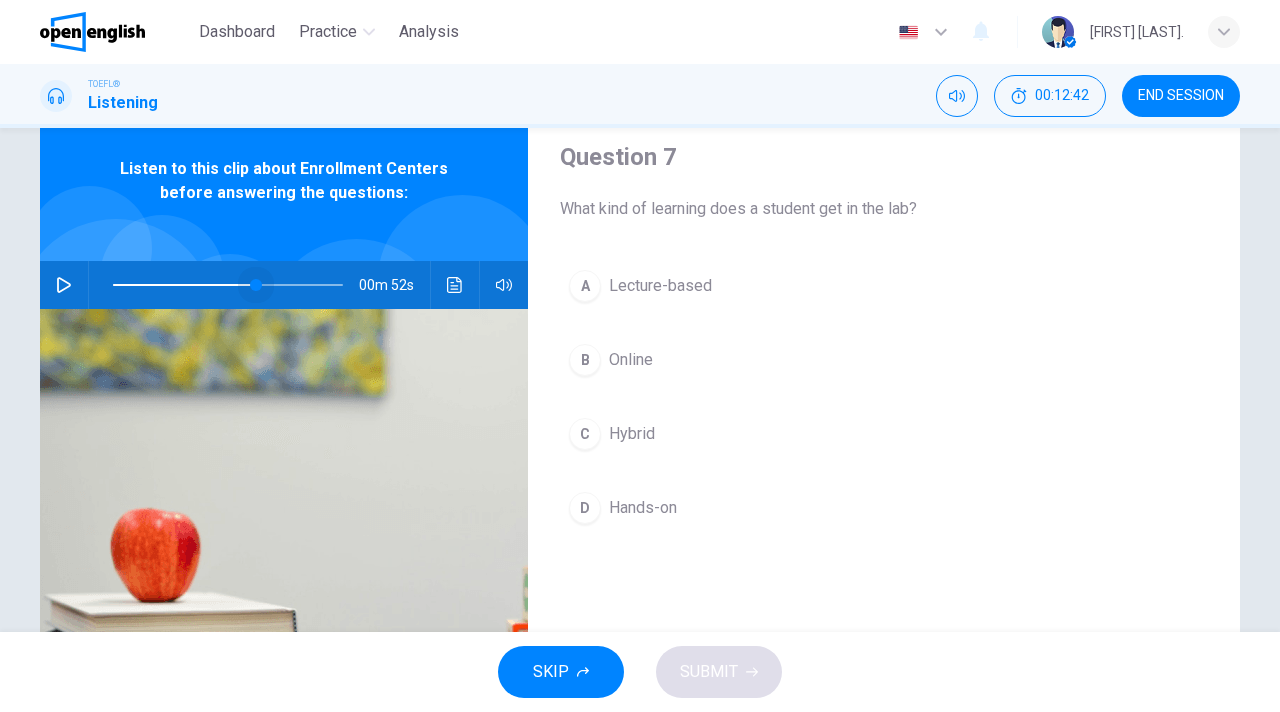 click at bounding box center [228, 285] 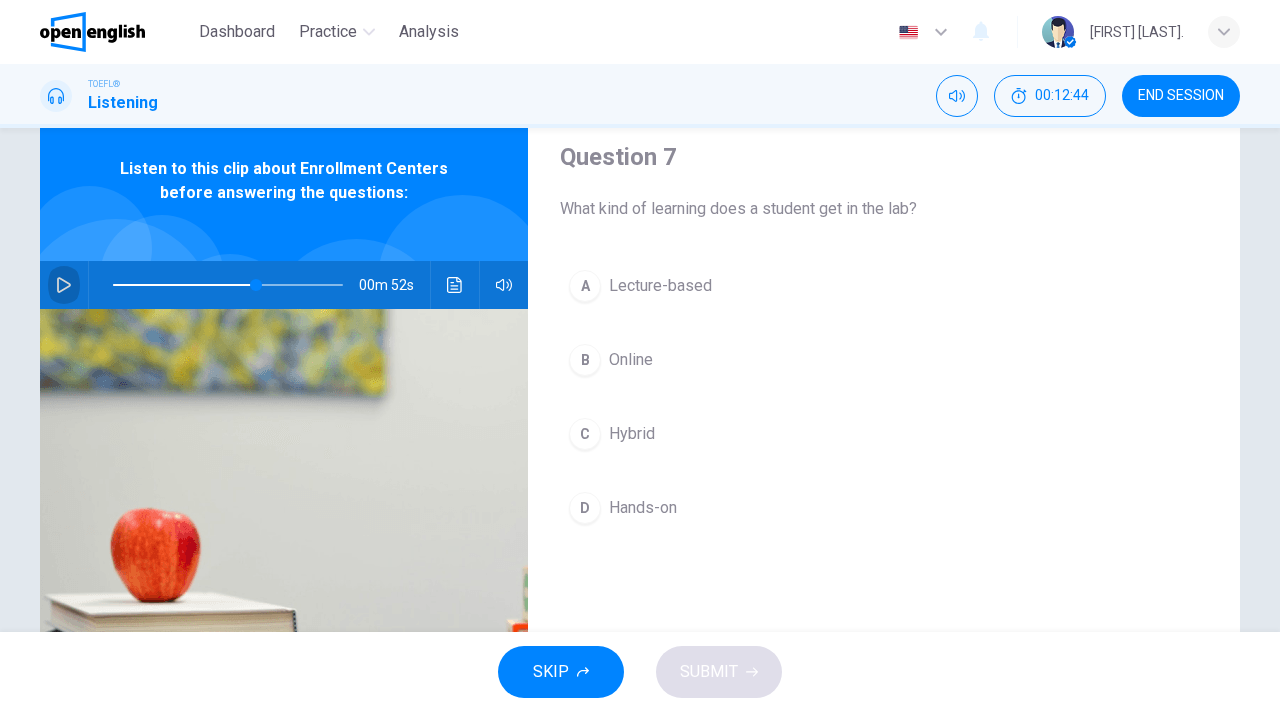 click 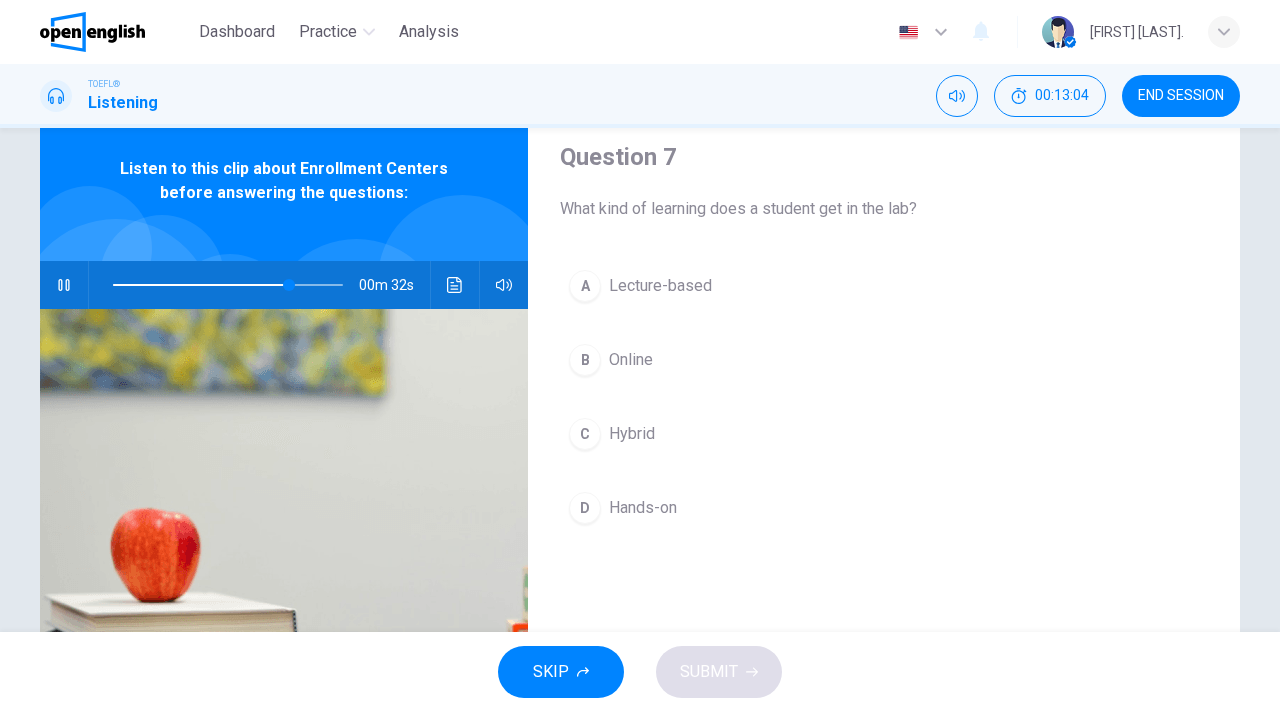 click on "D" at bounding box center (585, 508) 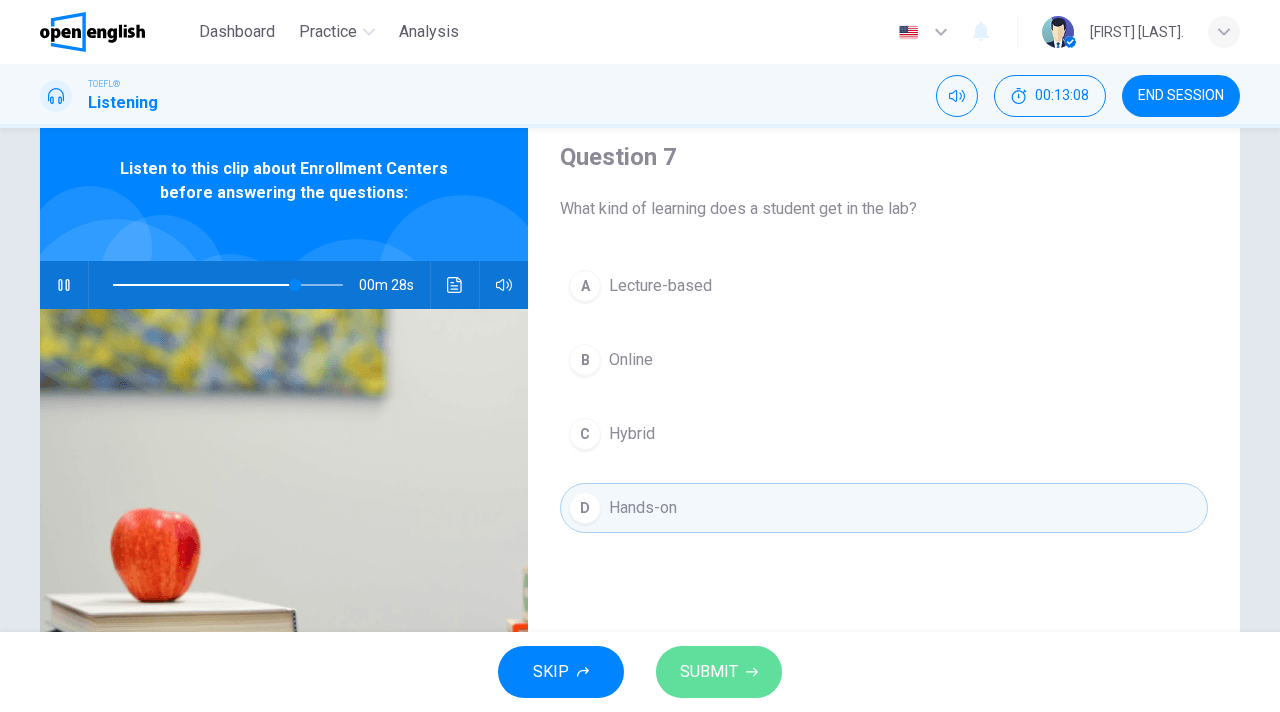 click on "SUBMIT" at bounding box center (719, 672) 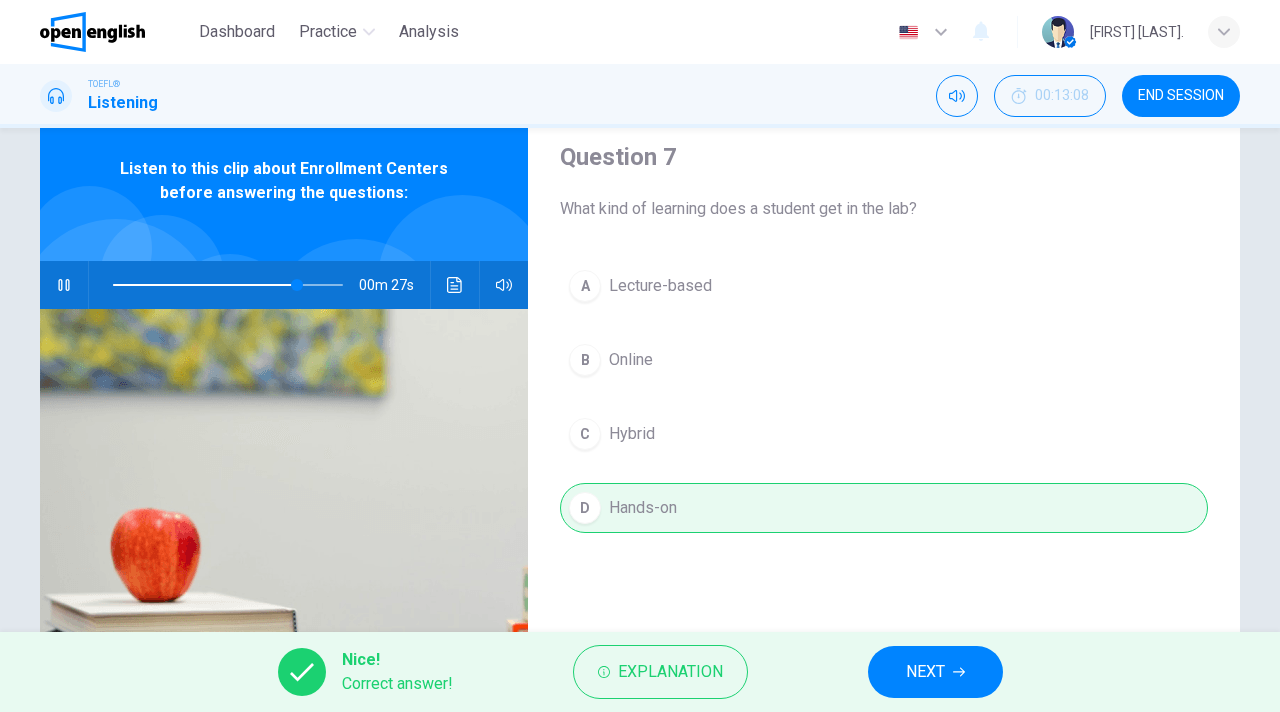 click 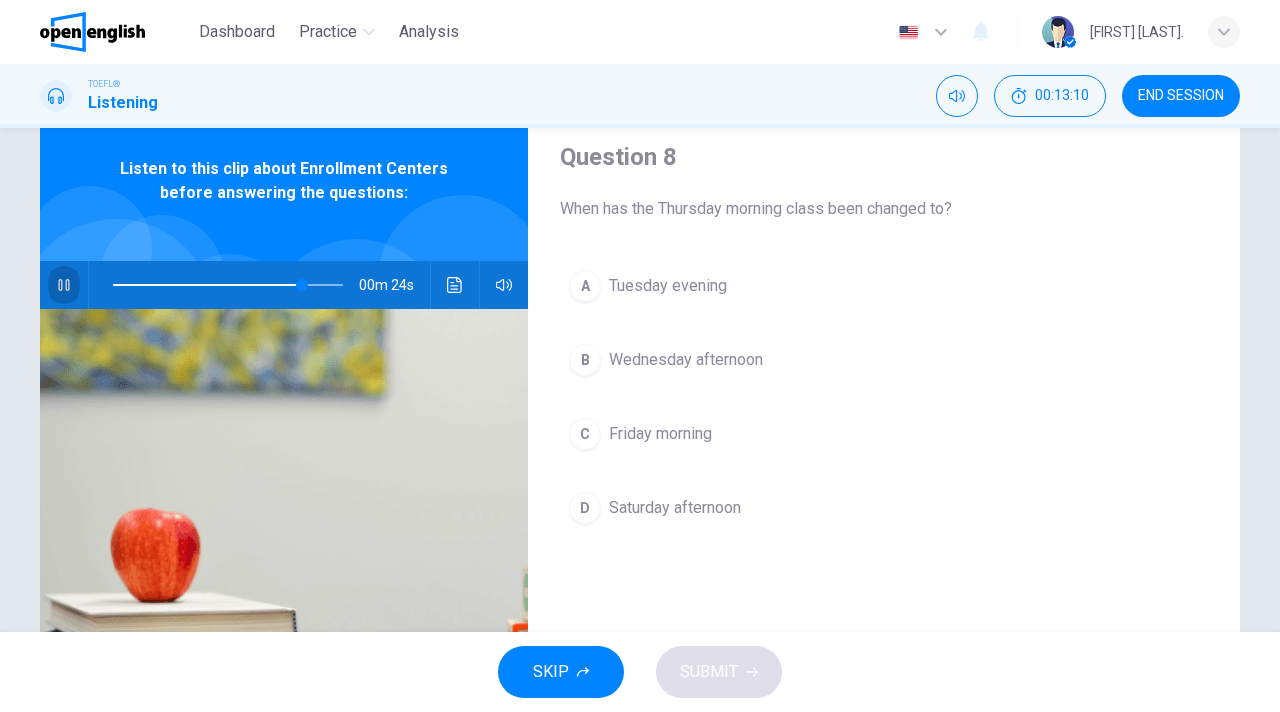 click 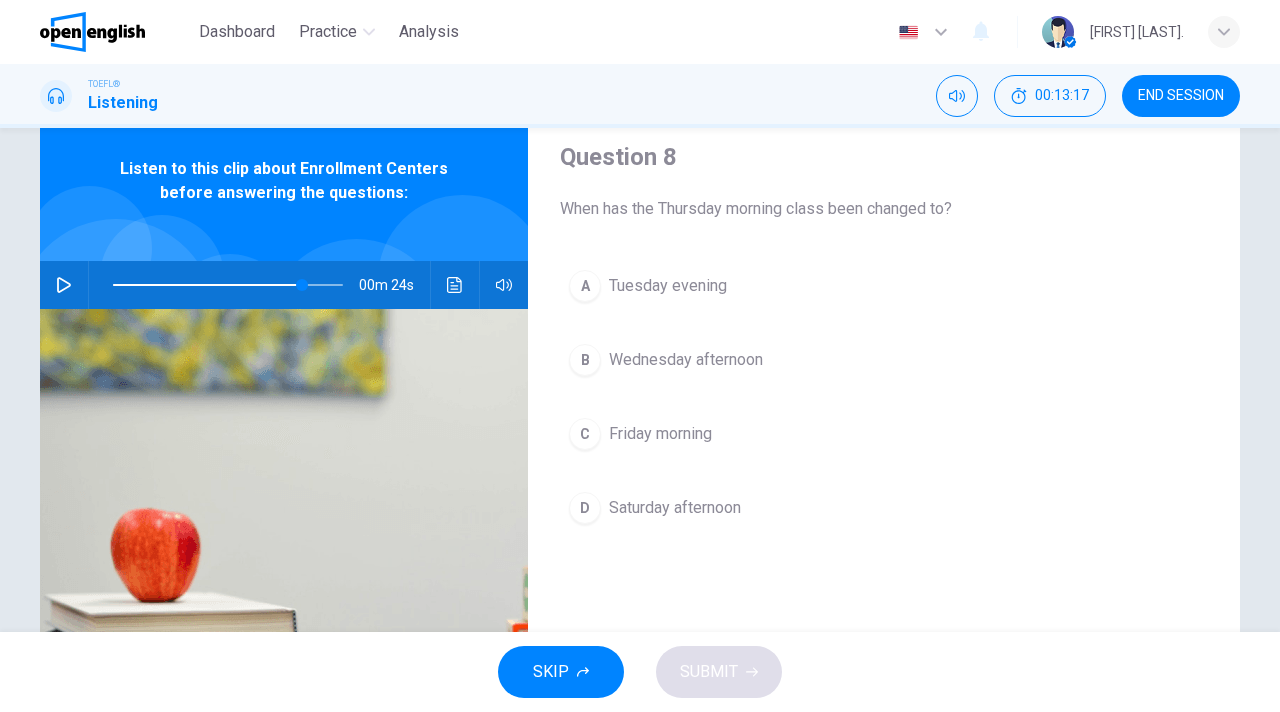 click at bounding box center (228, 285) 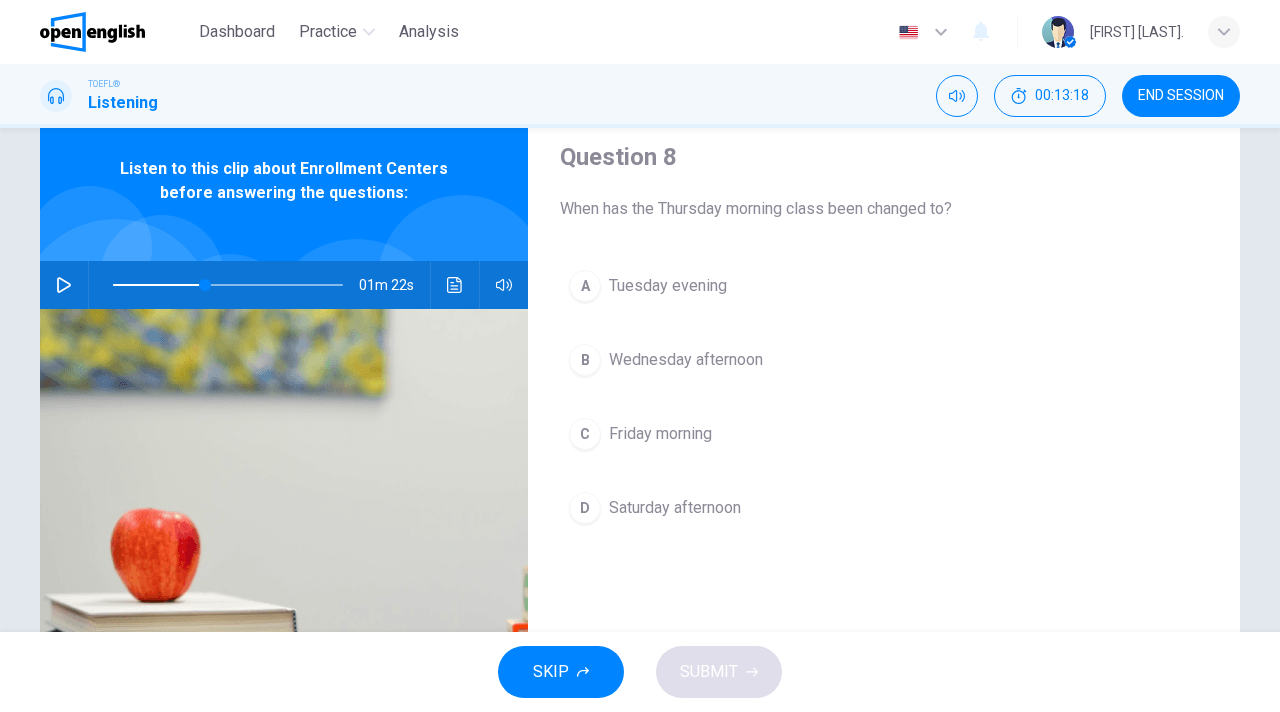 click 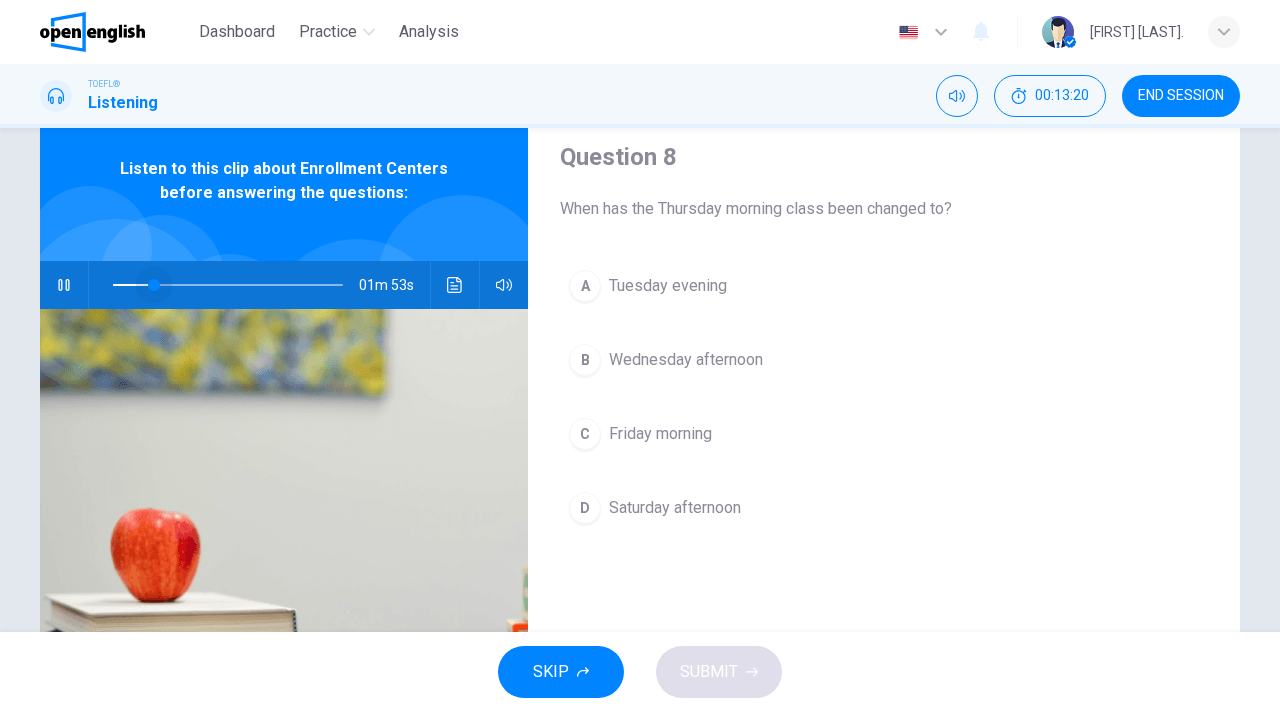 click at bounding box center [228, 285] 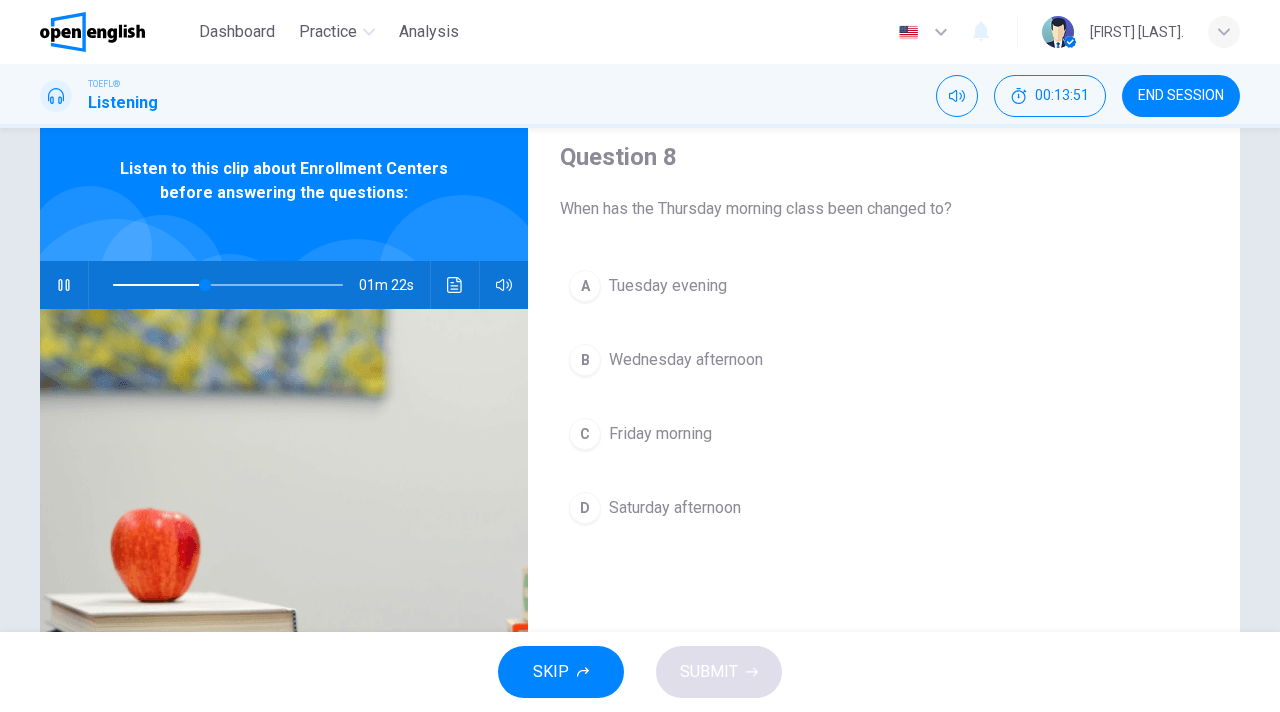 click 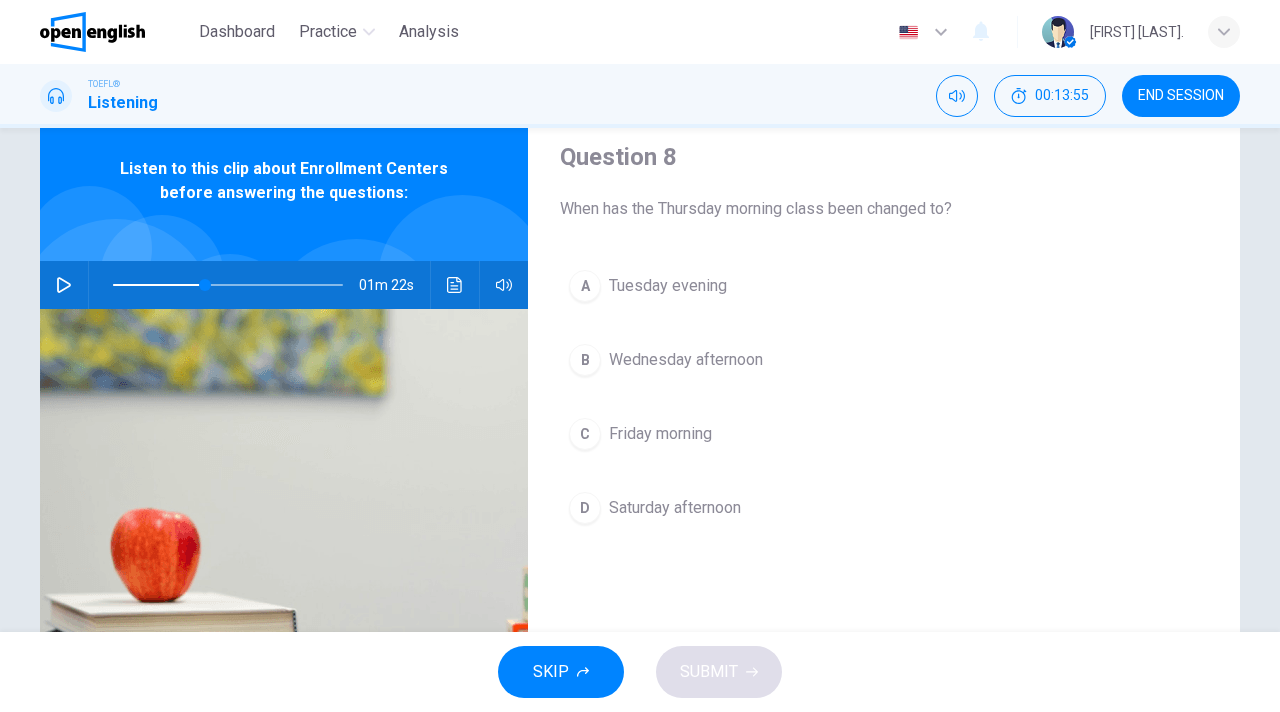 click 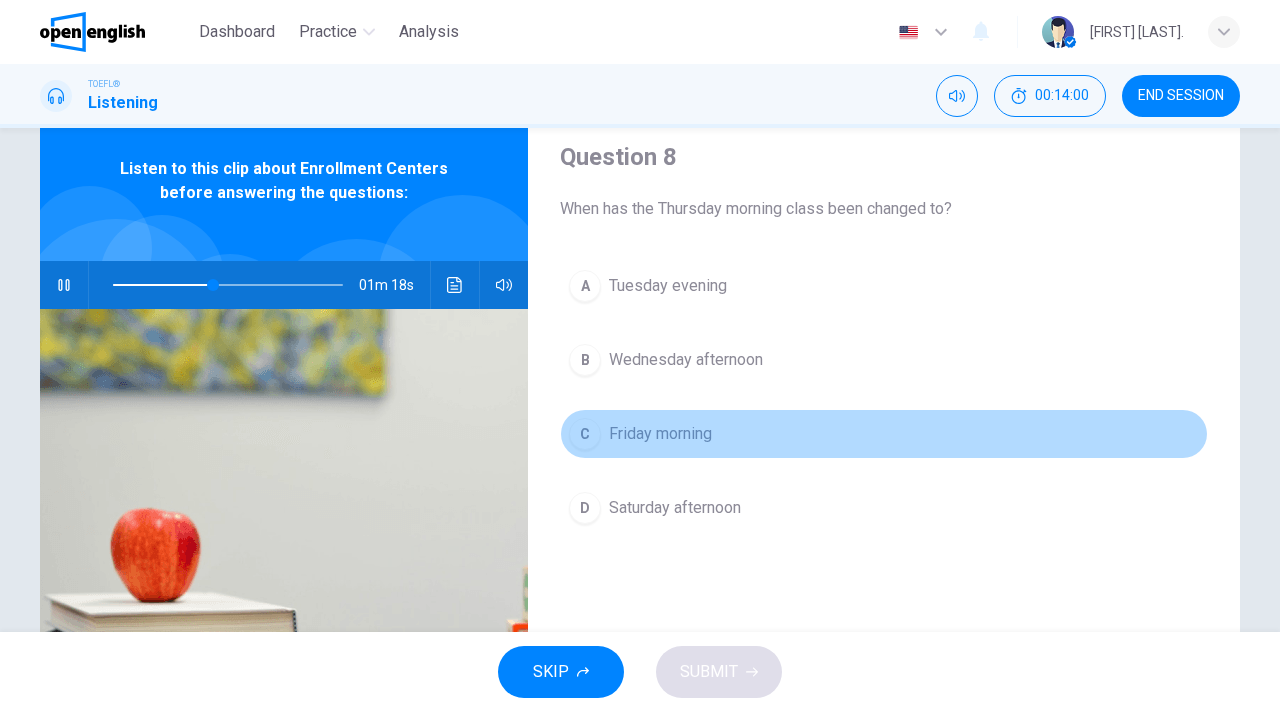 click on "C" at bounding box center [585, 434] 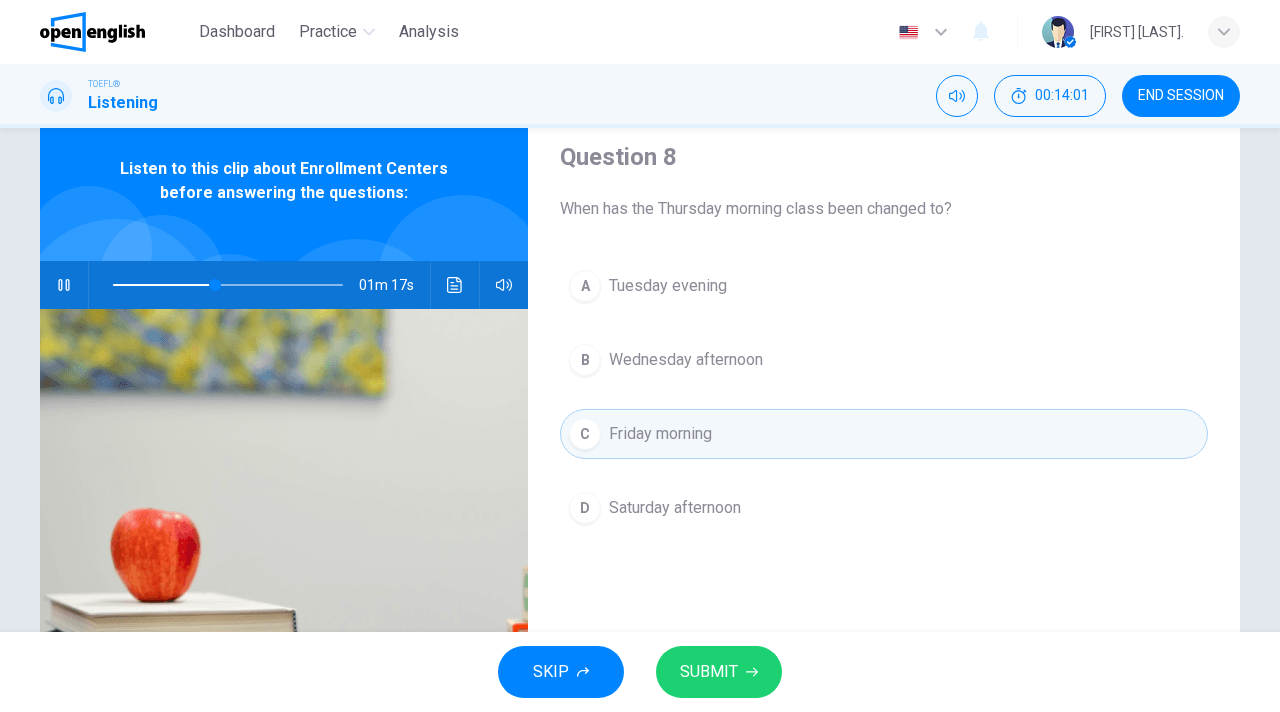 click on "SUBMIT" at bounding box center (719, 672) 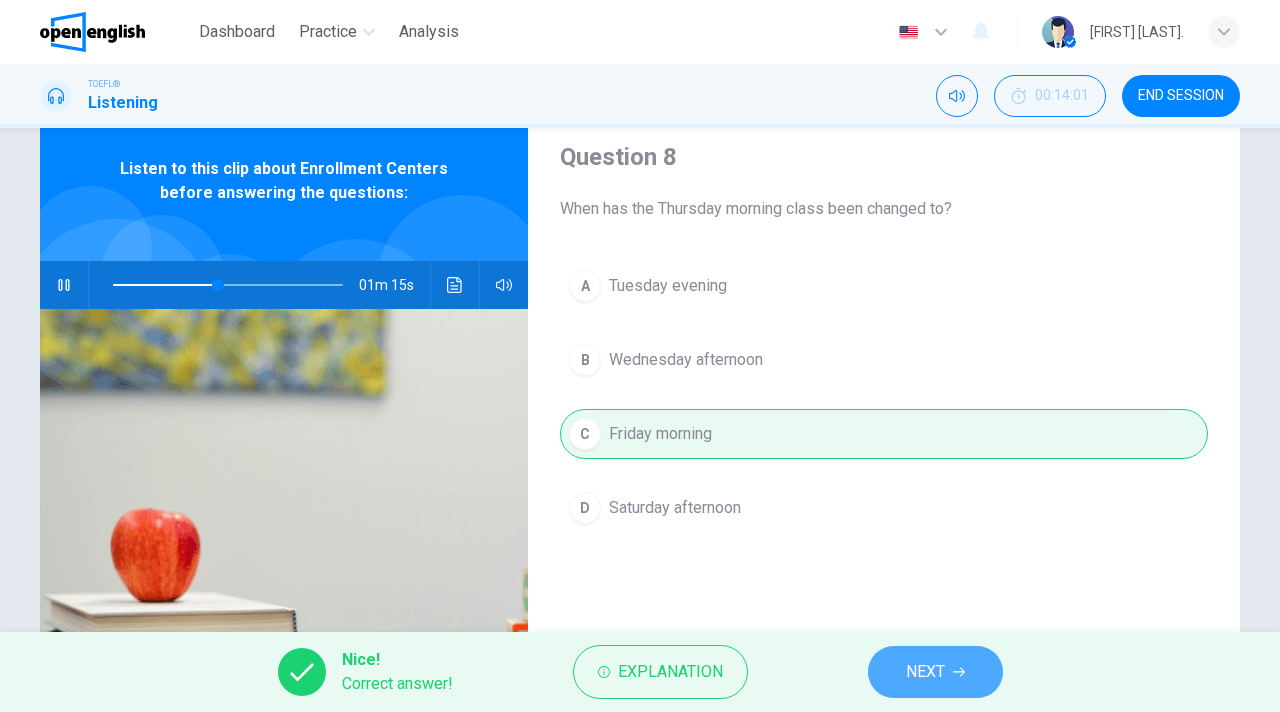click on "NEXT" at bounding box center [925, 672] 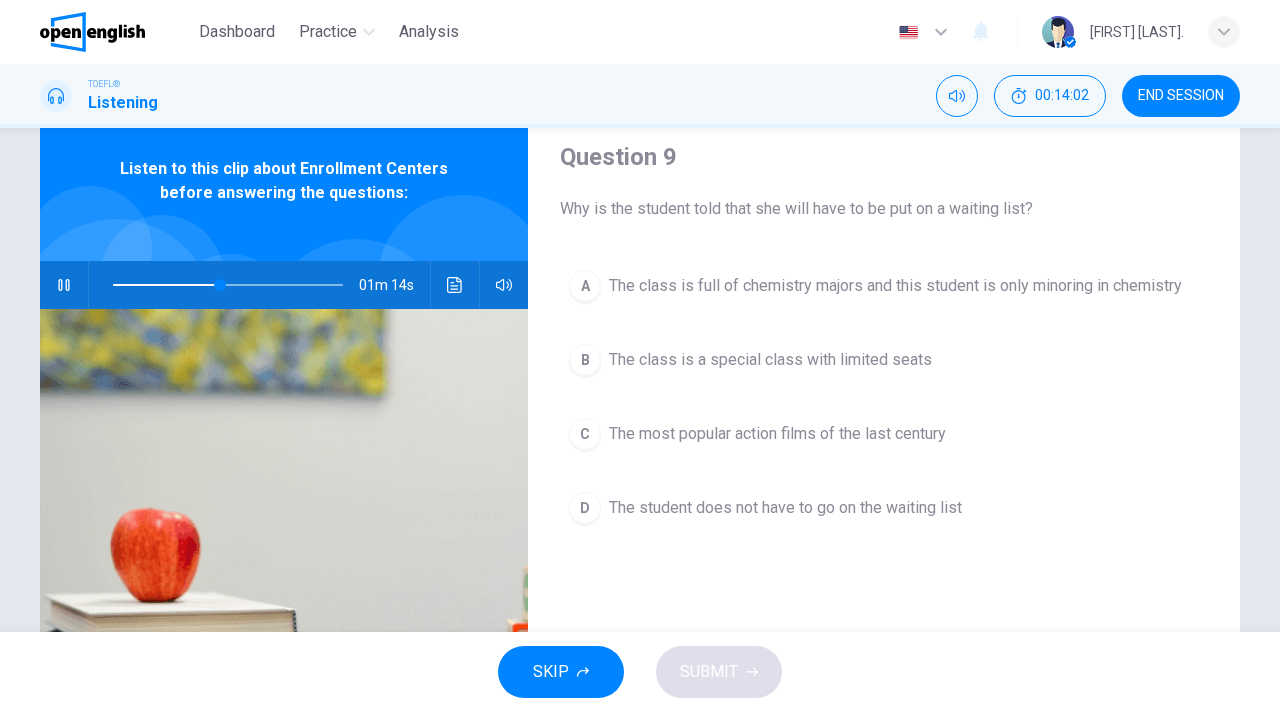click 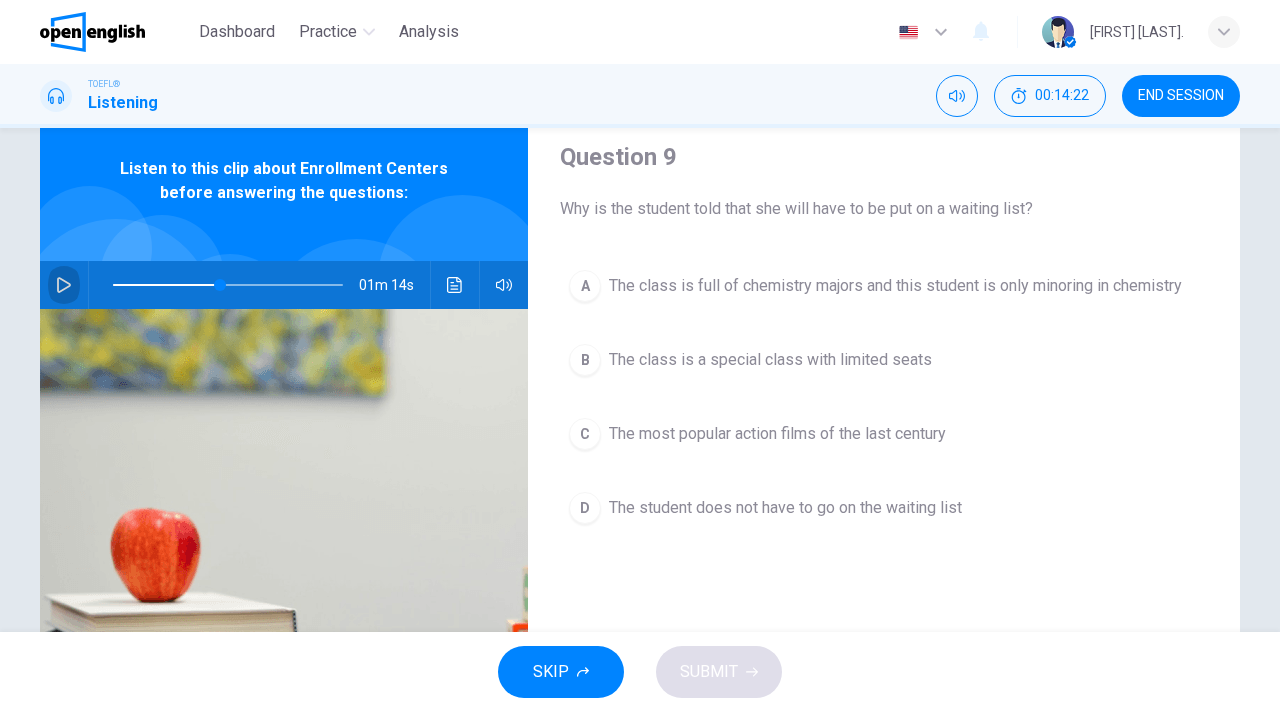 click 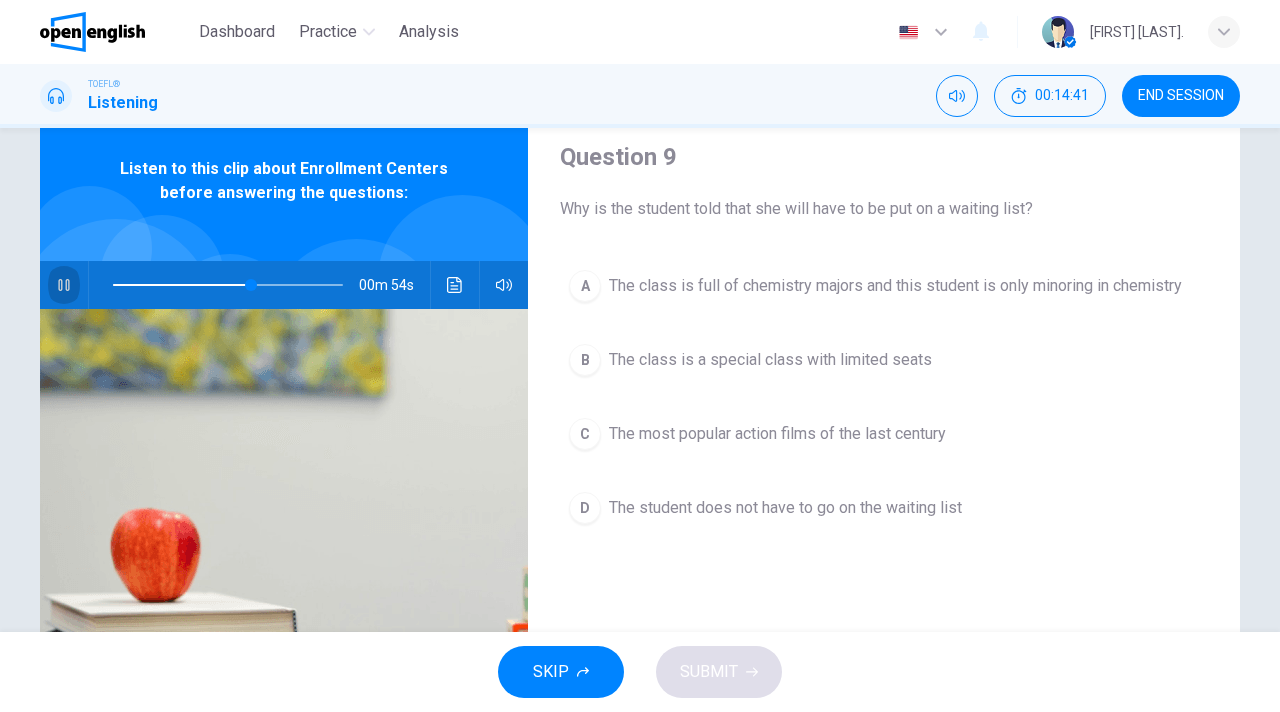 click 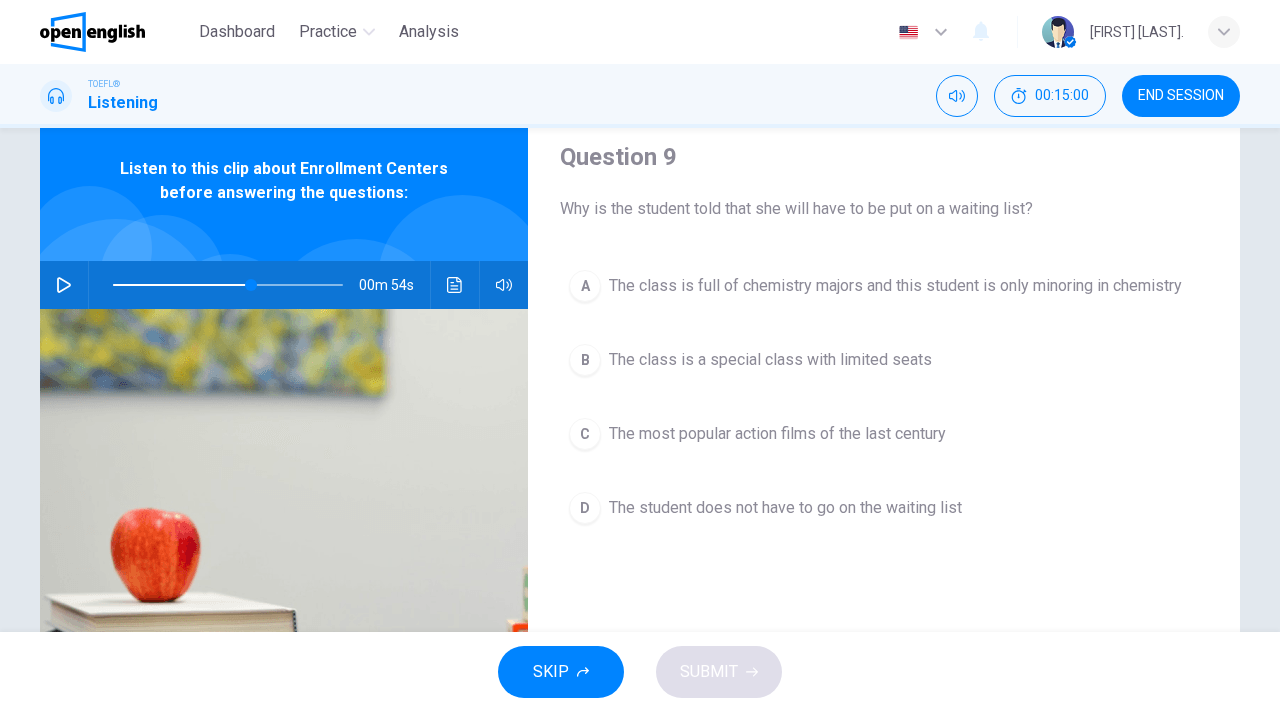 click 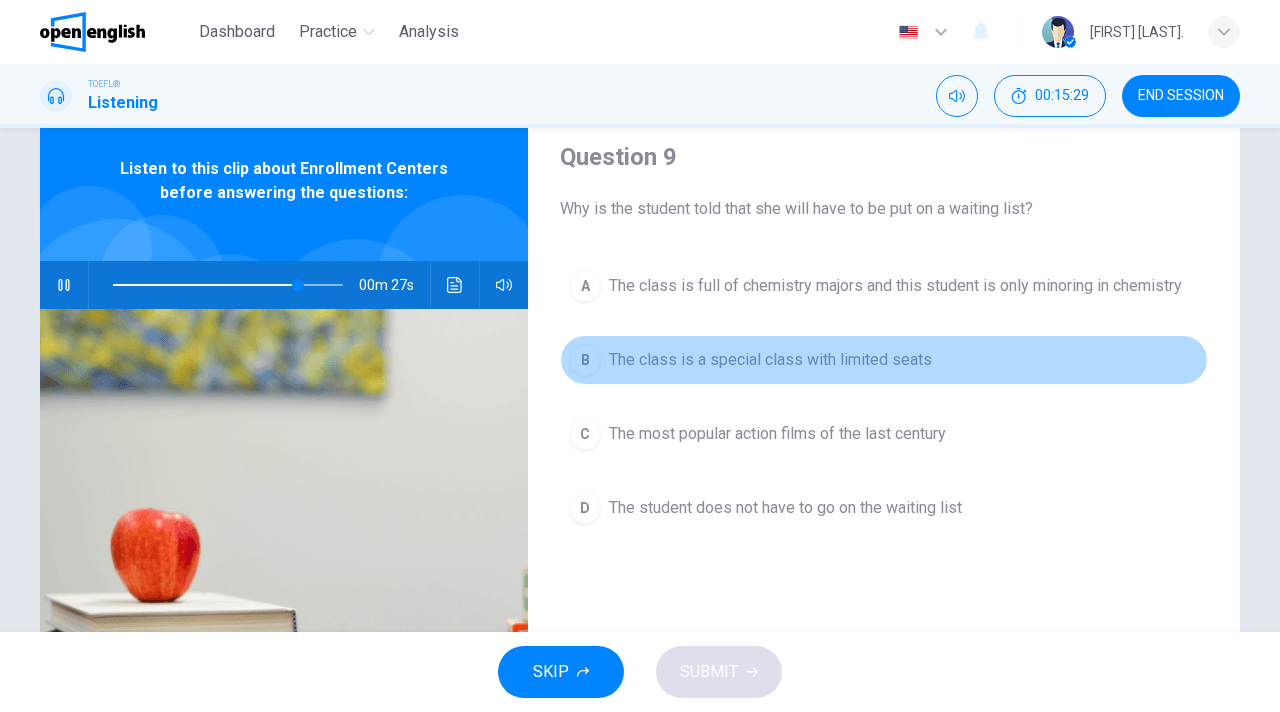 click on "The class is a special class with limited seats" at bounding box center (770, 360) 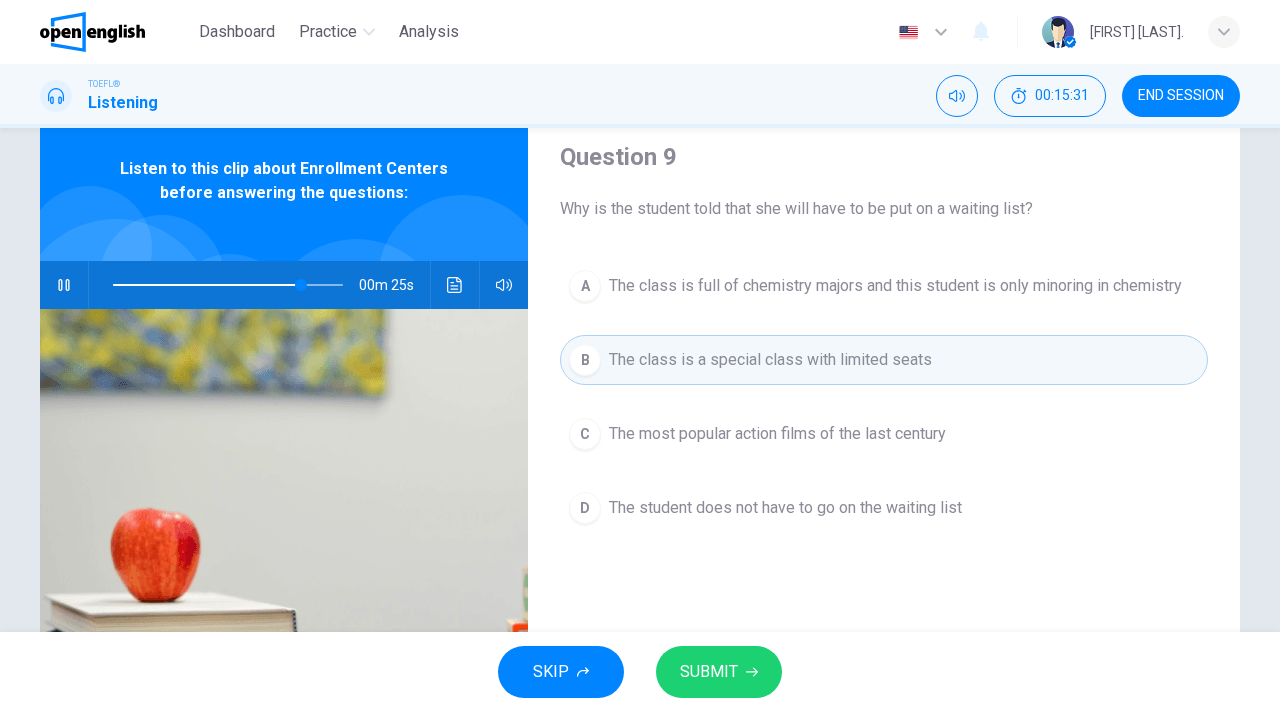 click on "SUBMIT" at bounding box center [709, 672] 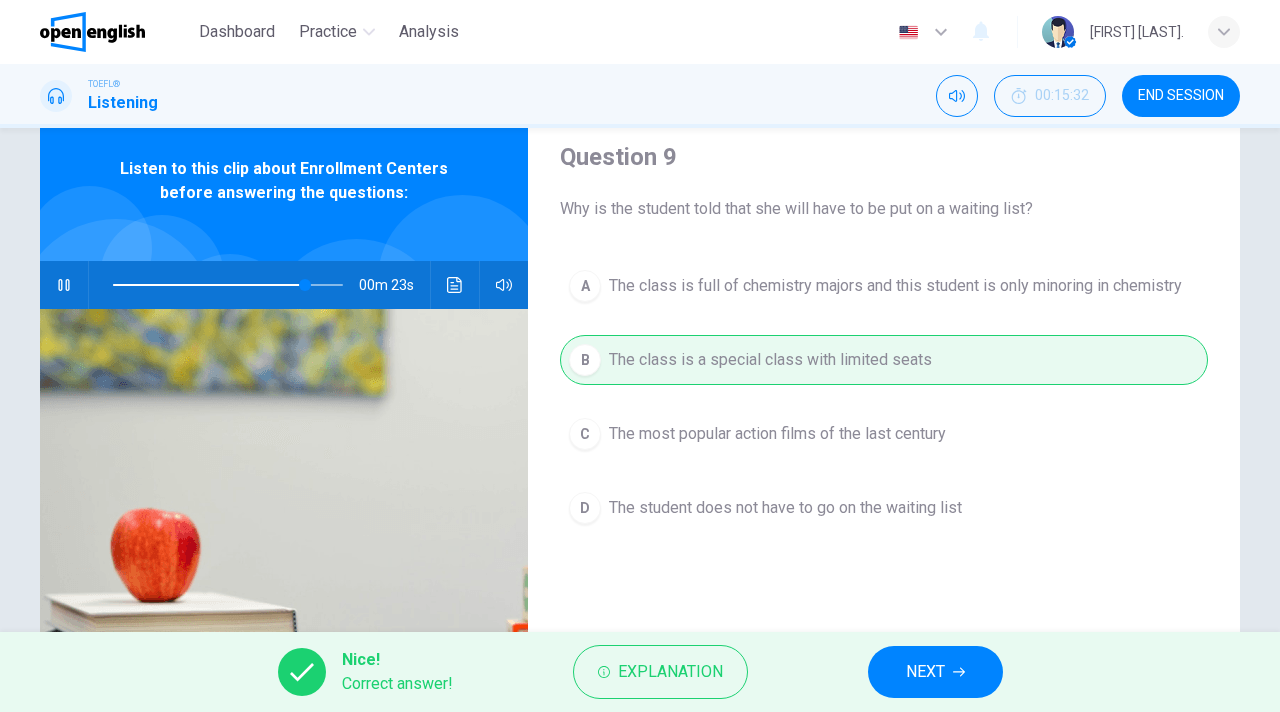 drag, startPoint x: 930, startPoint y: 678, endPoint x: 893, endPoint y: 537, distance: 145.7738 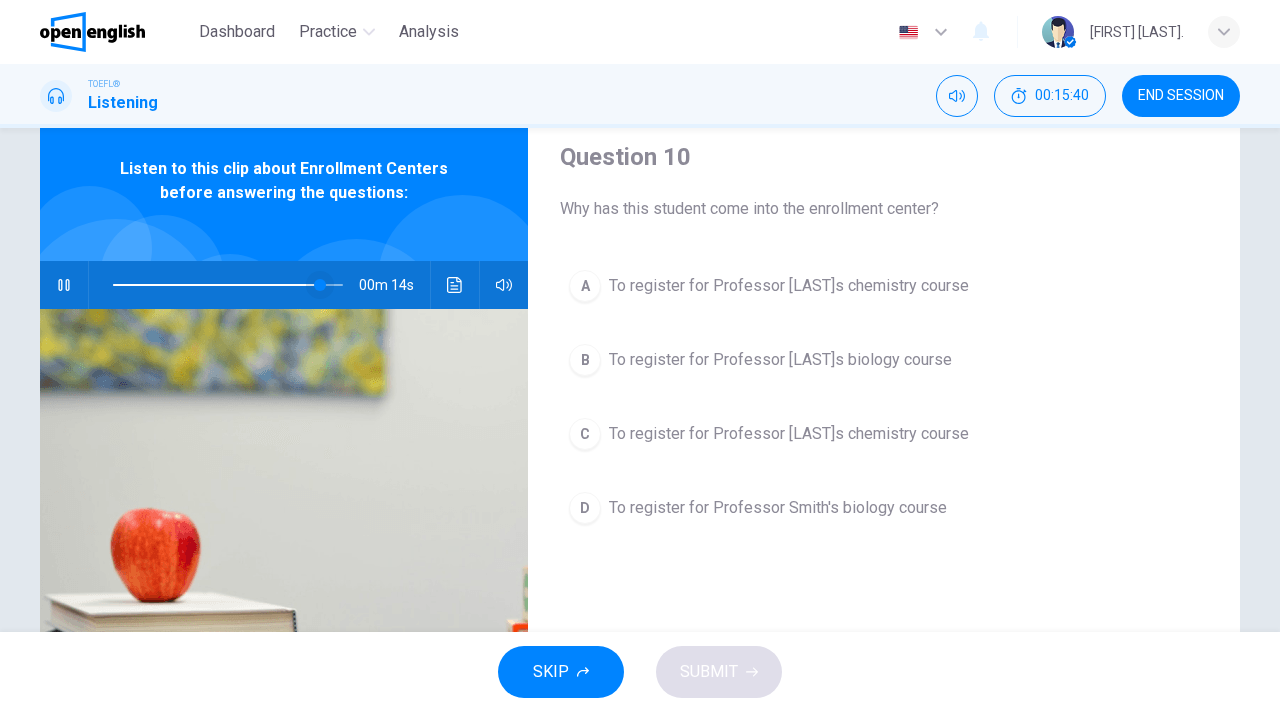 click at bounding box center [228, 285] 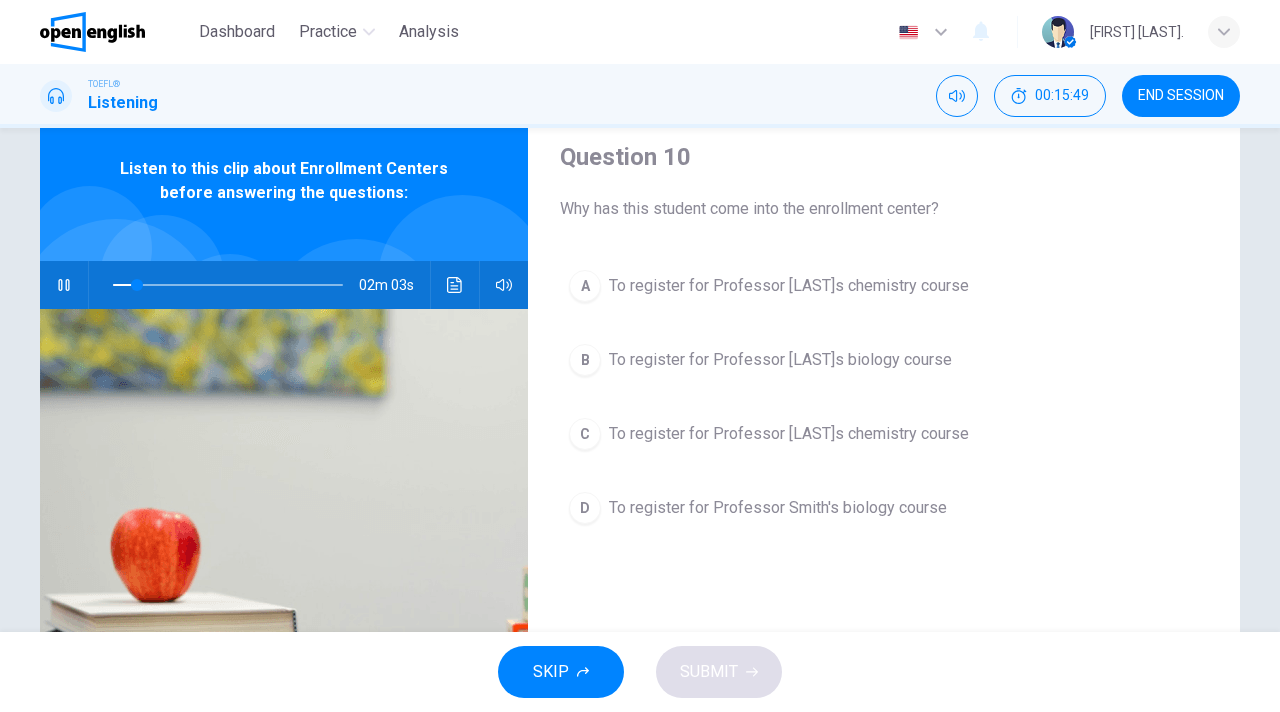 click on "A" at bounding box center (585, 286) 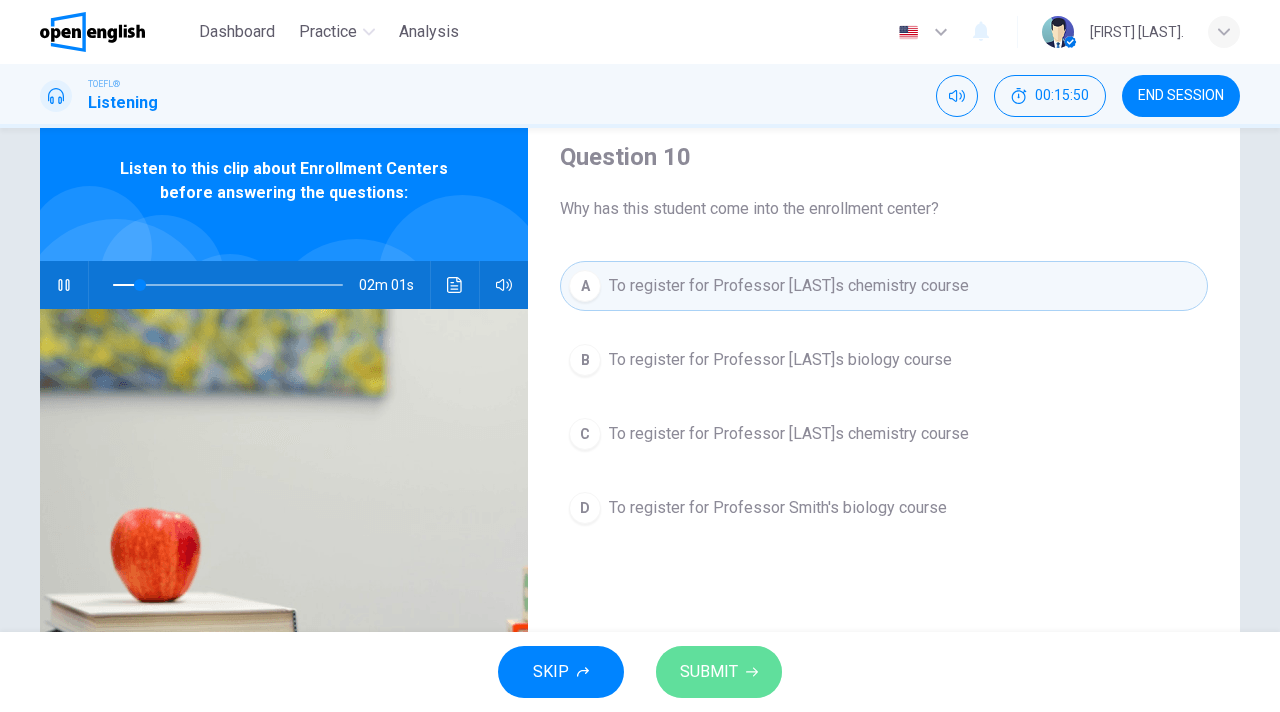 click on "SUBMIT" at bounding box center [709, 672] 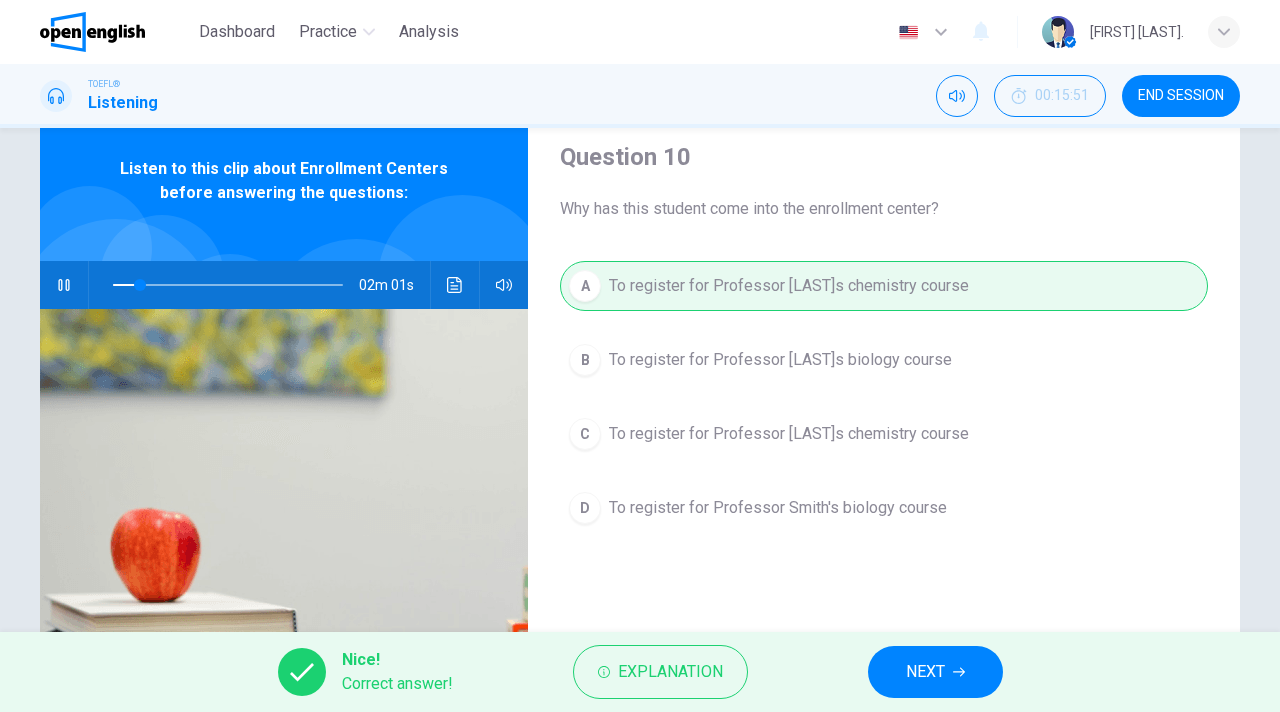 type on "**" 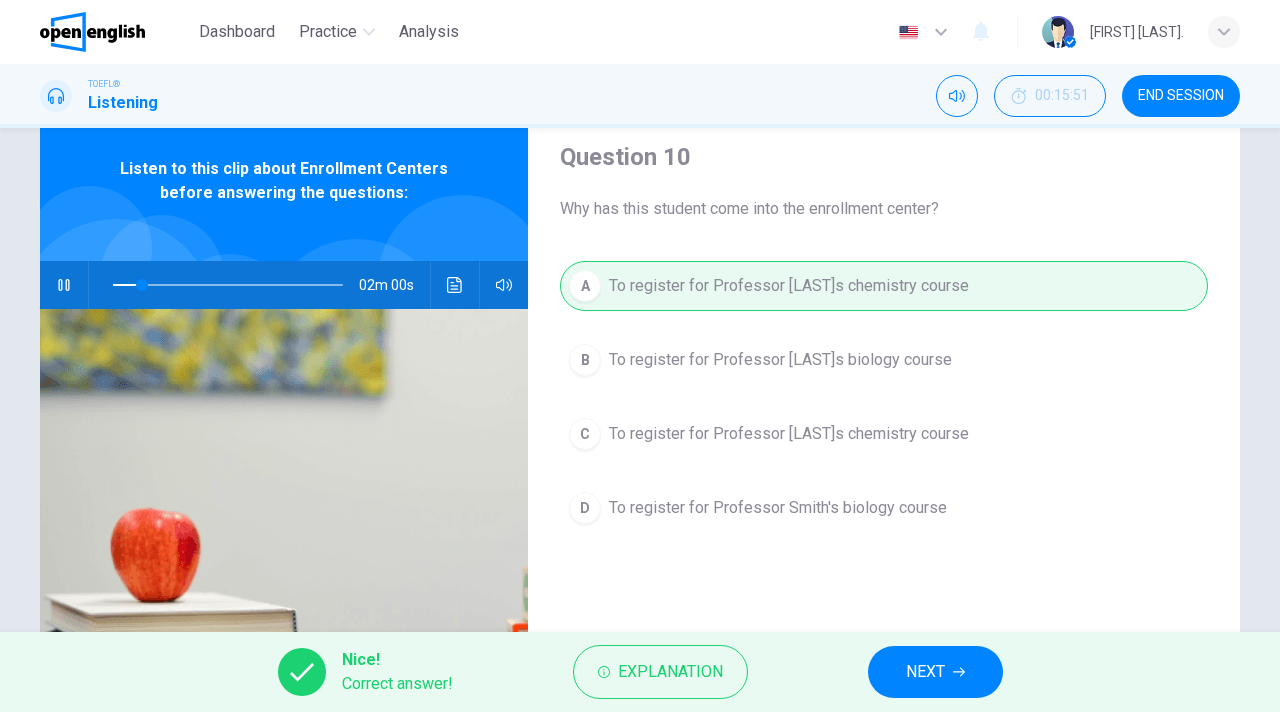 click on "NEXT" at bounding box center [935, 672] 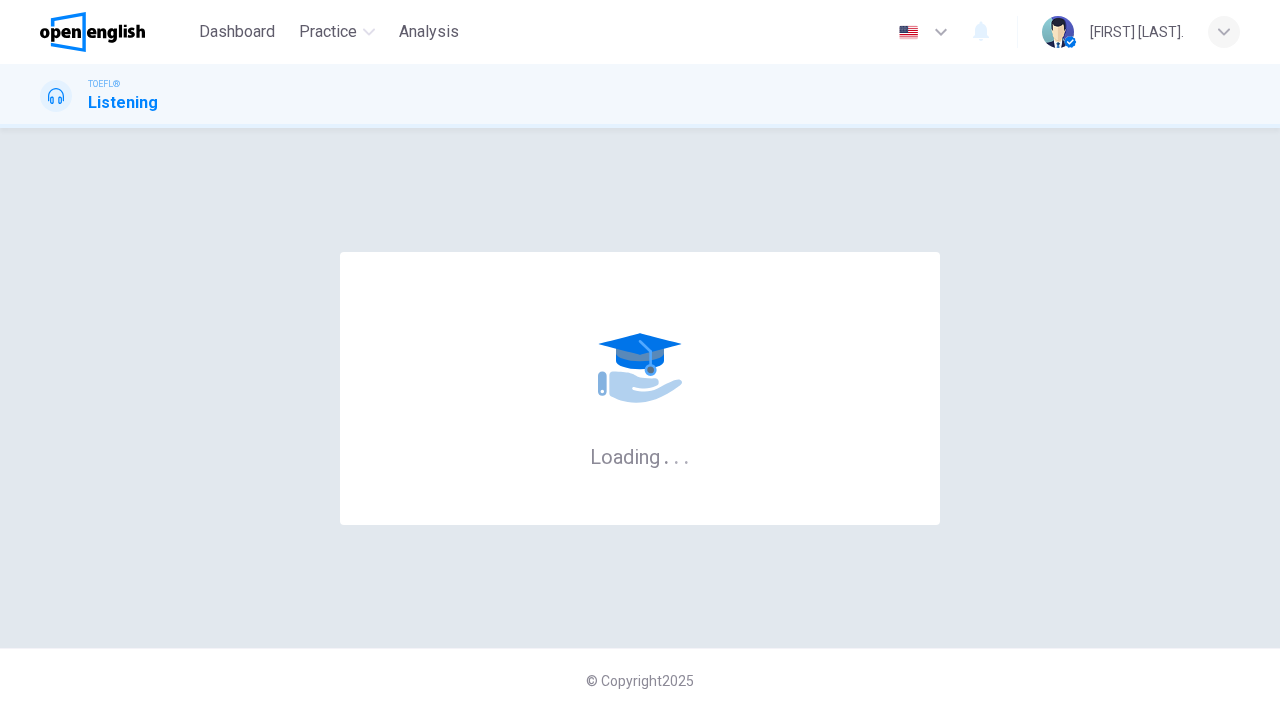 scroll, scrollTop: 0, scrollLeft: 0, axis: both 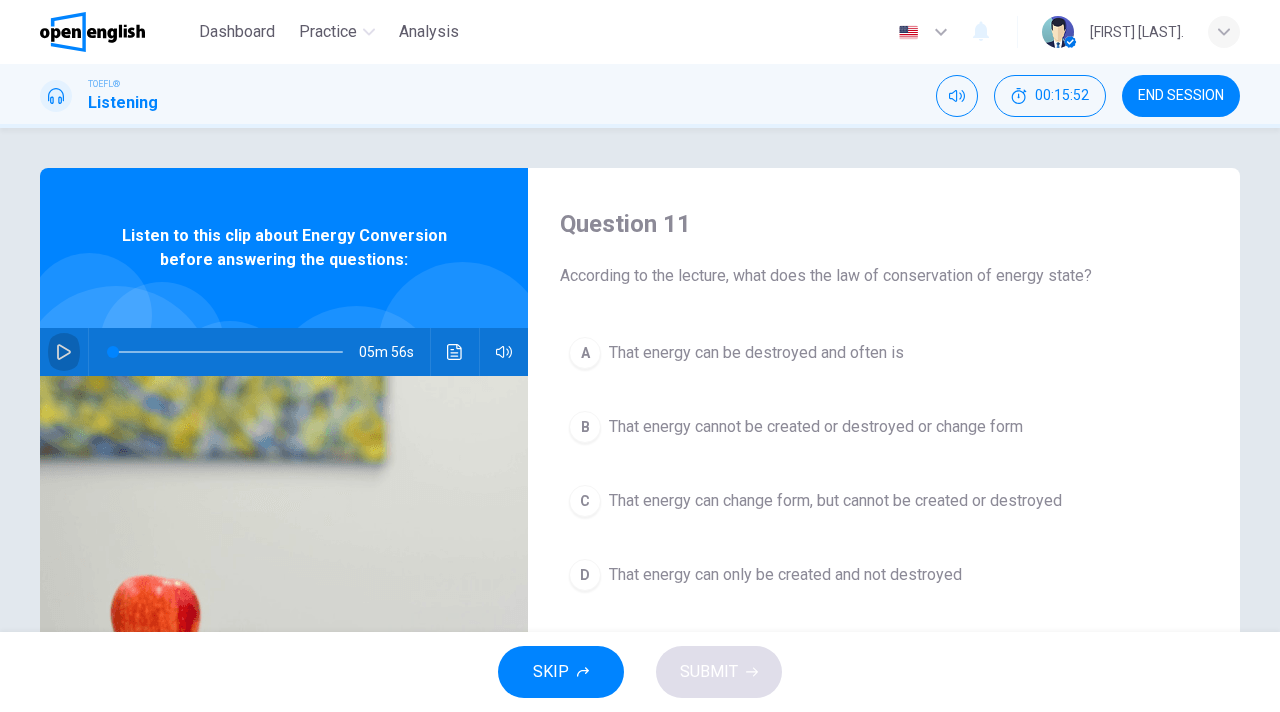 drag, startPoint x: 58, startPoint y: 358, endPoint x: 387, endPoint y: 245, distance: 347.86493 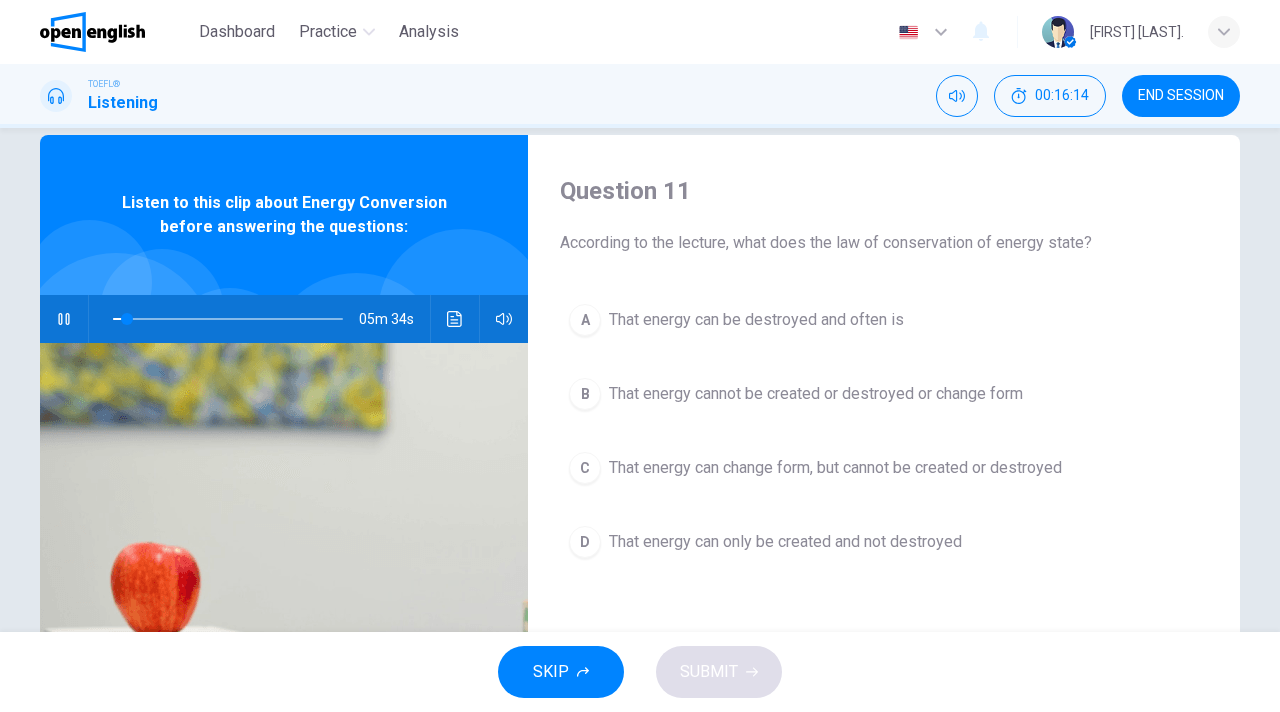 scroll, scrollTop: 32, scrollLeft: 0, axis: vertical 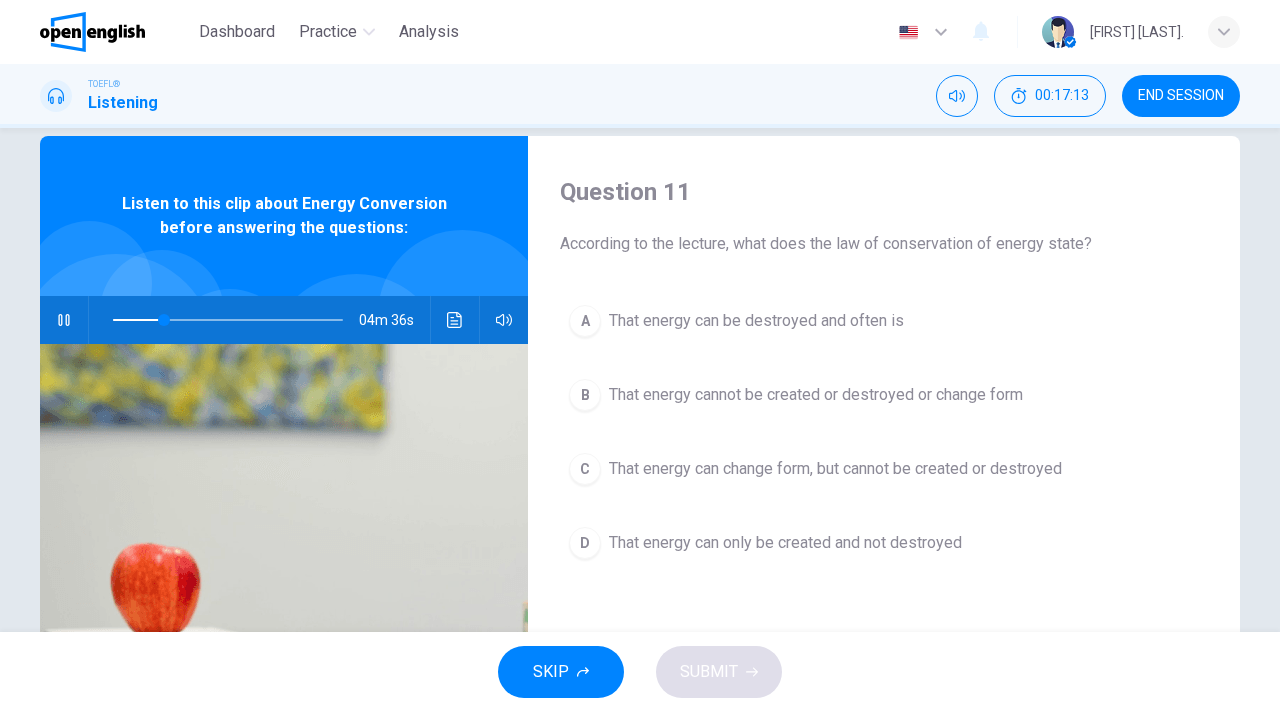 click 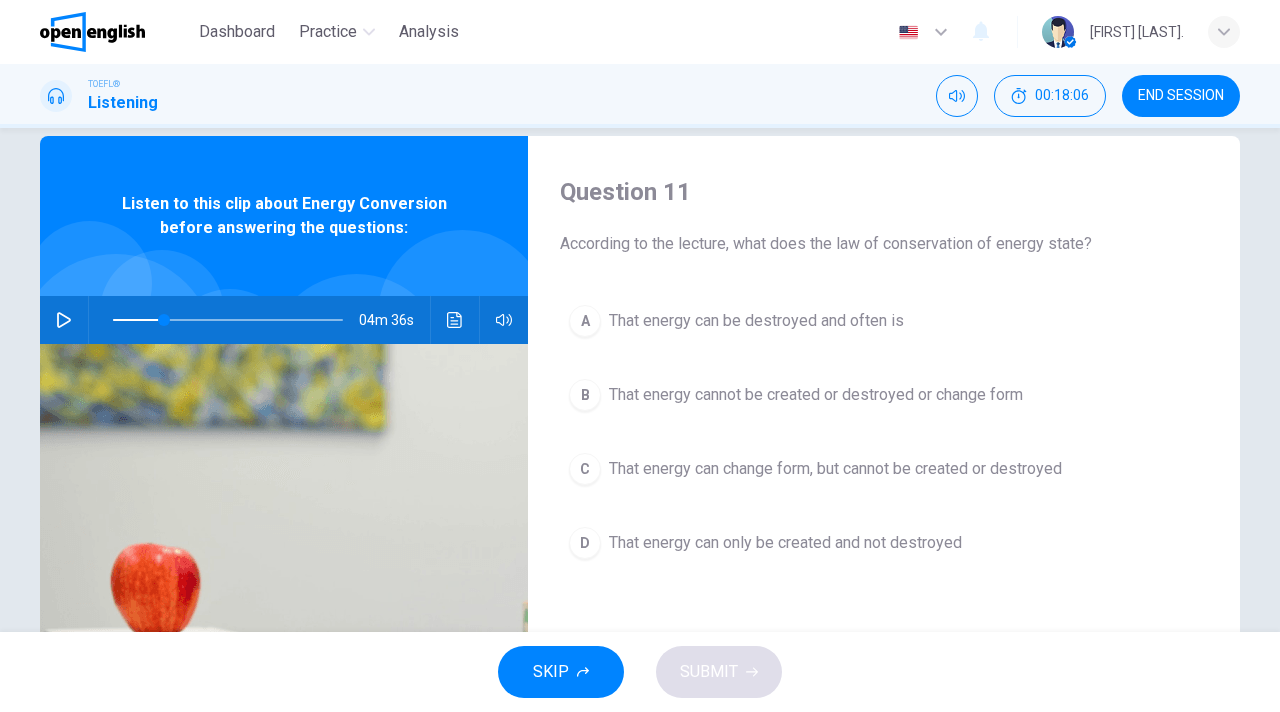 drag, startPoint x: 64, startPoint y: 319, endPoint x: 785, endPoint y: 281, distance: 722.0007 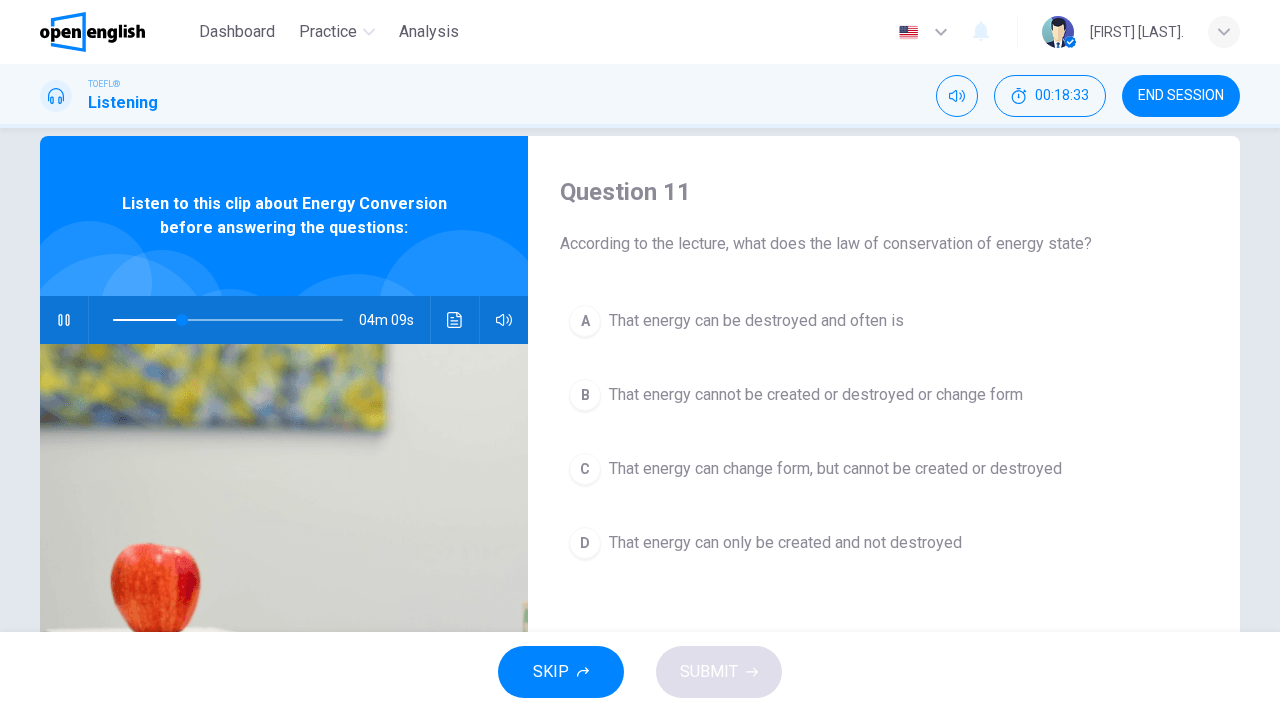 click at bounding box center [228, 320] 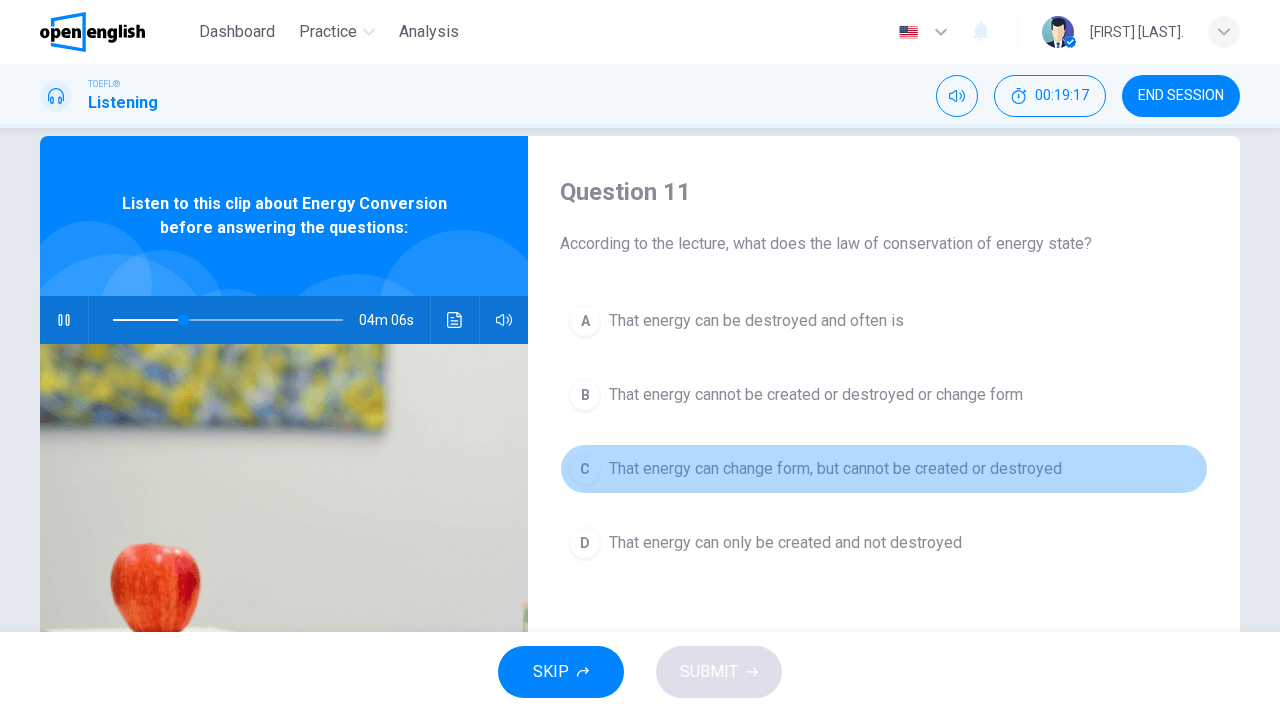 click on "That energy can change form, but cannot be created or destroyed" at bounding box center (835, 469) 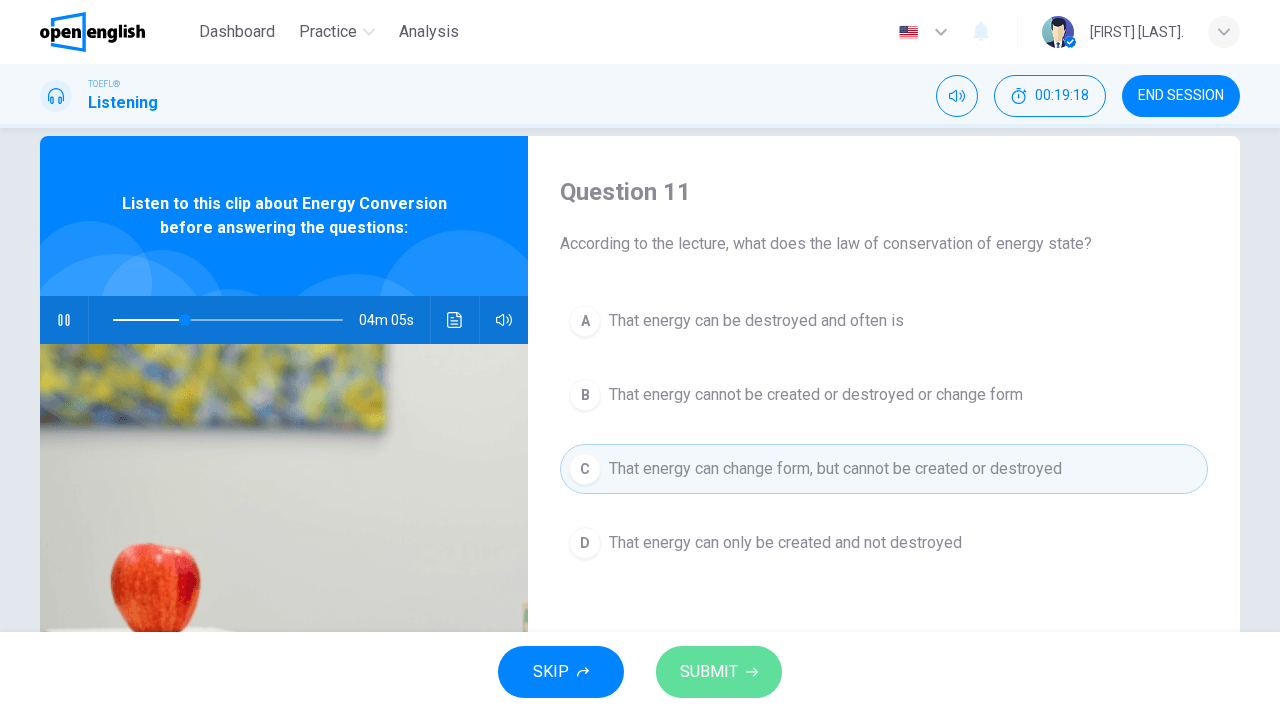 click on "SUBMIT" at bounding box center (709, 672) 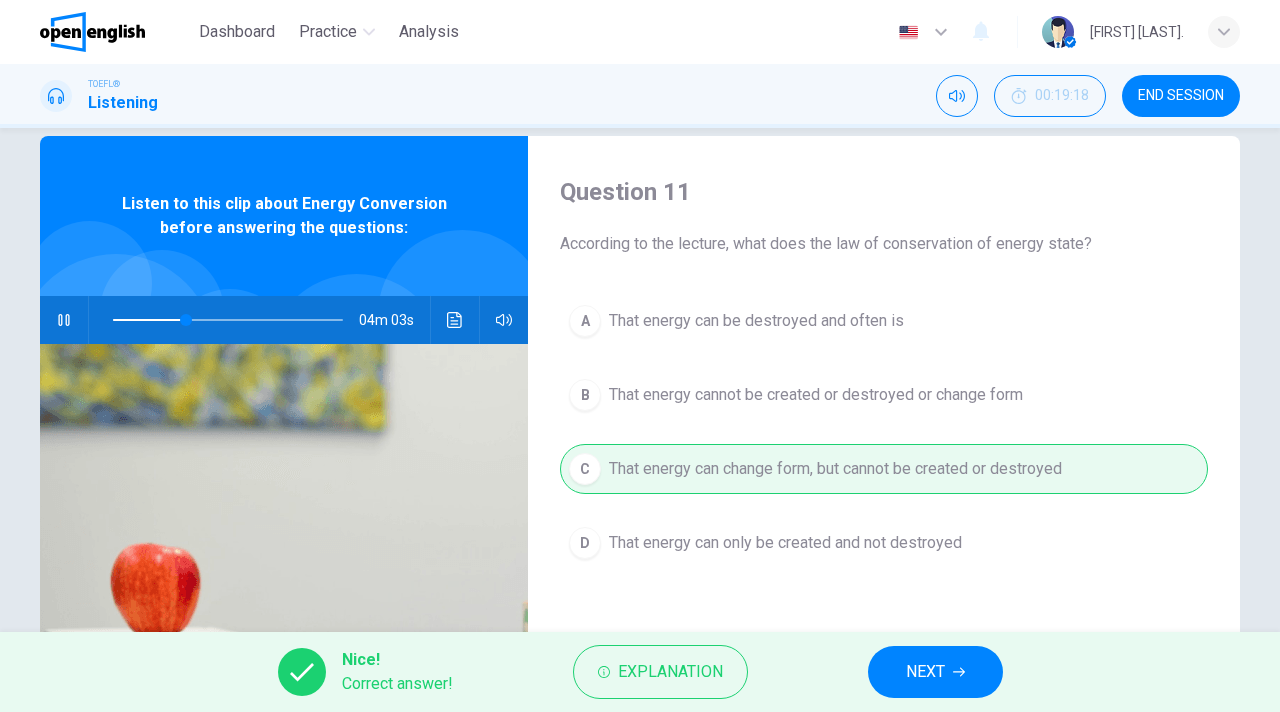 click on "NEXT" at bounding box center (935, 672) 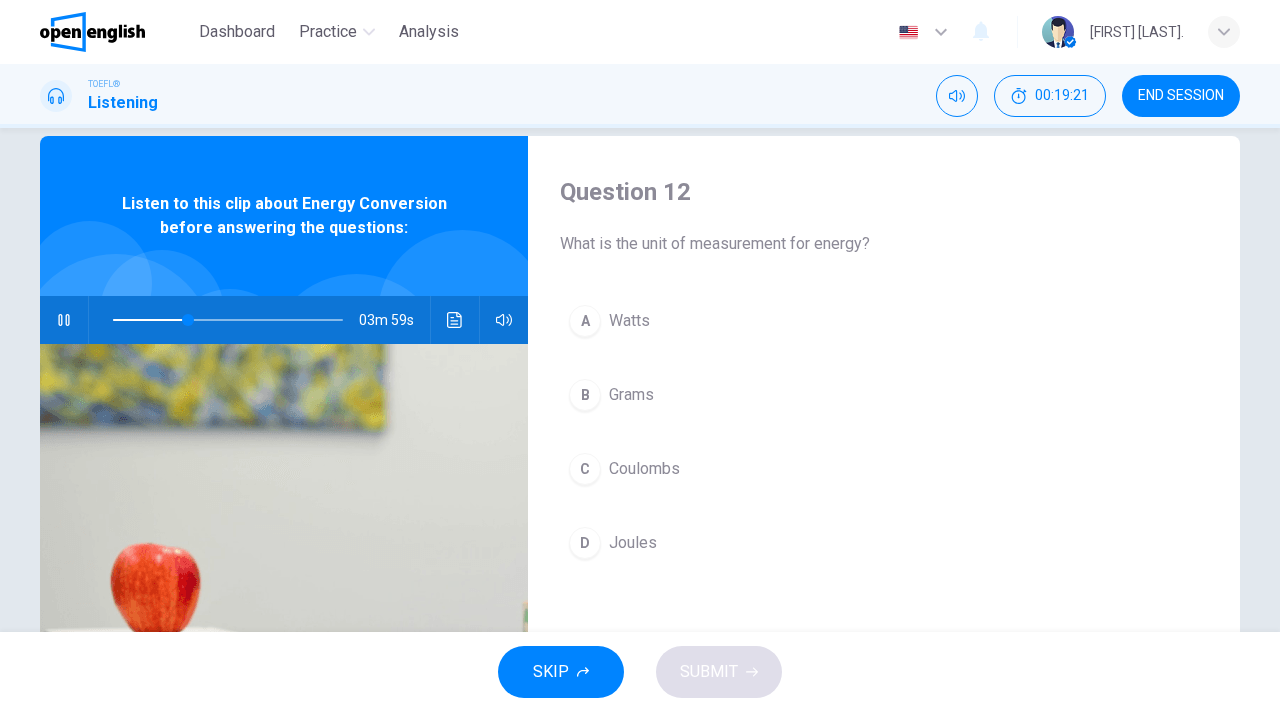 click on "D" at bounding box center [585, 543] 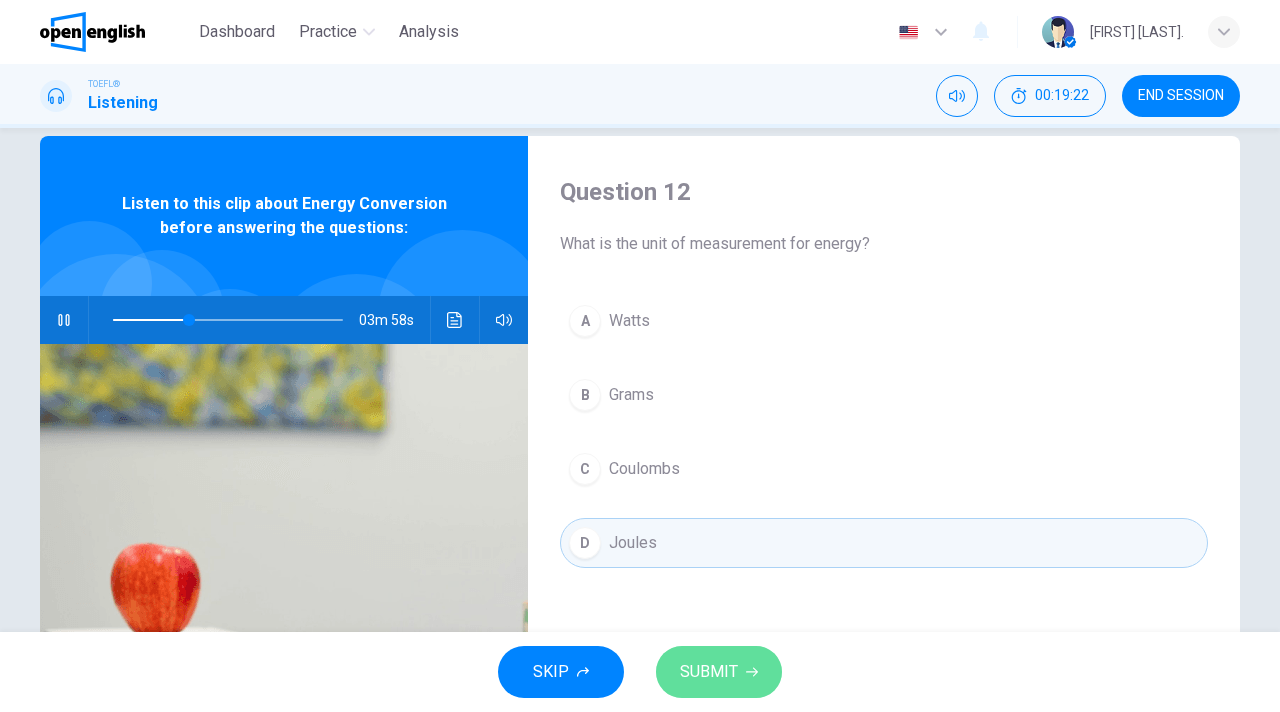 click on "SUBMIT" at bounding box center (709, 672) 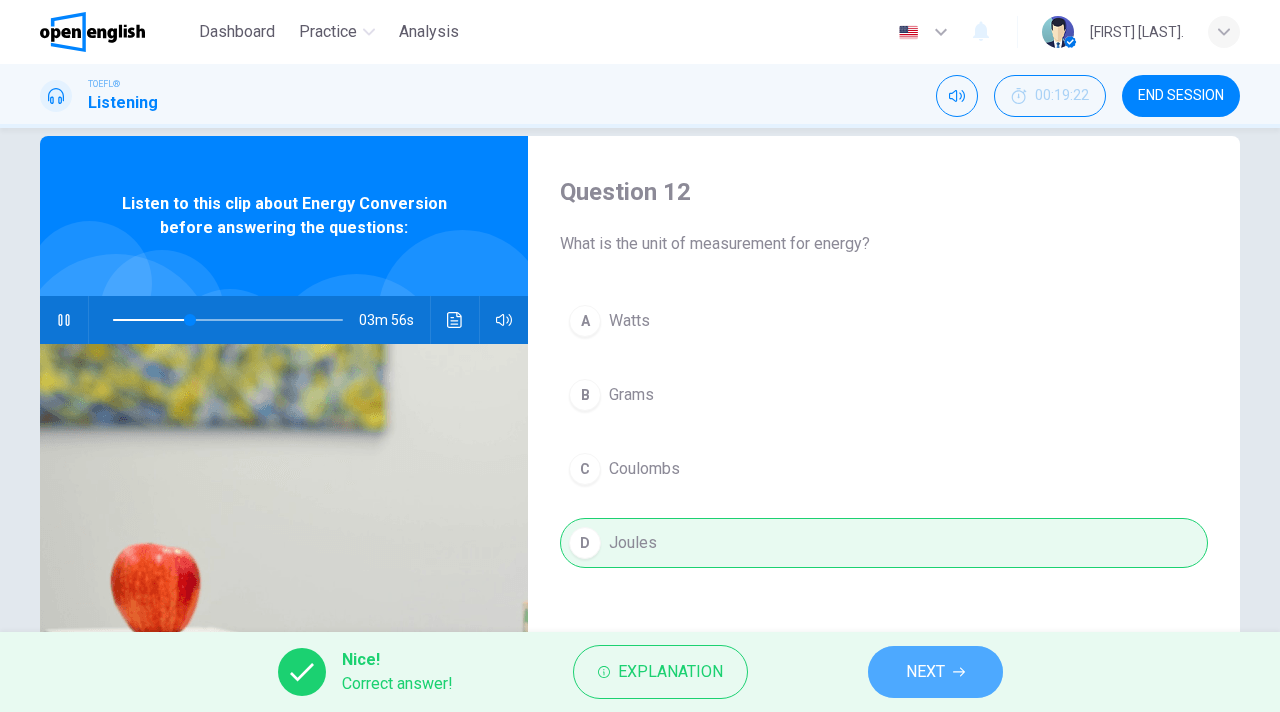 click on "NEXT" at bounding box center (935, 672) 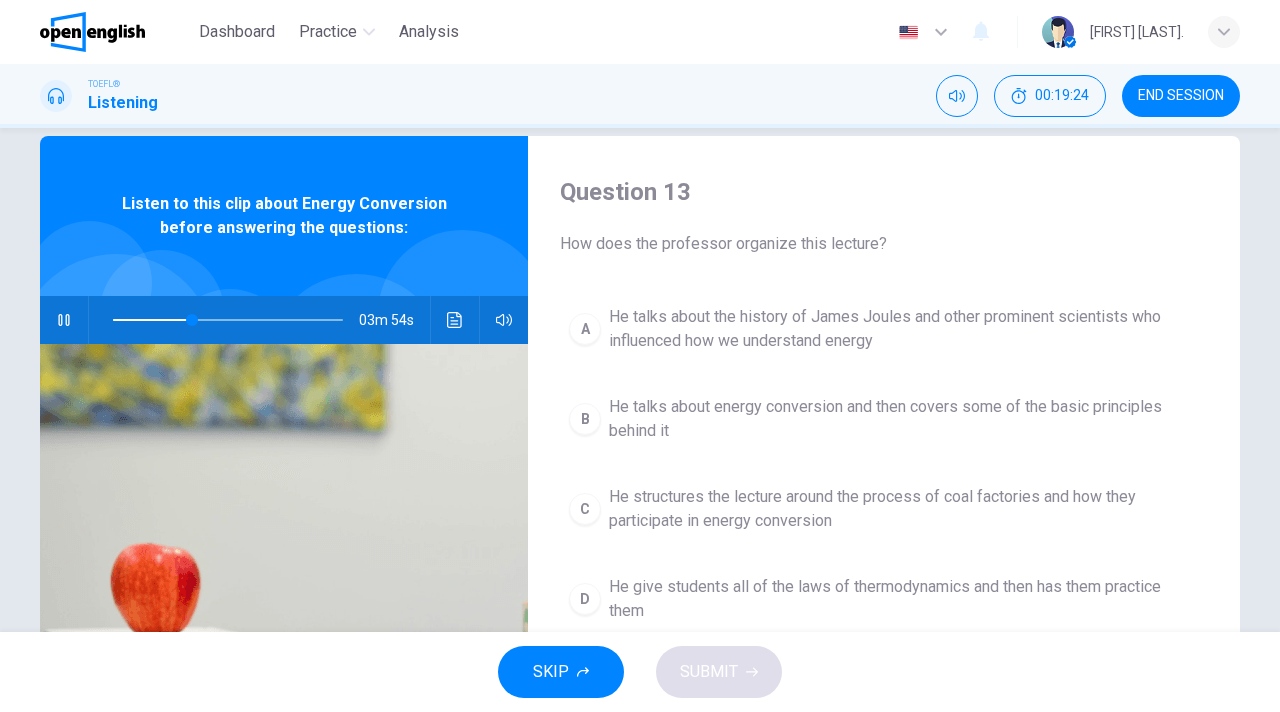 click 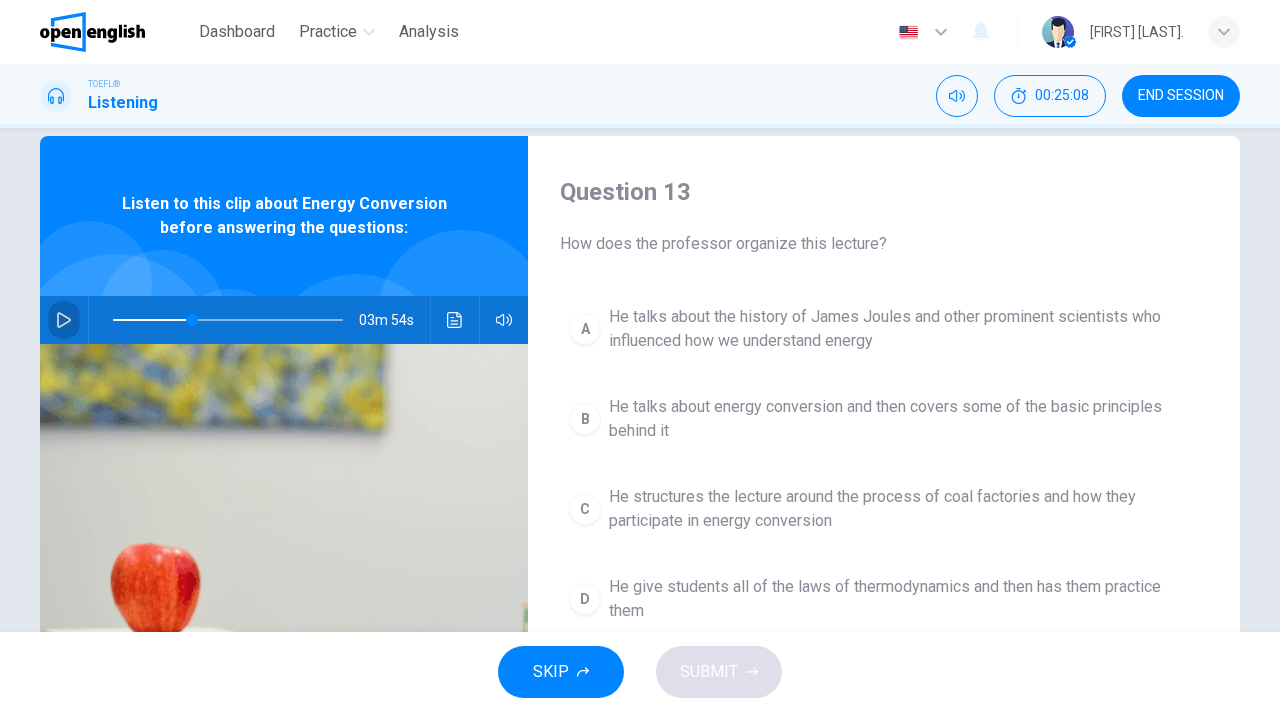 click at bounding box center (64, 320) 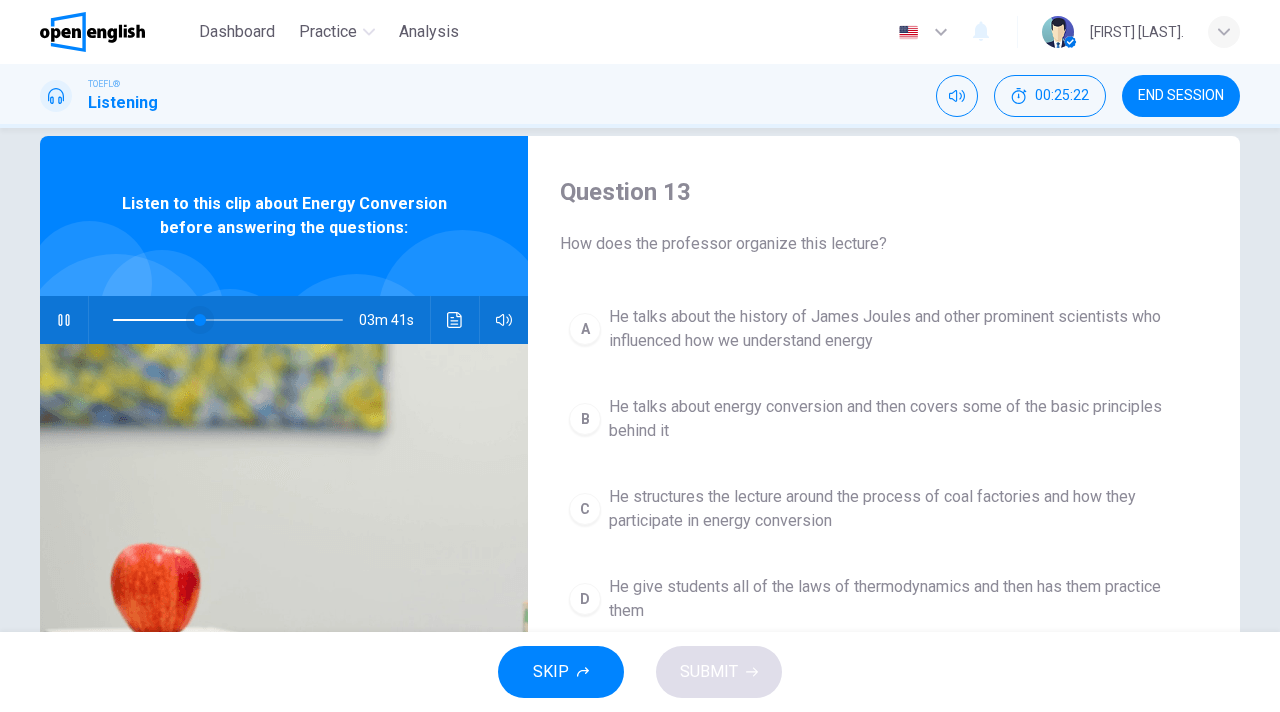 click at bounding box center [200, 320] 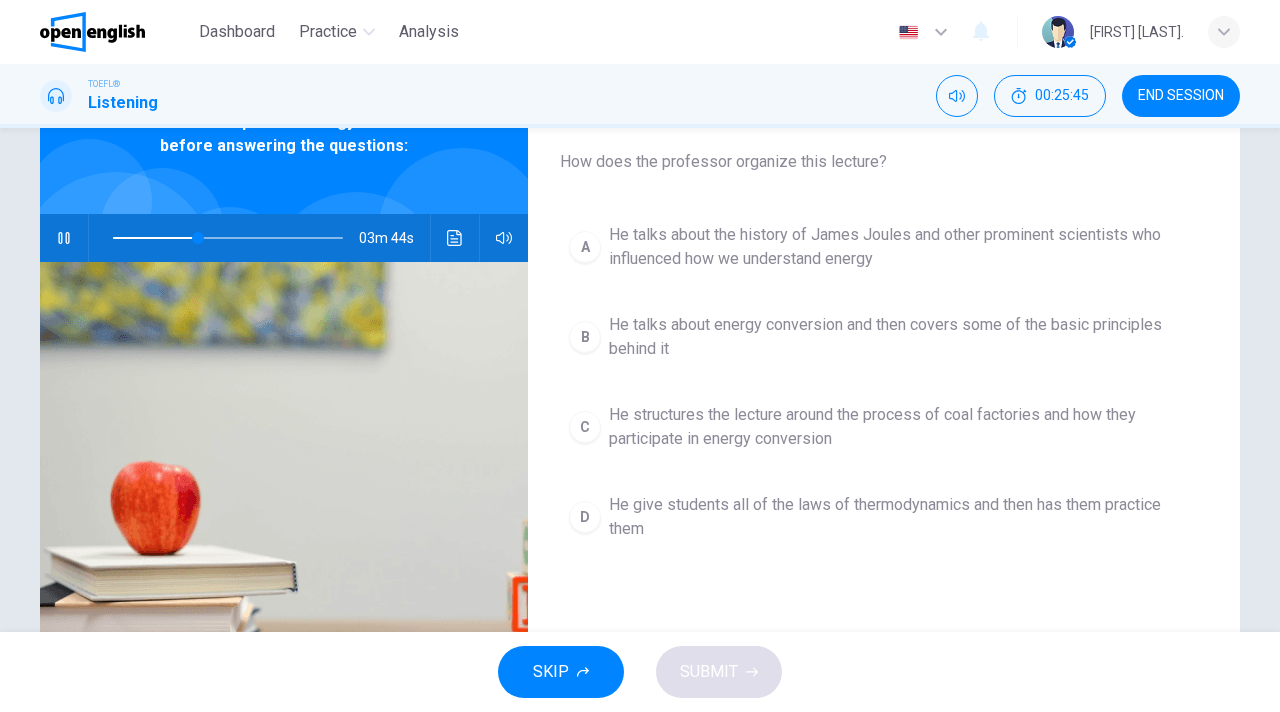 scroll, scrollTop: 113, scrollLeft: 0, axis: vertical 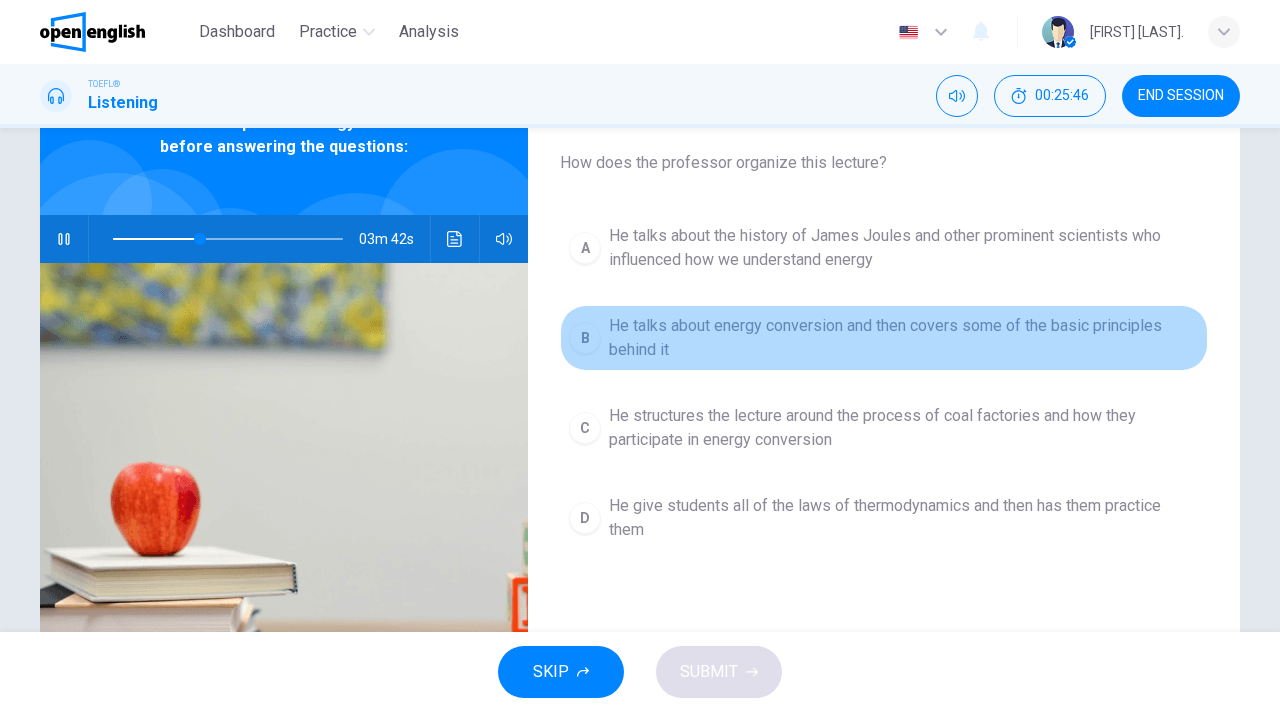 click on "He talks about energy conversion and then covers some of the basic principles behind it" at bounding box center [904, 338] 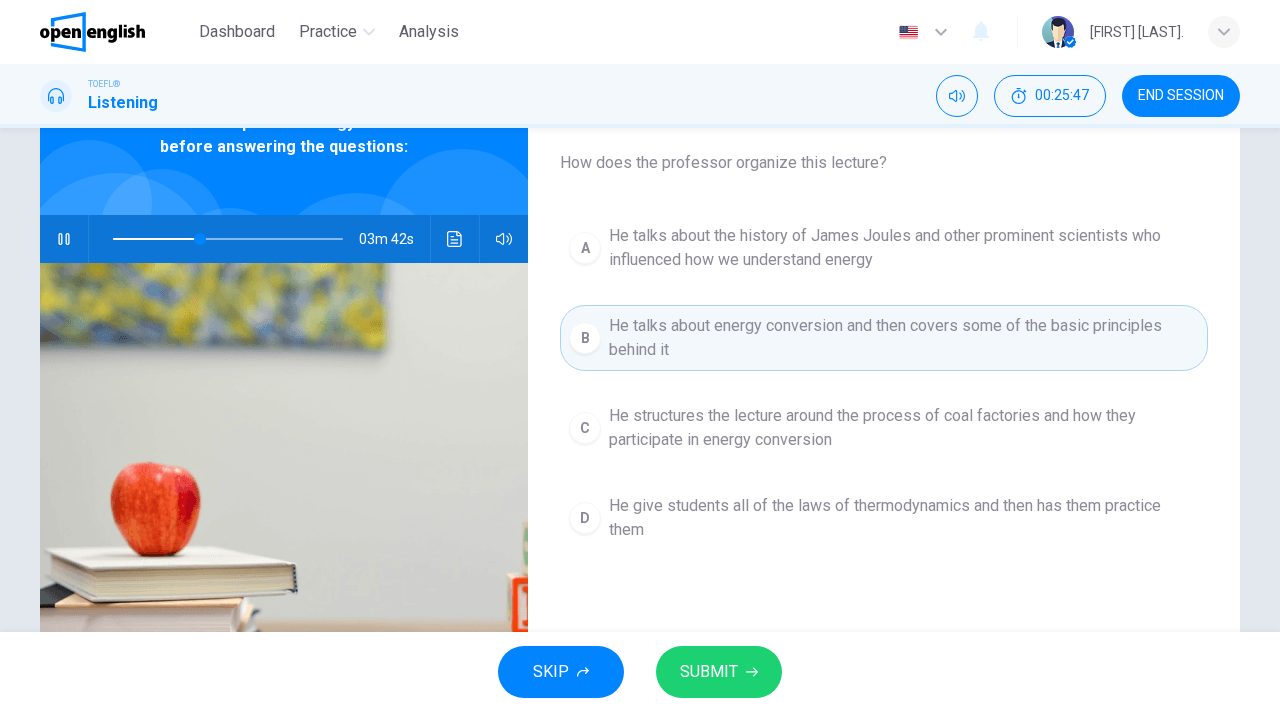 click on "SUBMIT" at bounding box center [709, 672] 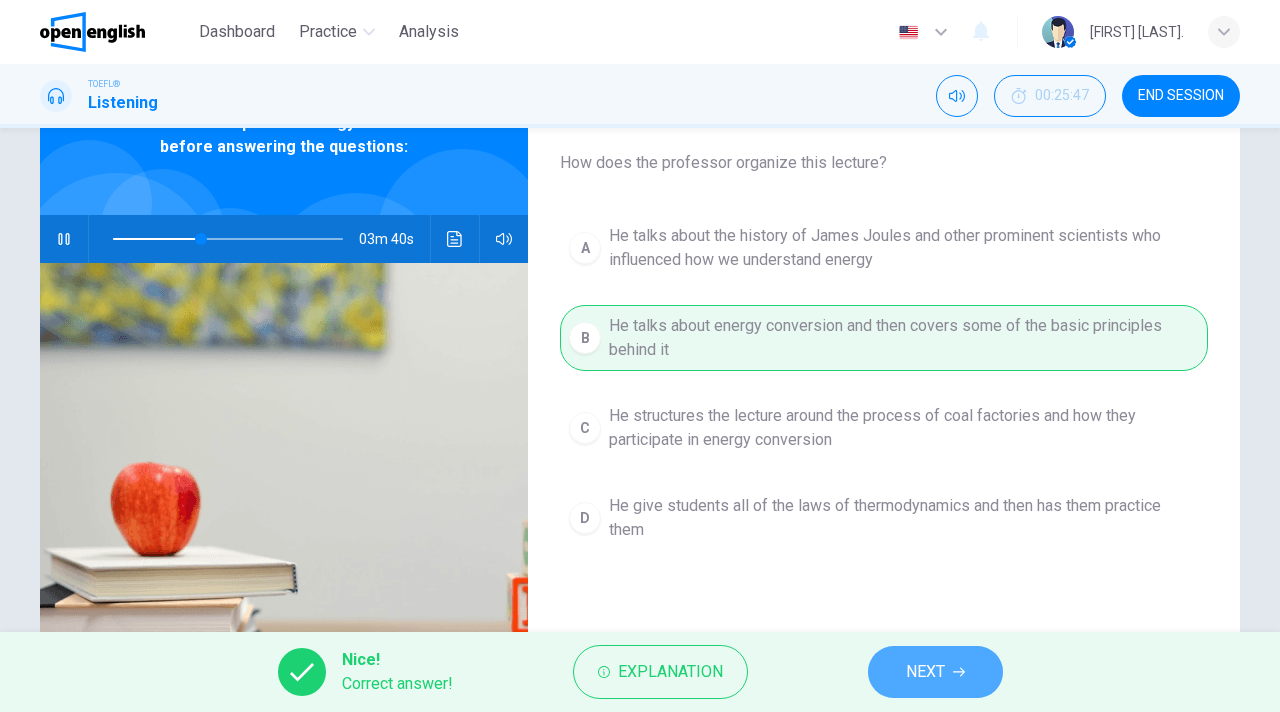 click on "NEXT" at bounding box center [925, 672] 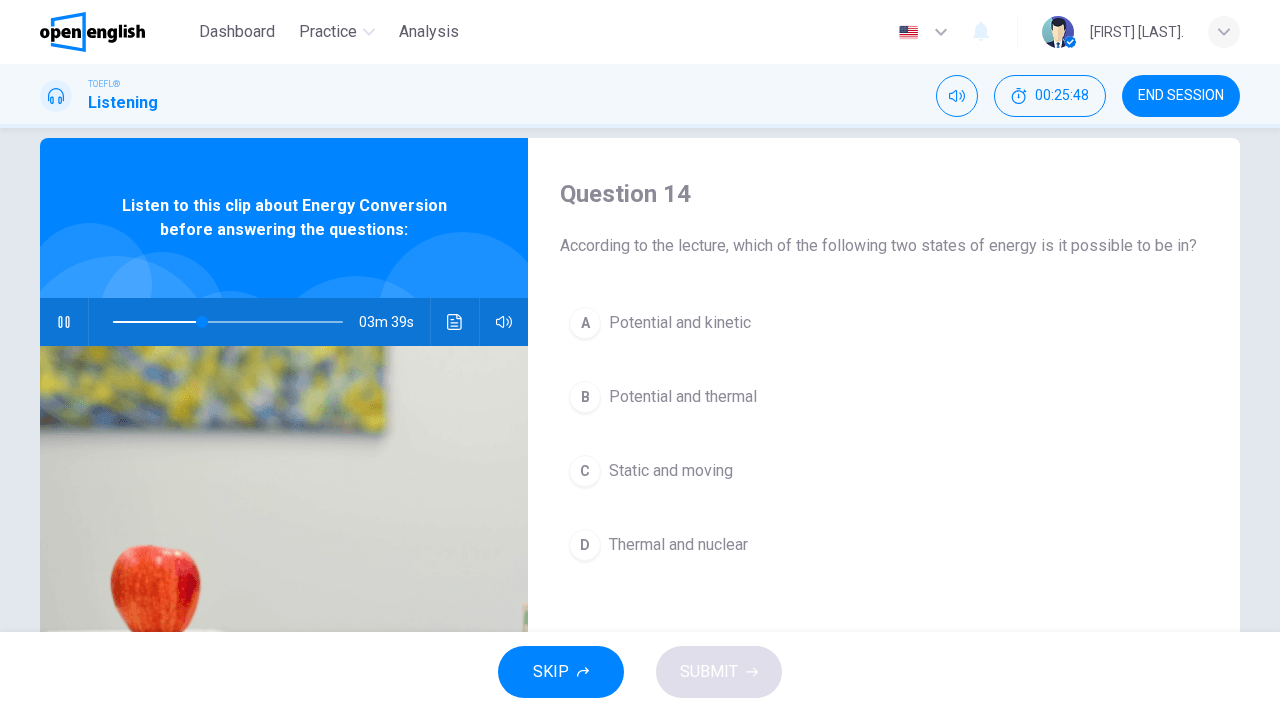 scroll, scrollTop: 25, scrollLeft: 0, axis: vertical 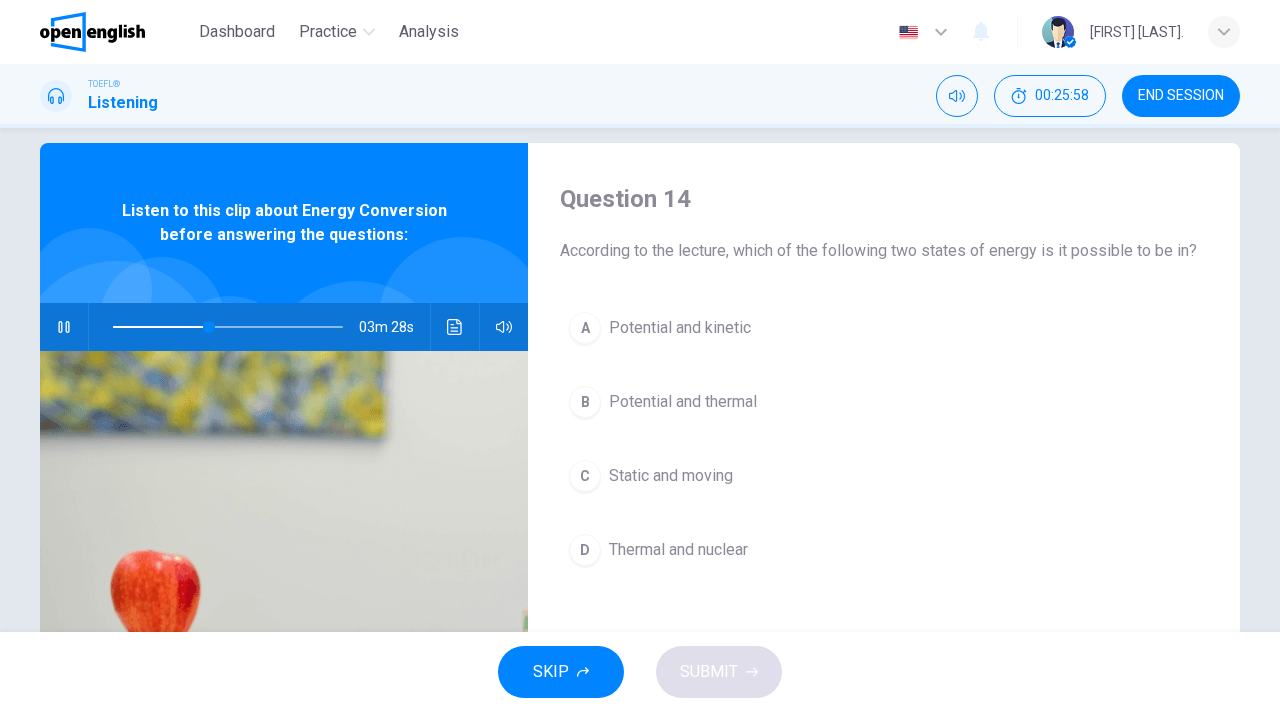 click on "C Static and moving" at bounding box center (884, 476) 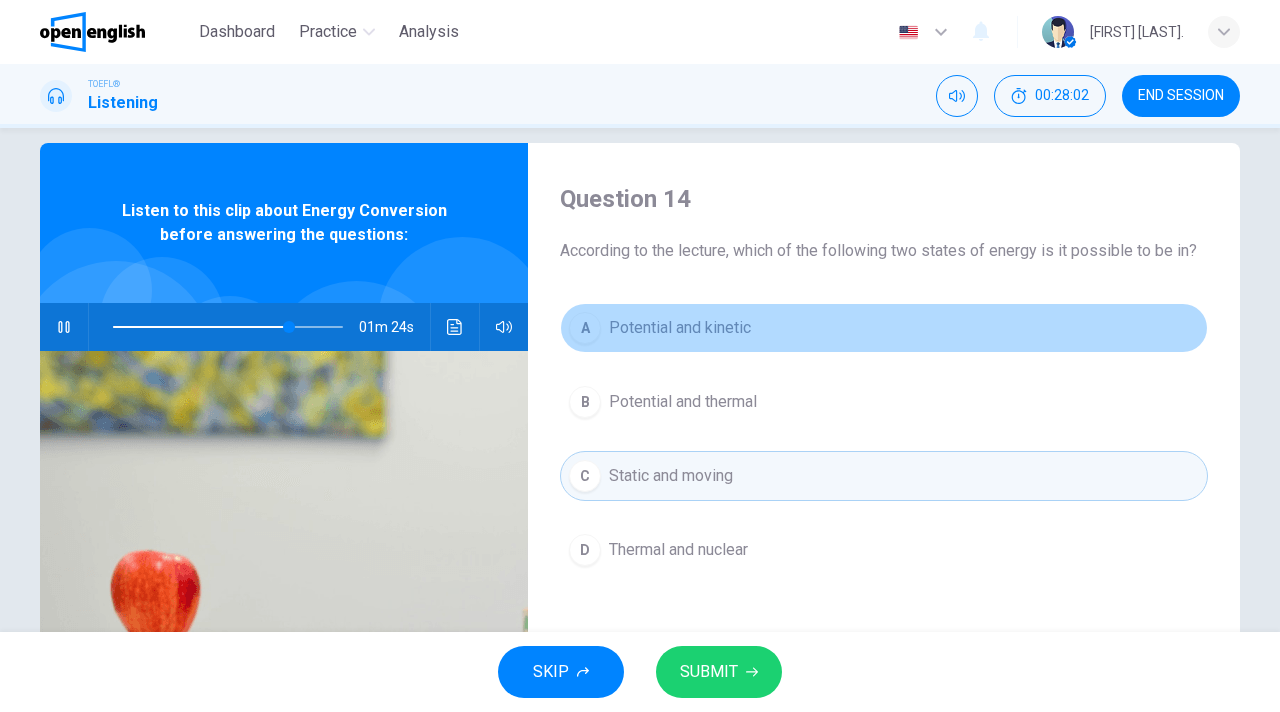 click on "A Potential and kinetic" at bounding box center [884, 328] 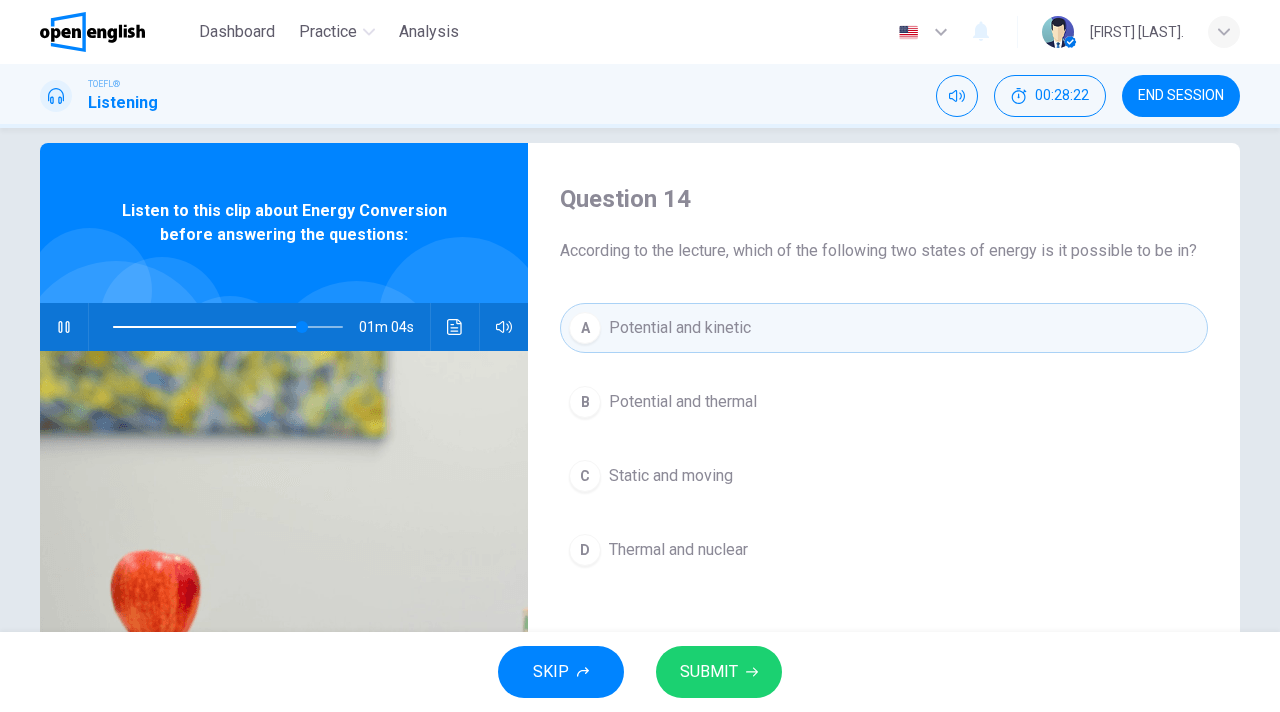 click on "SUBMIT" at bounding box center [709, 672] 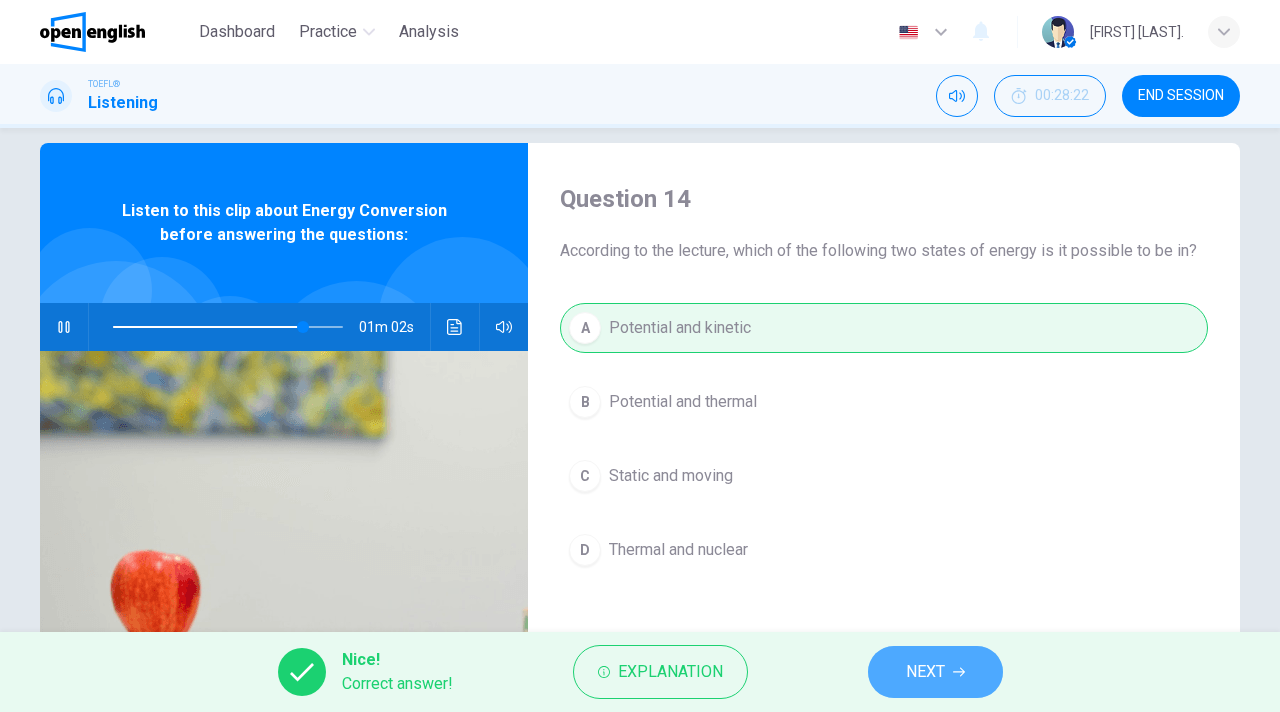 click on "NEXT" at bounding box center (925, 672) 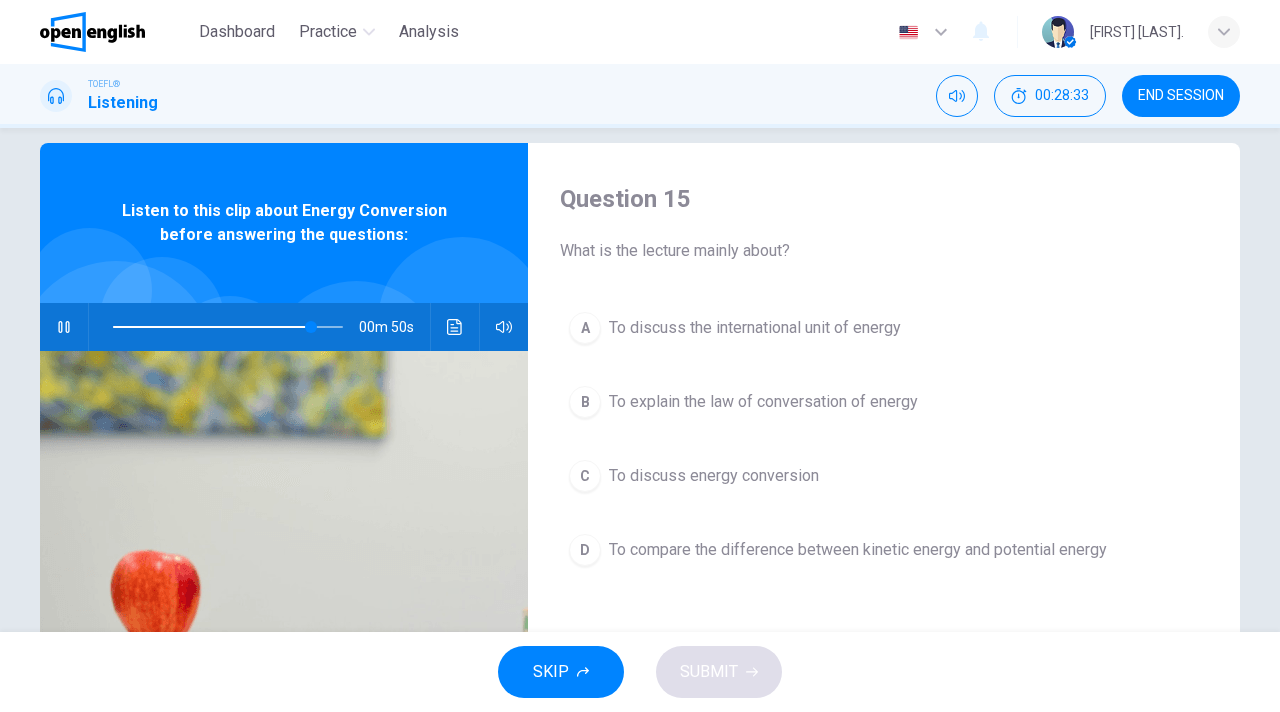 click on "B" at bounding box center [585, 402] 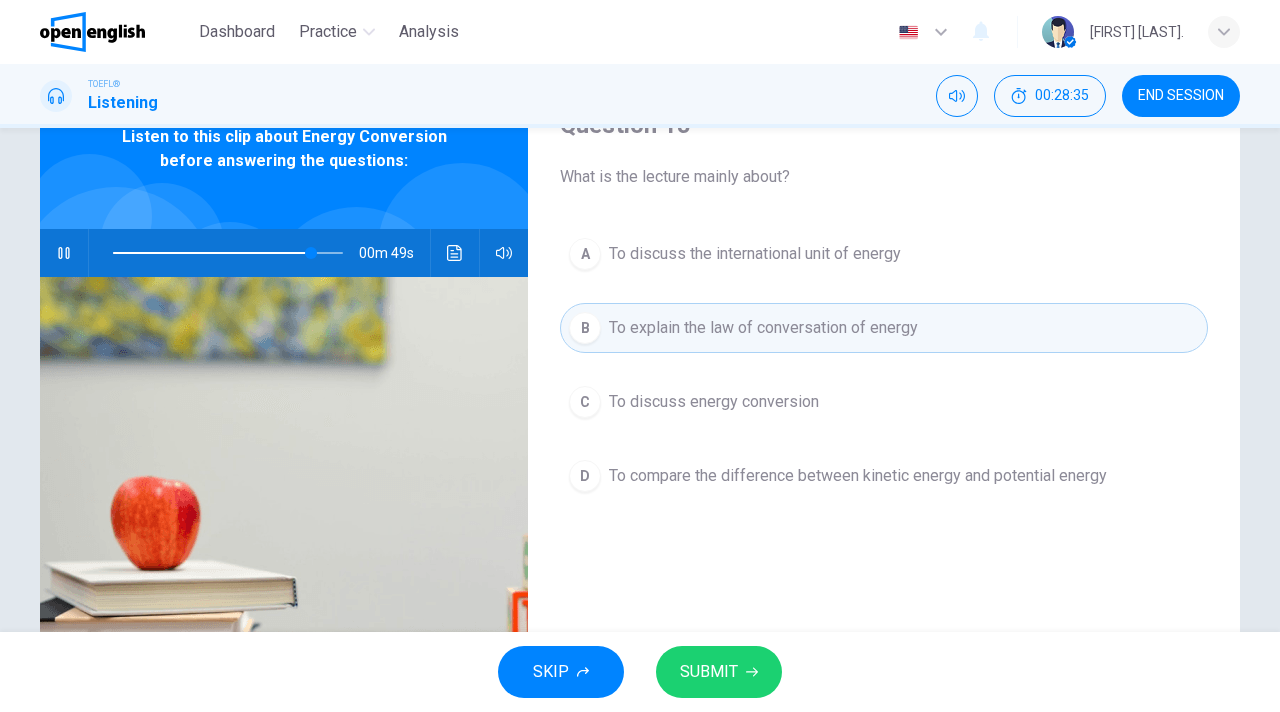 scroll, scrollTop: 101, scrollLeft: 0, axis: vertical 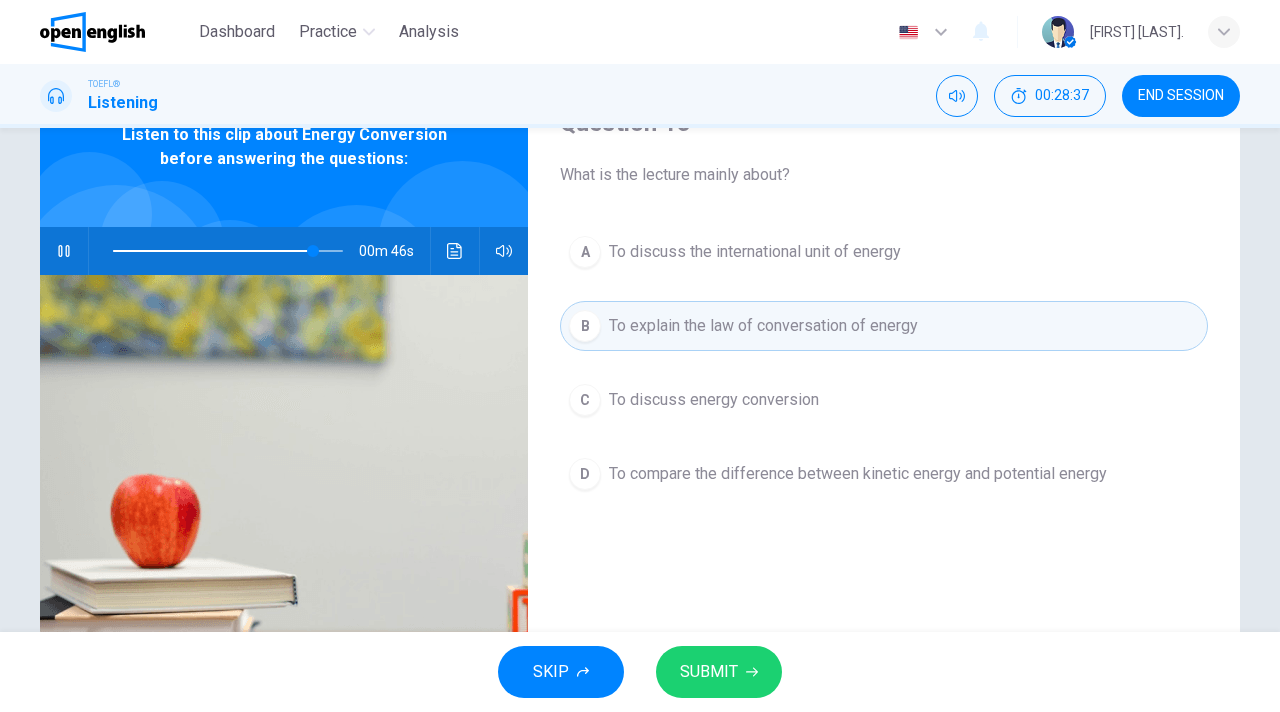 click on "To compare the difference between kinetic energy and potential energy" at bounding box center (858, 474) 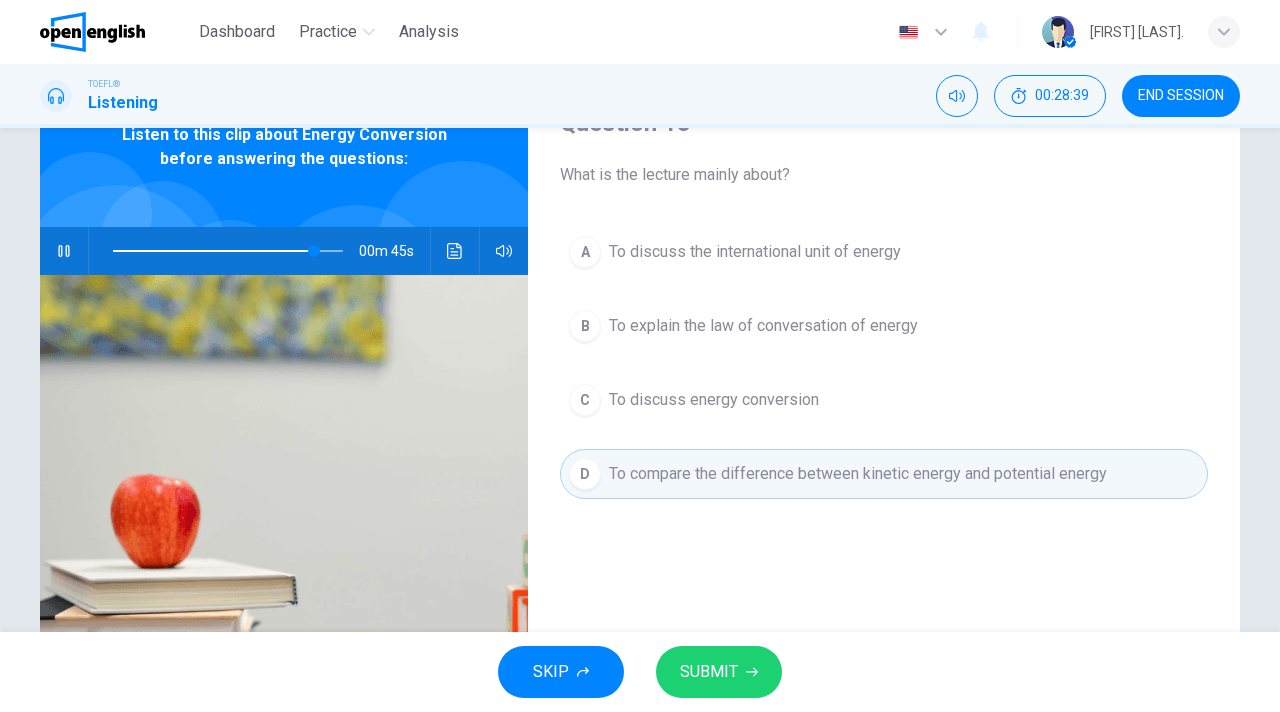 click on "To explain the law of conversation of energy" at bounding box center (763, 326) 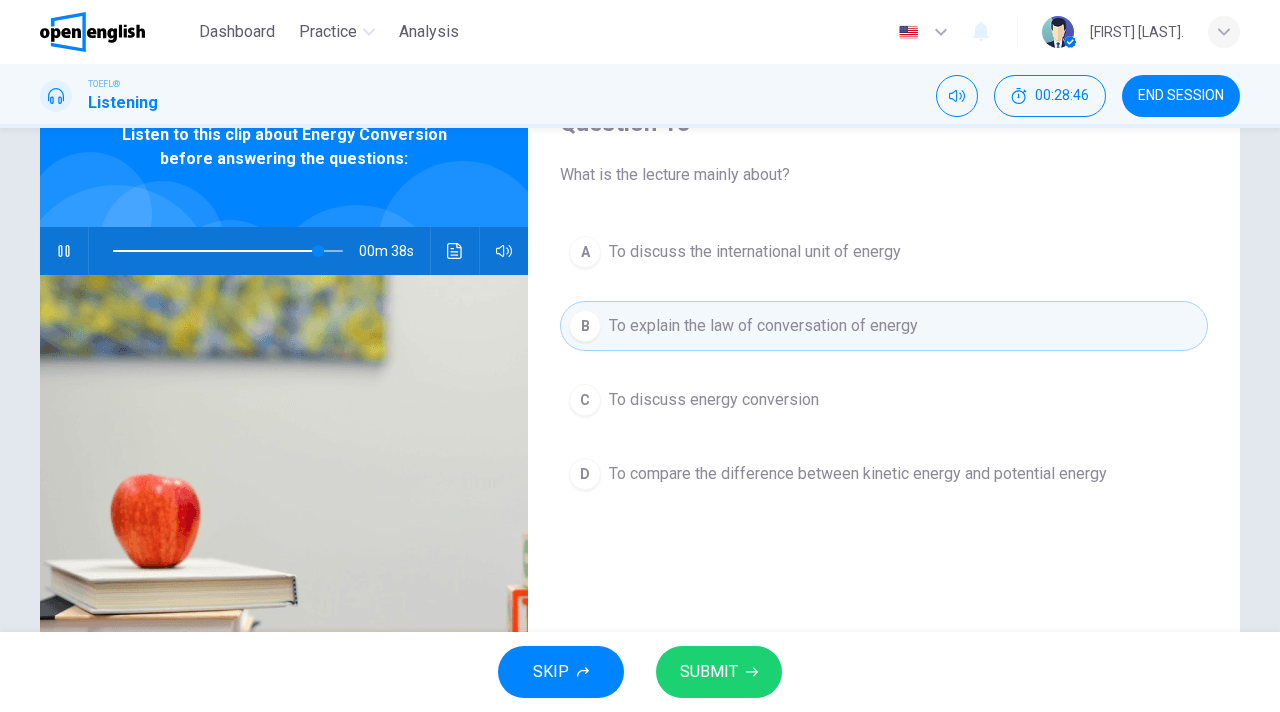 click on "C To discuss energy conversion" at bounding box center [884, 400] 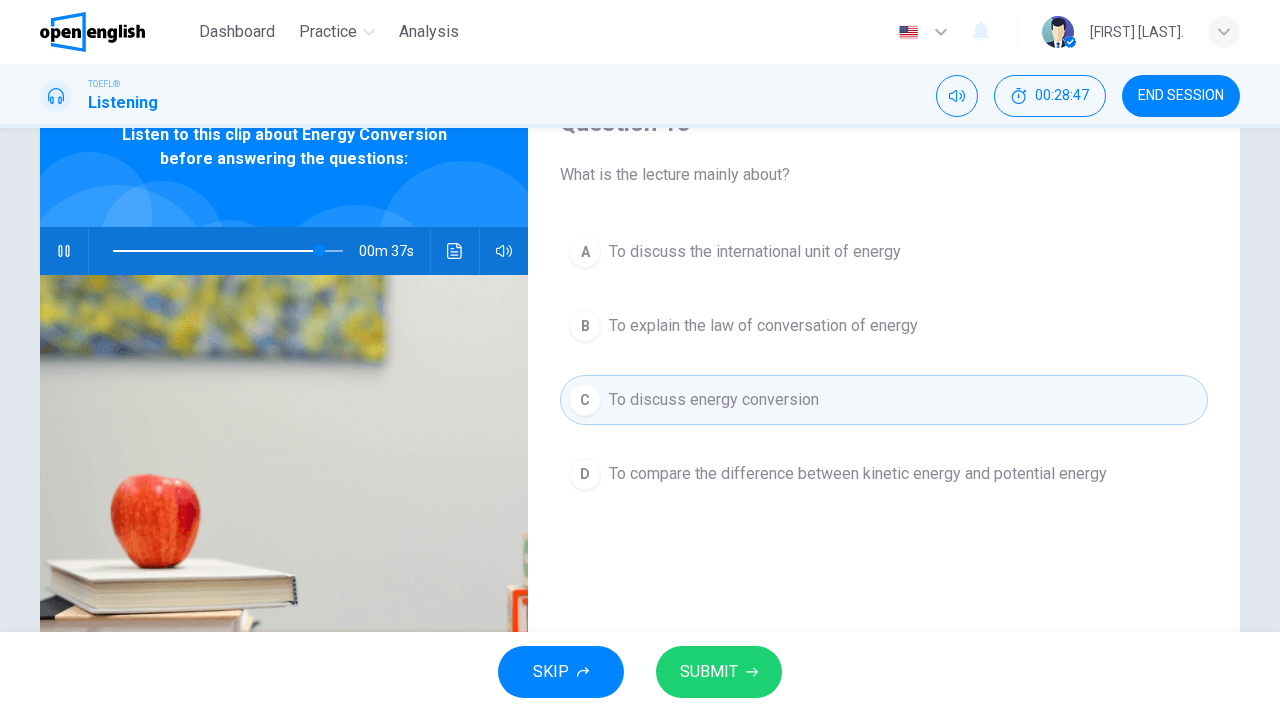 click on "SUBMIT" at bounding box center [719, 672] 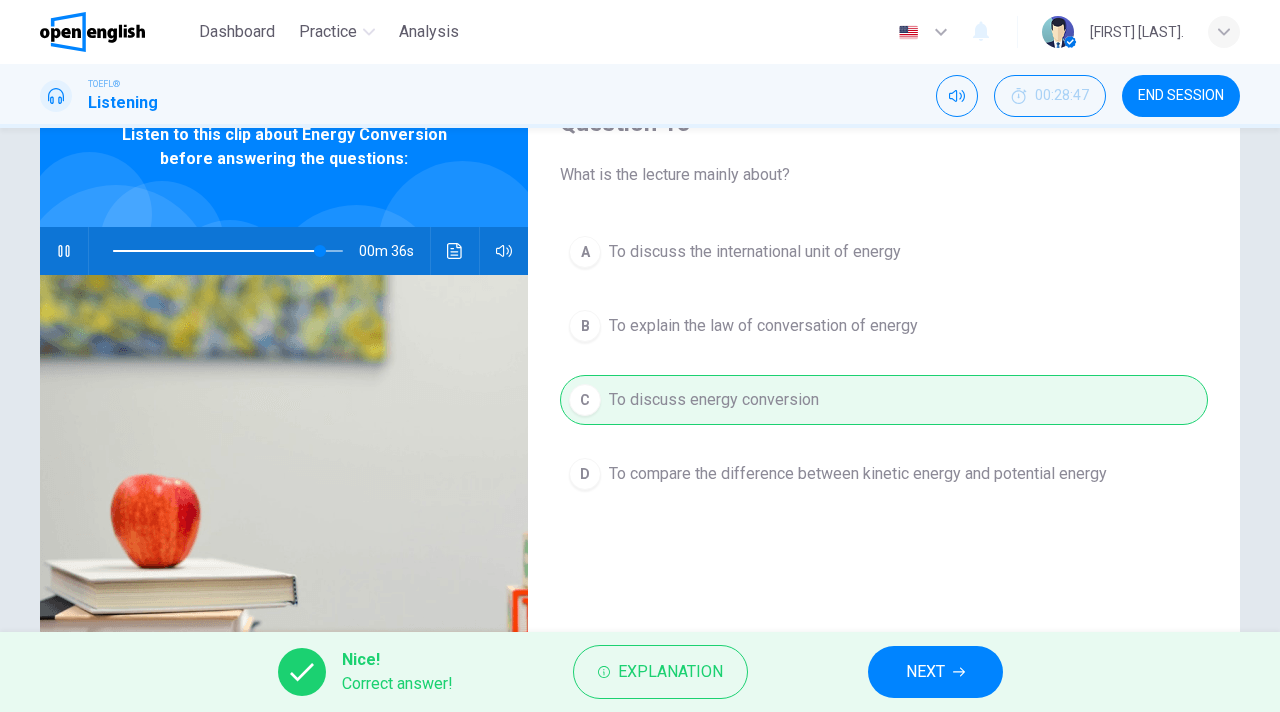 type on "**" 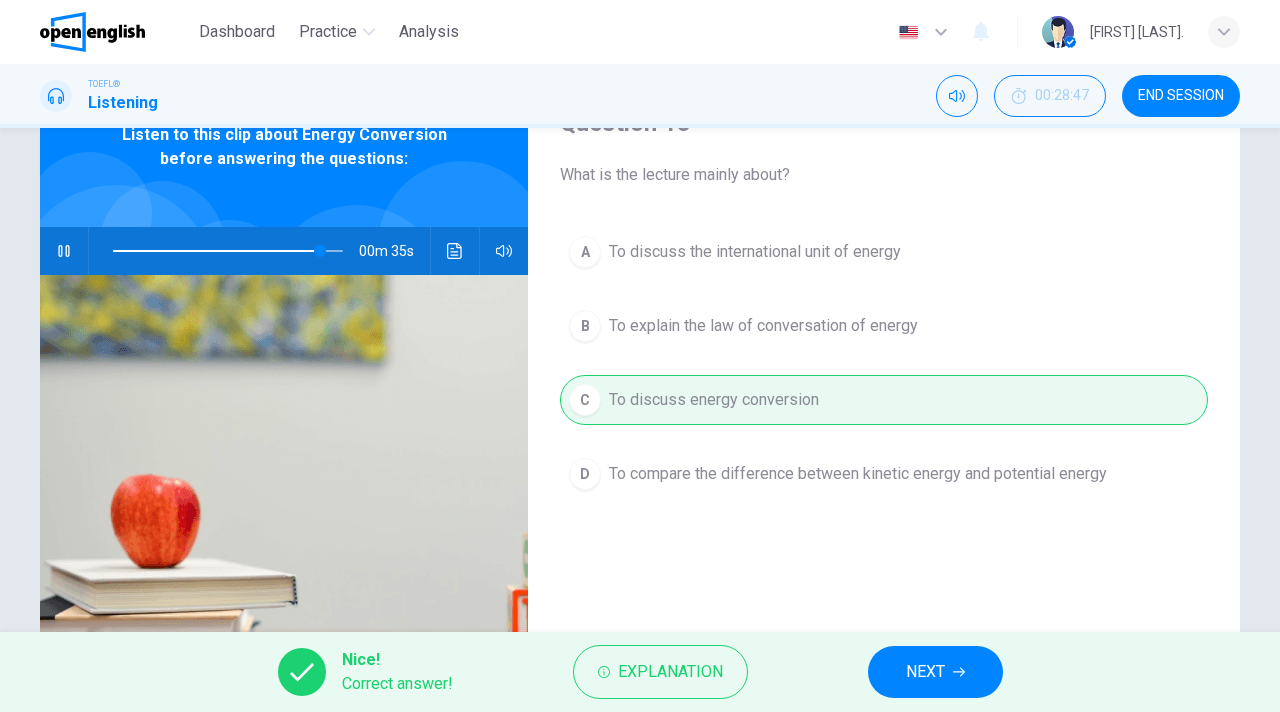 click 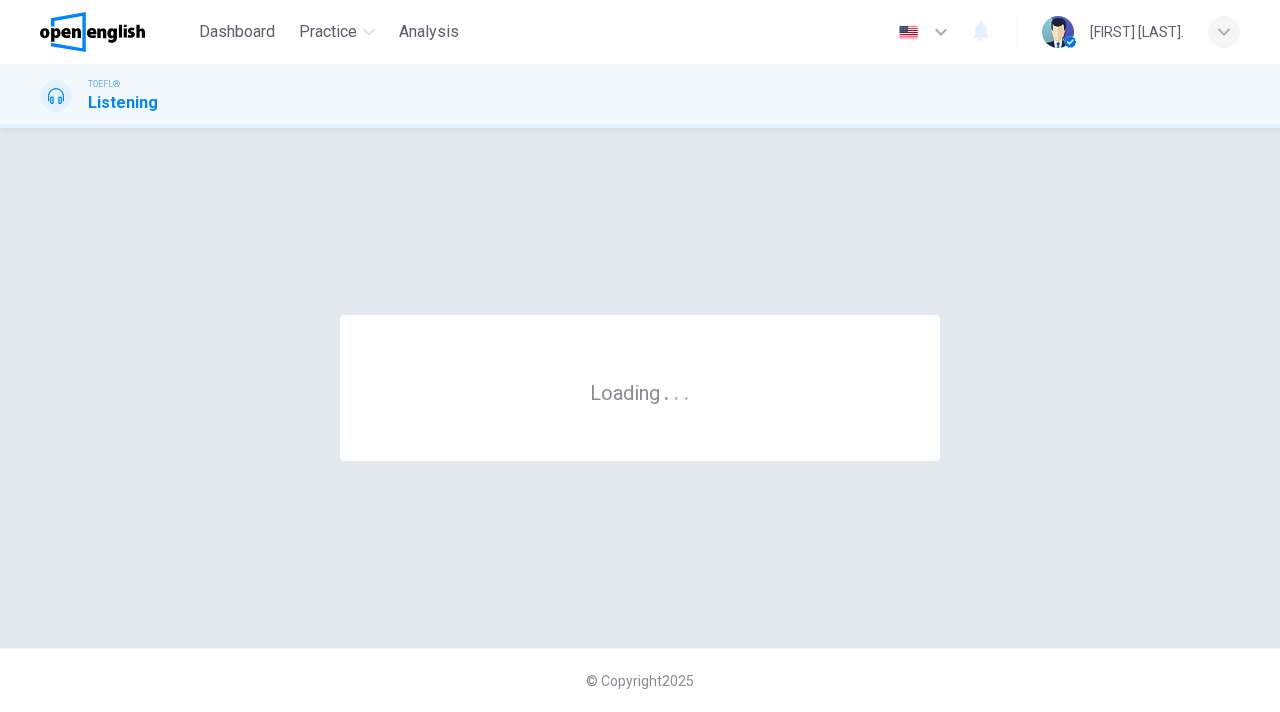 scroll, scrollTop: 0, scrollLeft: 0, axis: both 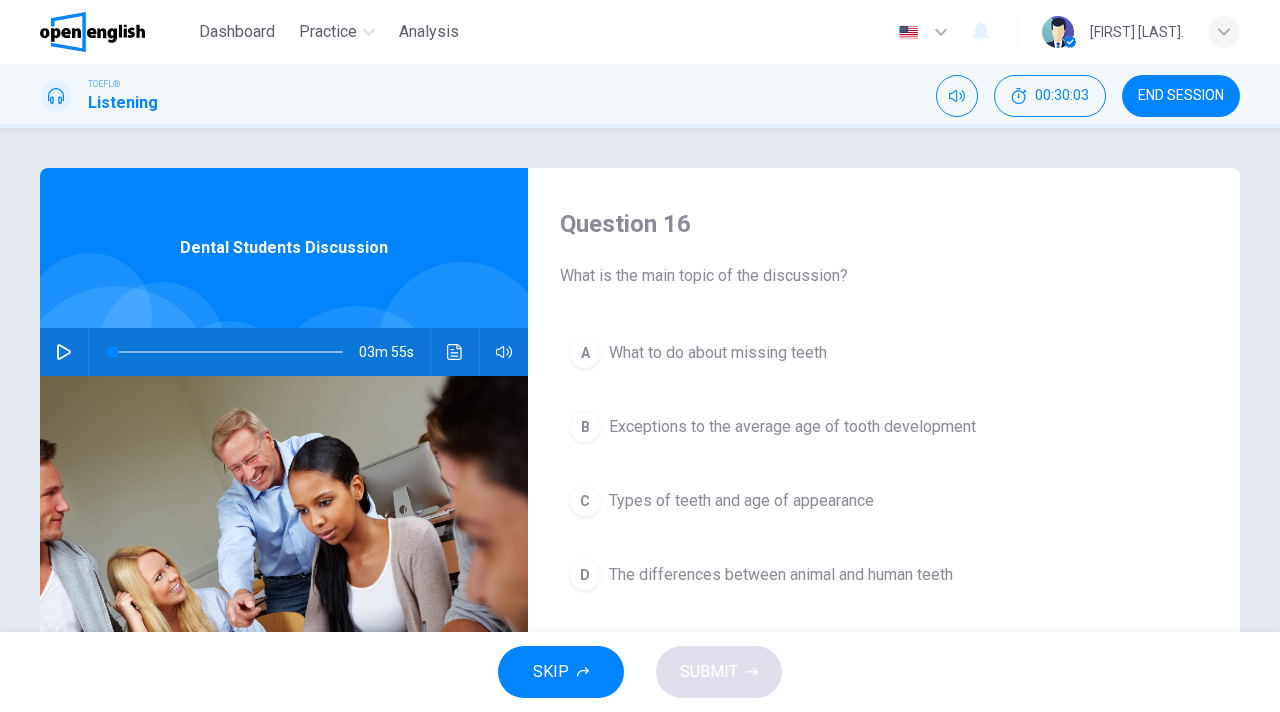 click at bounding box center (64, 352) 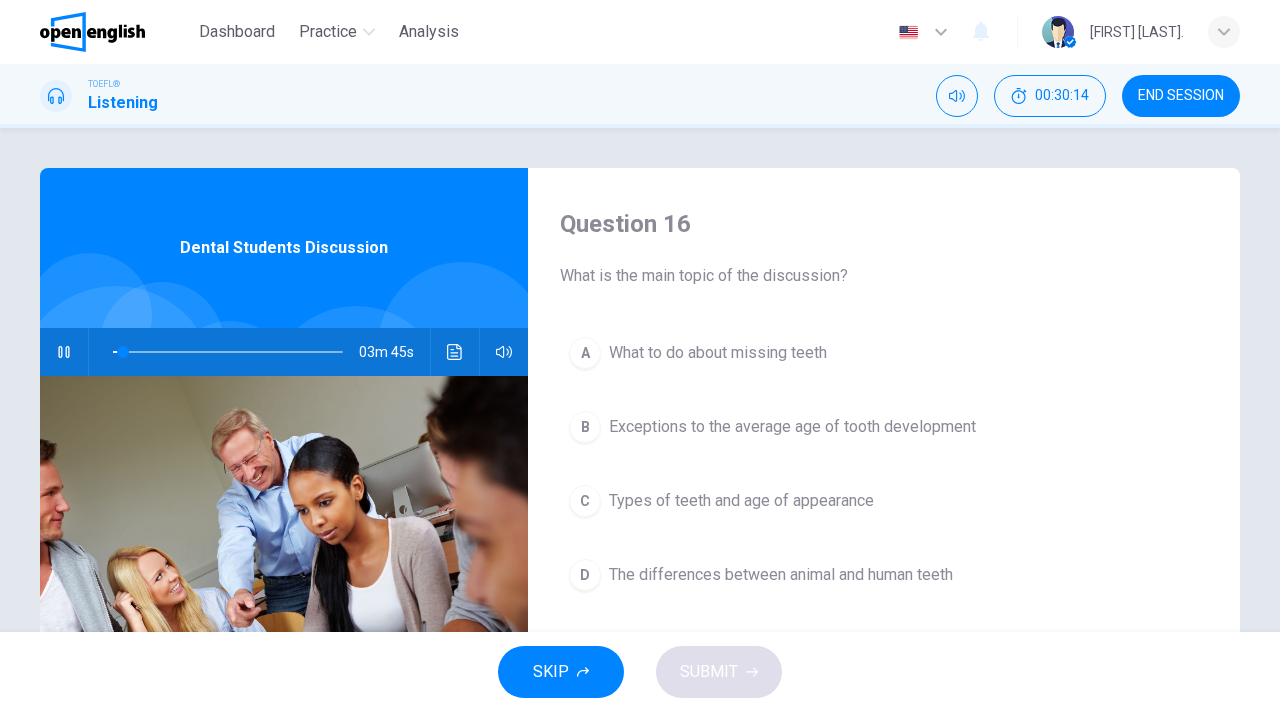 click on "Question 16 What is the main topic of the discussion? A What to do about missing teeth B Exceptions to the average age of tooth development C Types of teeth and age of appearance D The differences between animal and human teeth" at bounding box center [884, 515] 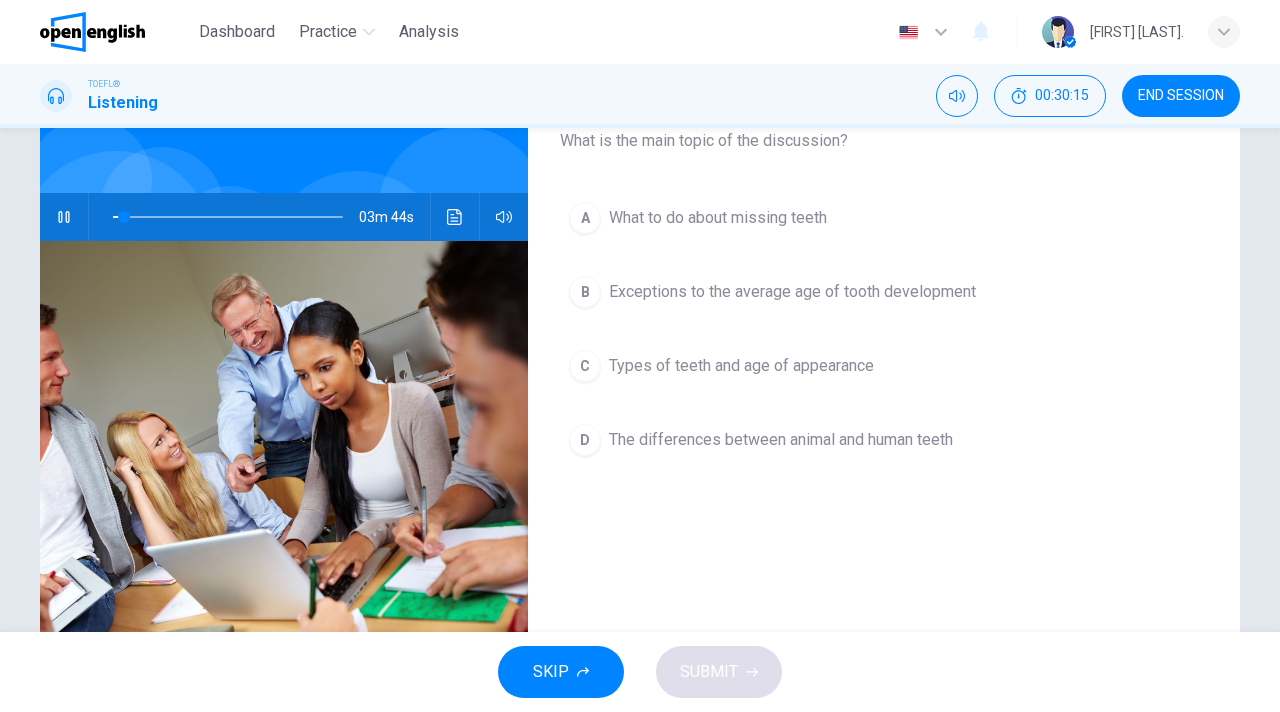 scroll, scrollTop: 136, scrollLeft: 0, axis: vertical 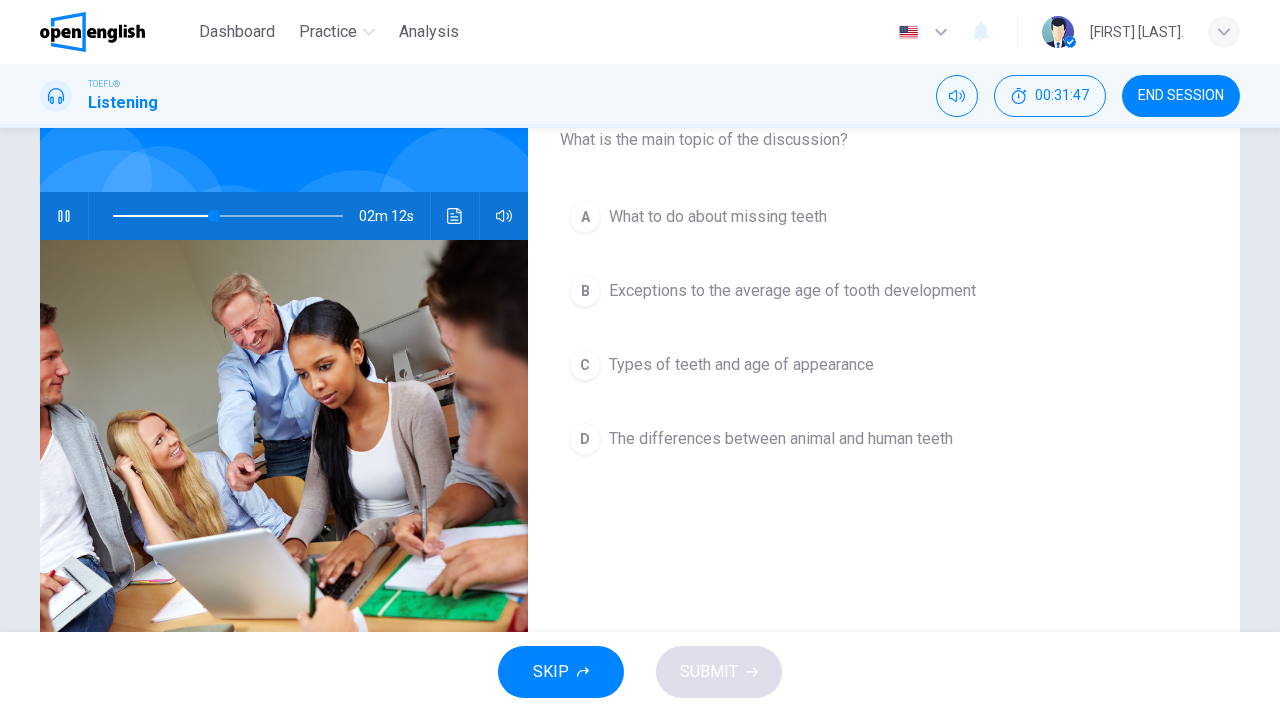 click on "B" at bounding box center [585, 291] 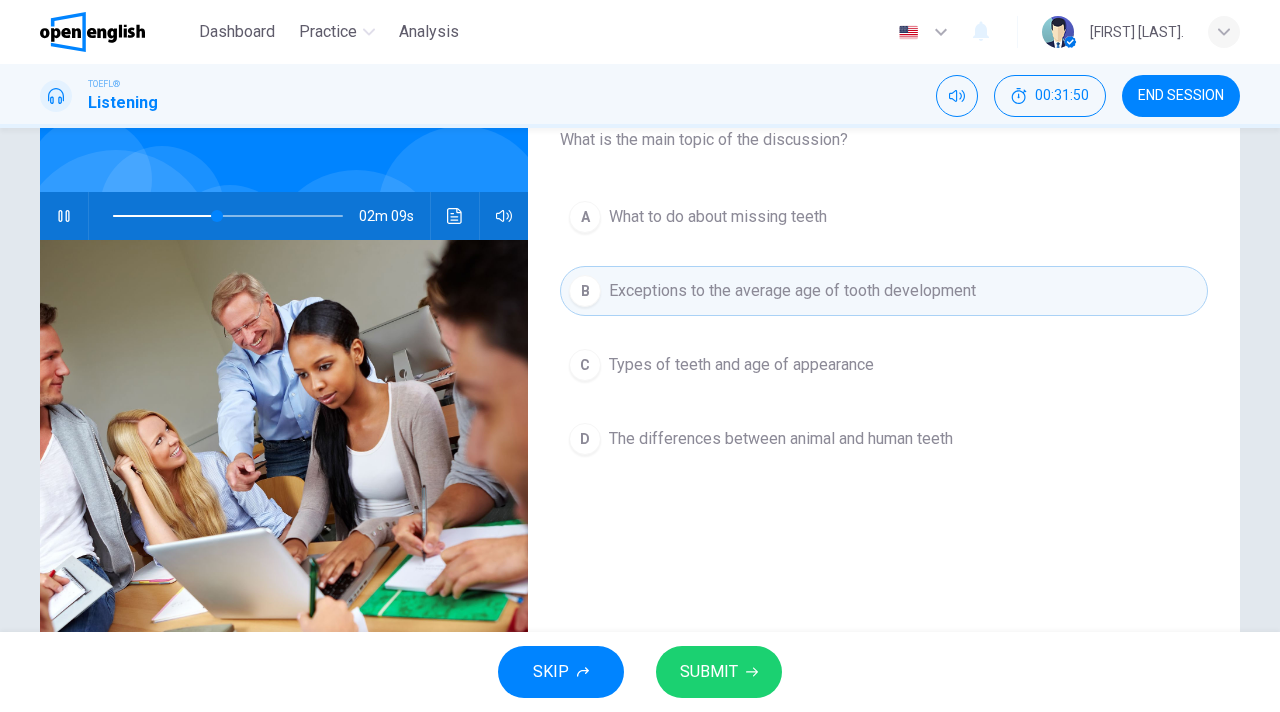 scroll, scrollTop: 130, scrollLeft: 0, axis: vertical 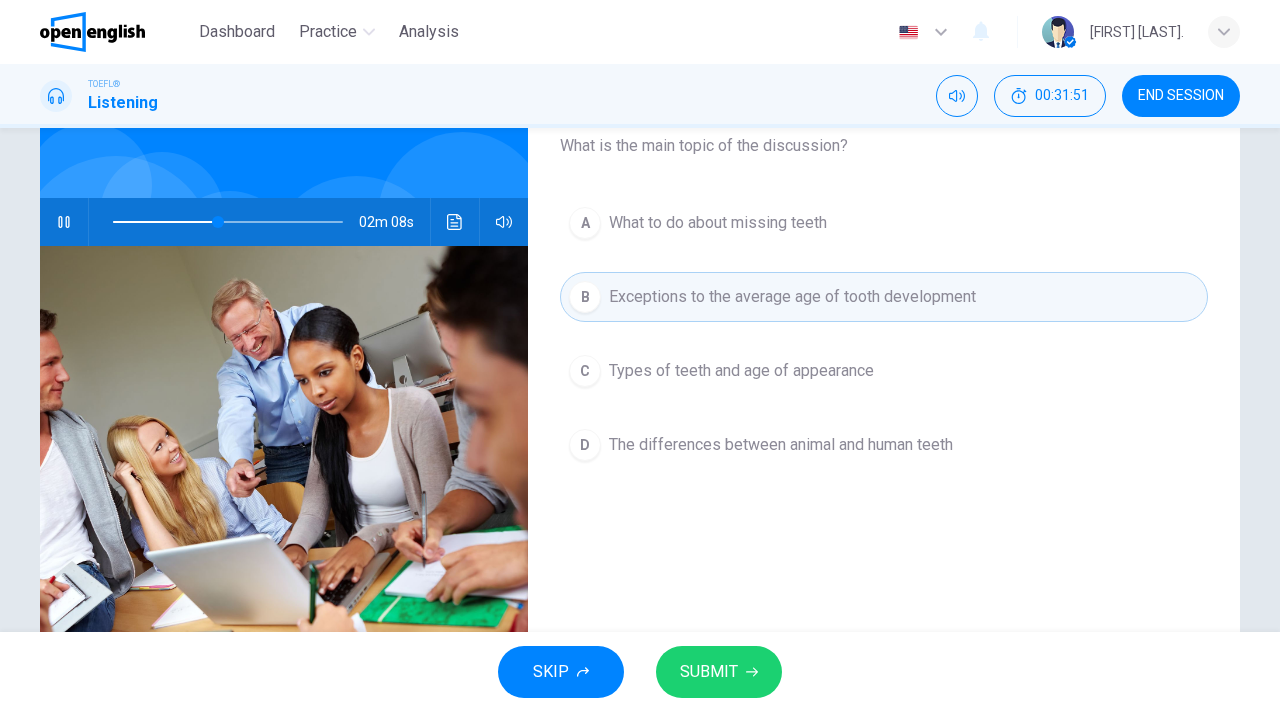 click on "Types of teeth and age of appearance" at bounding box center (741, 371) 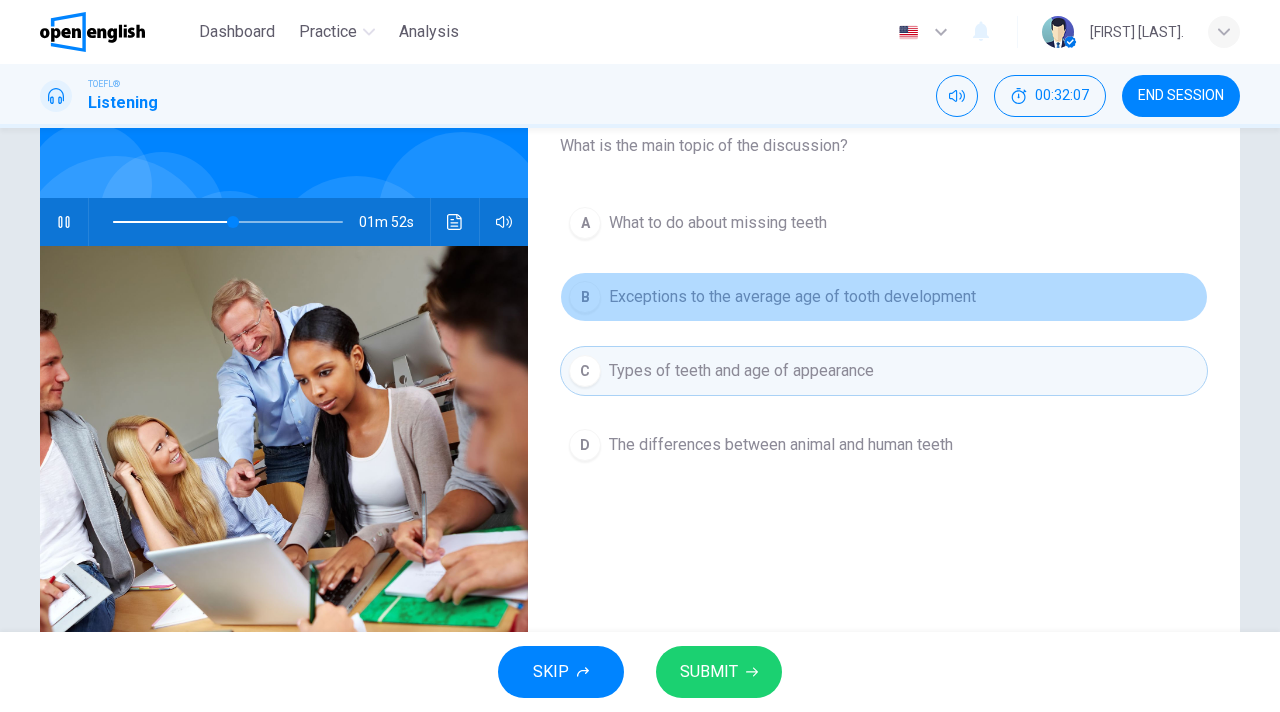 click on "Exceptions to the average age of tooth development" at bounding box center [792, 297] 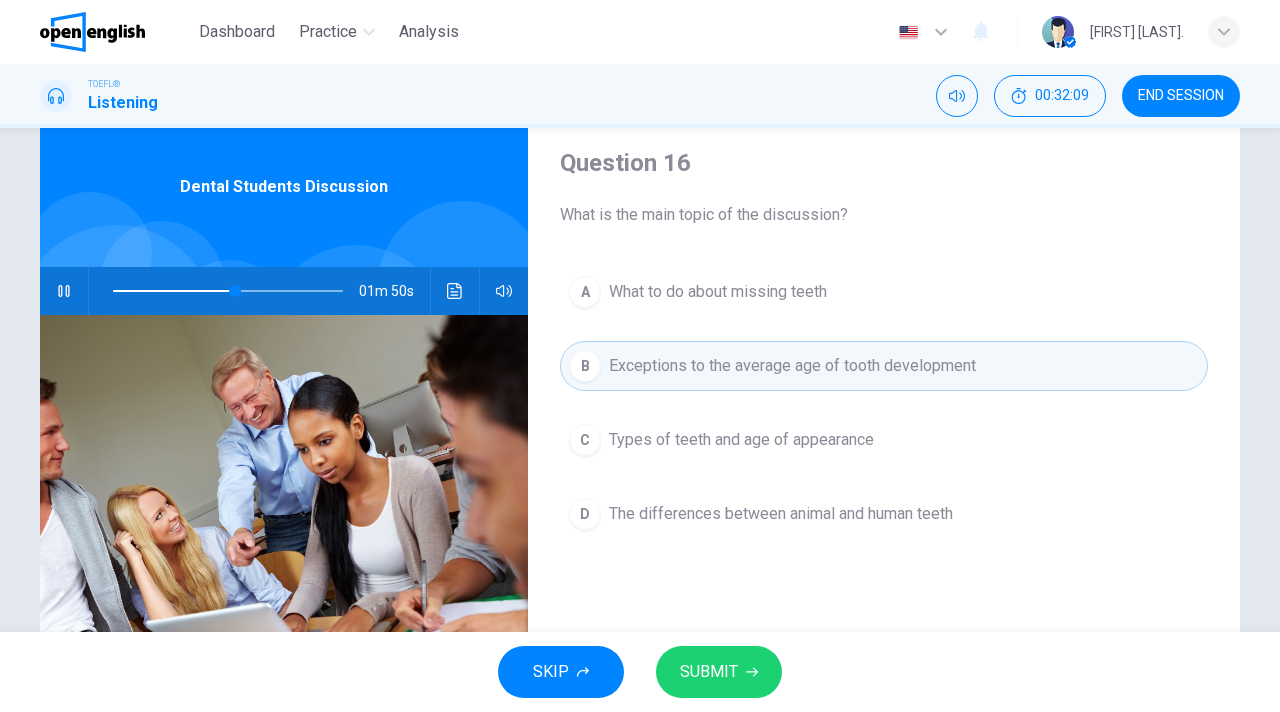 scroll, scrollTop: 58, scrollLeft: 0, axis: vertical 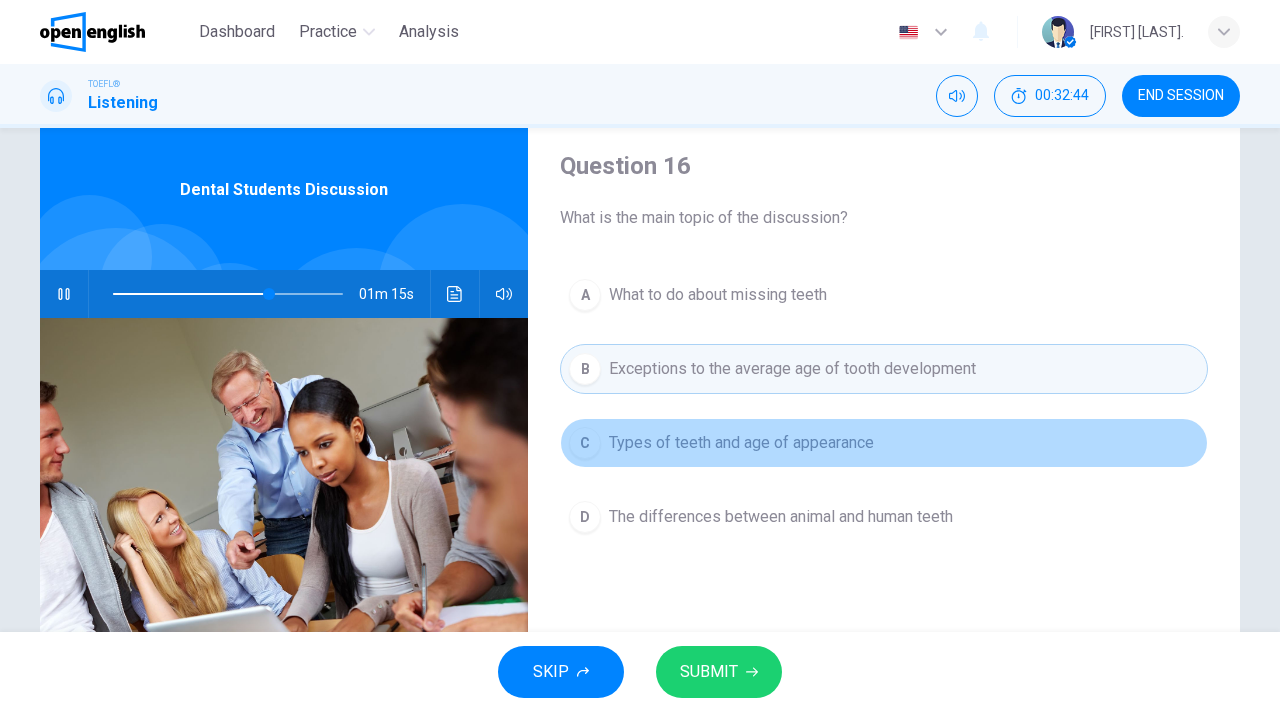 click on "Types of teeth and age of appearance" at bounding box center [741, 443] 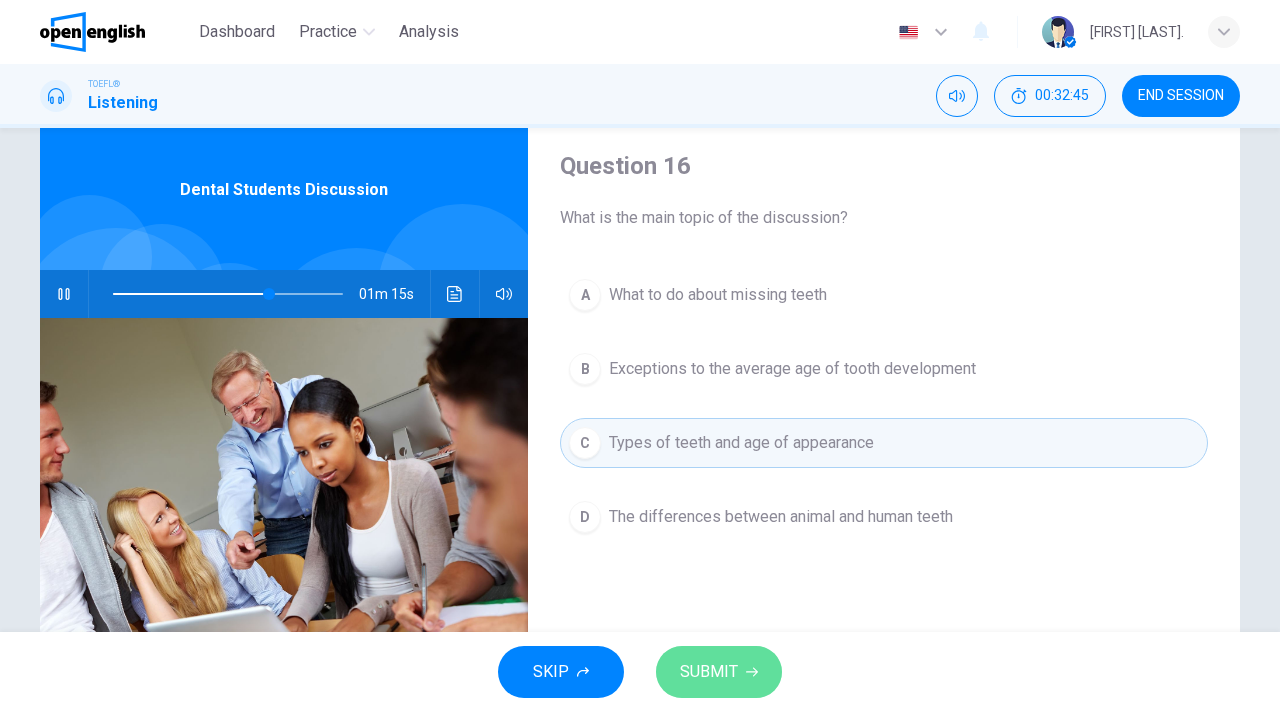 click on "SUBMIT" at bounding box center [709, 672] 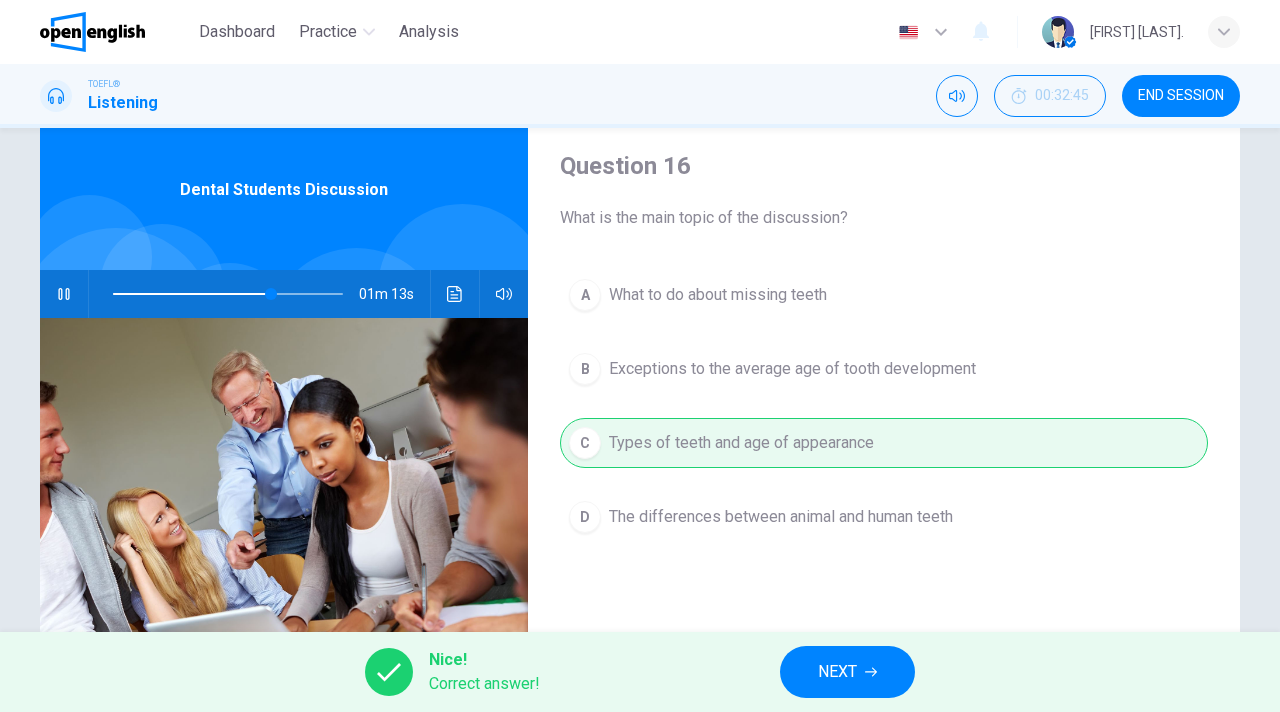 click on "NEXT" at bounding box center [847, 672] 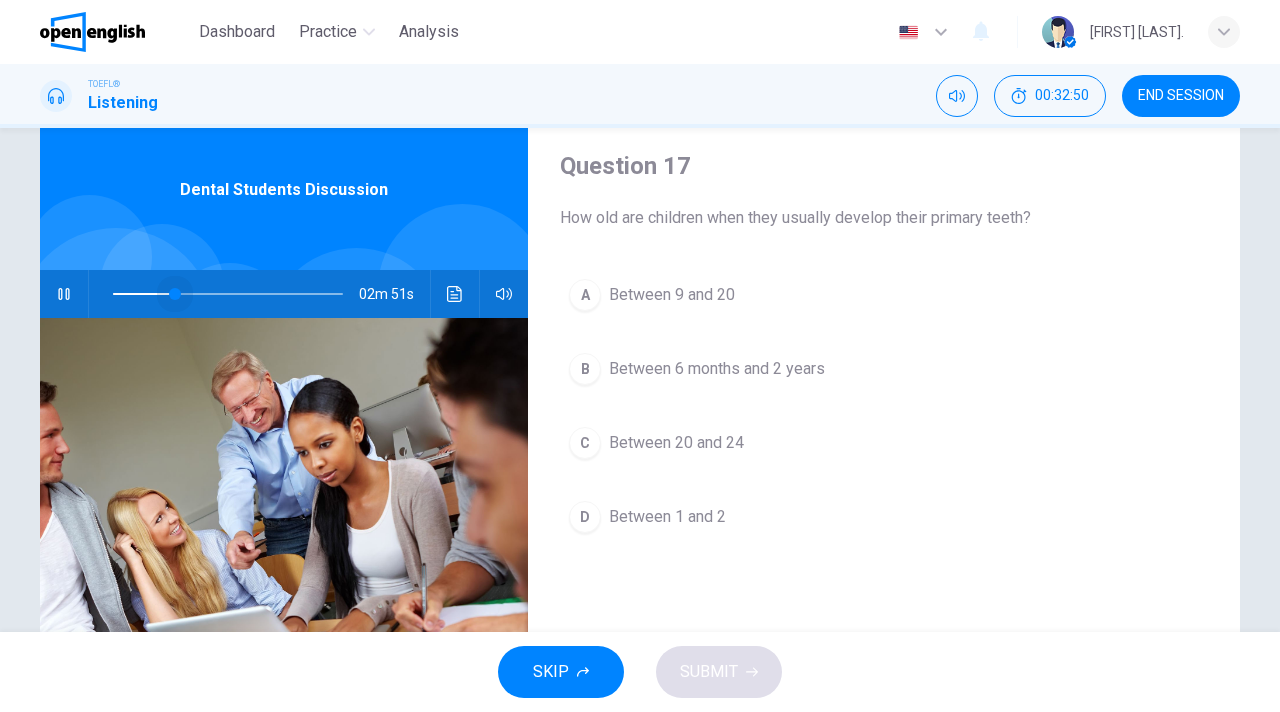 click at bounding box center (228, 294) 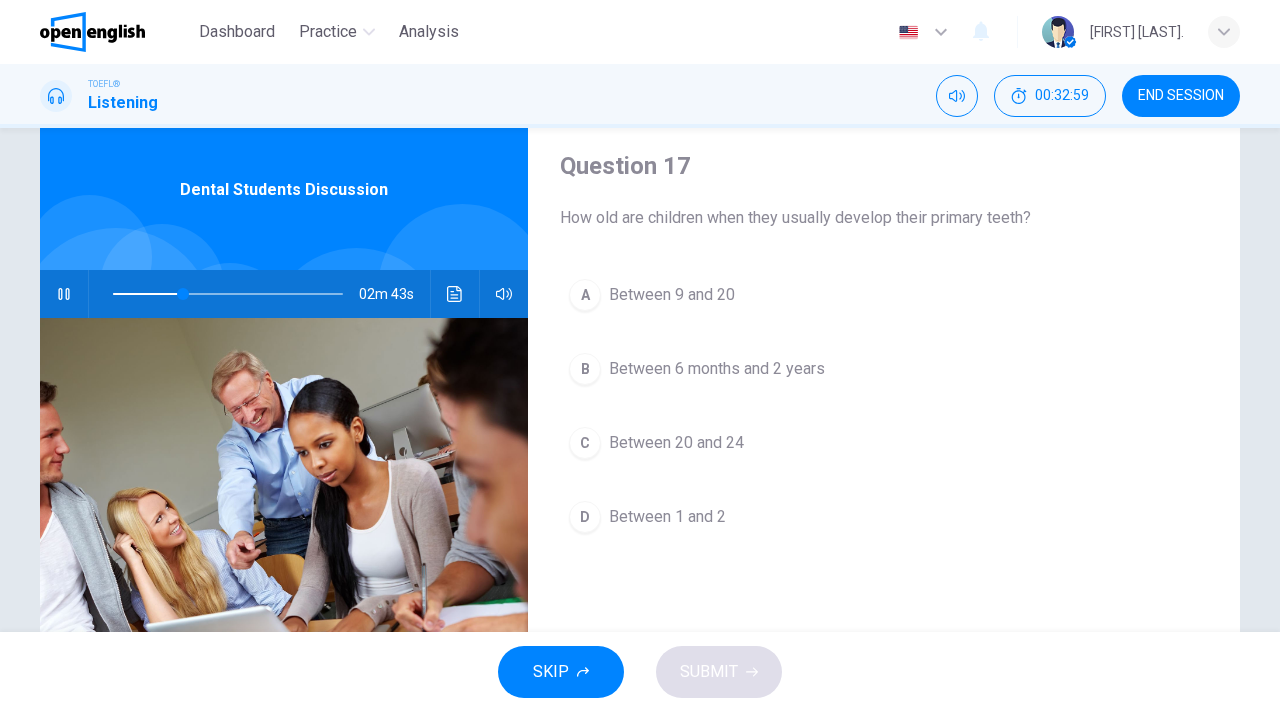 click at bounding box center (228, 294) 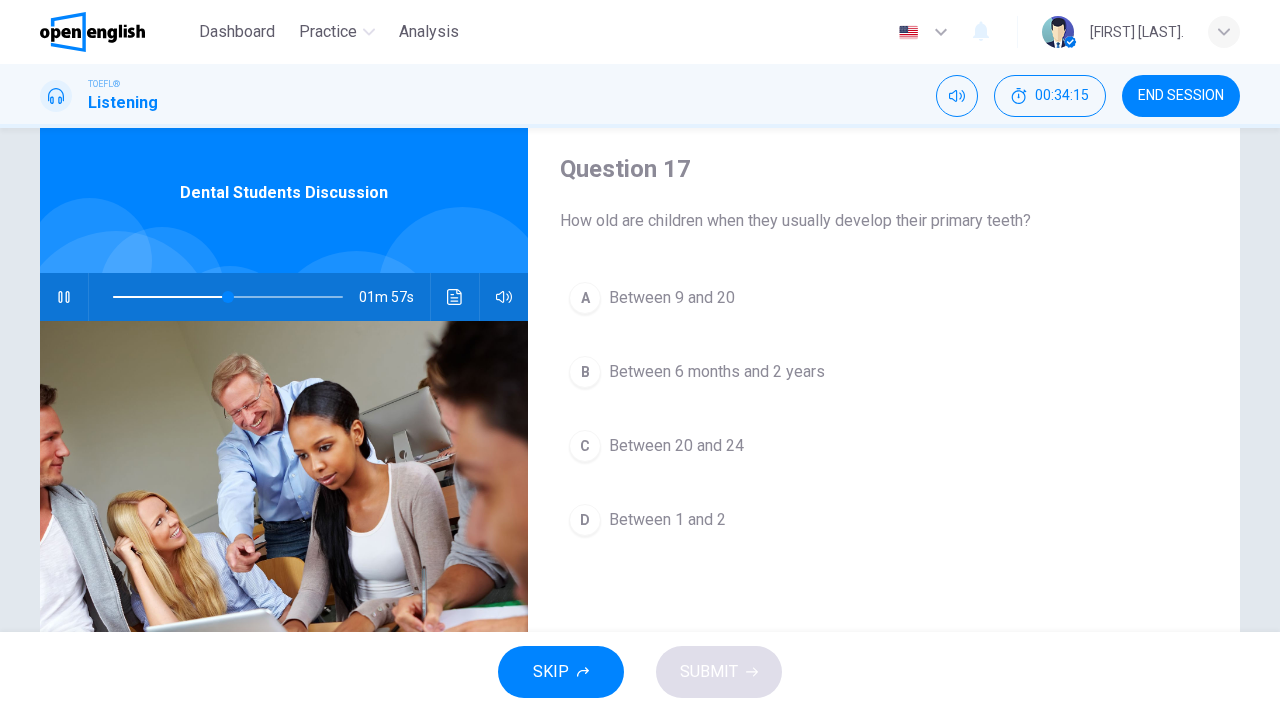 scroll, scrollTop: 51, scrollLeft: 0, axis: vertical 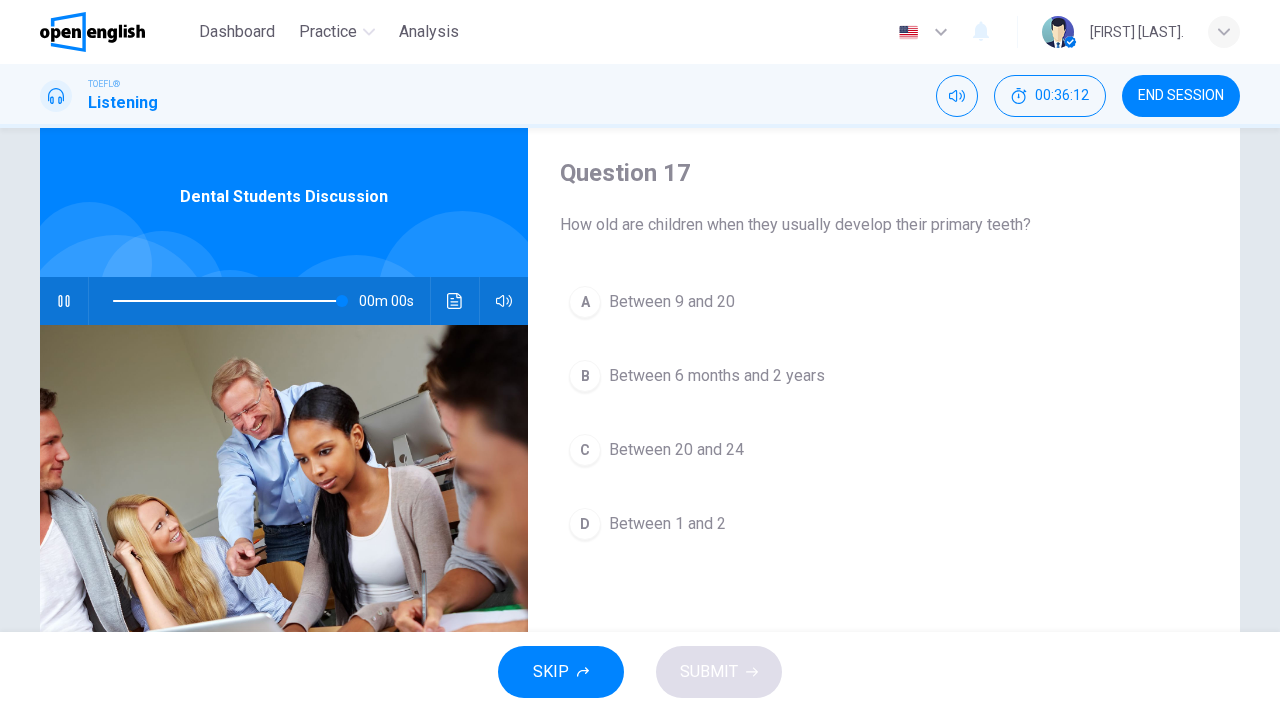 click on "B Between 6 months and 2 years" at bounding box center (884, 376) 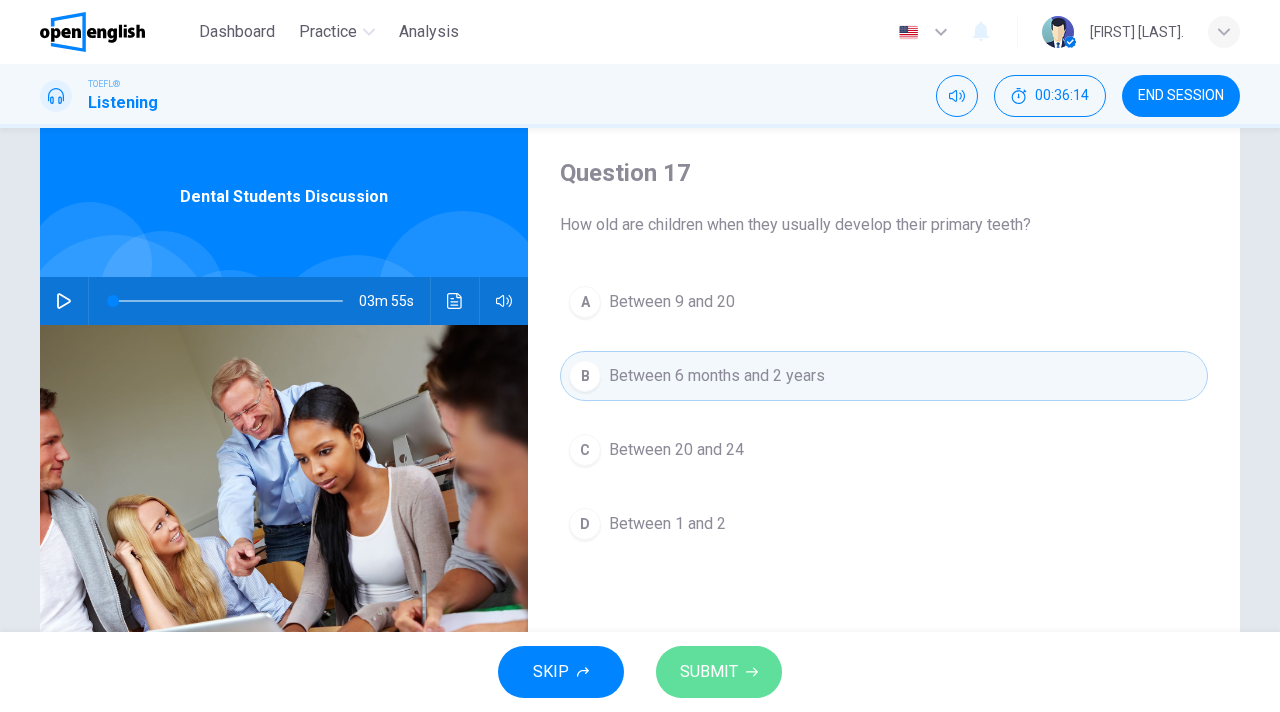 click on "SUBMIT" at bounding box center (709, 672) 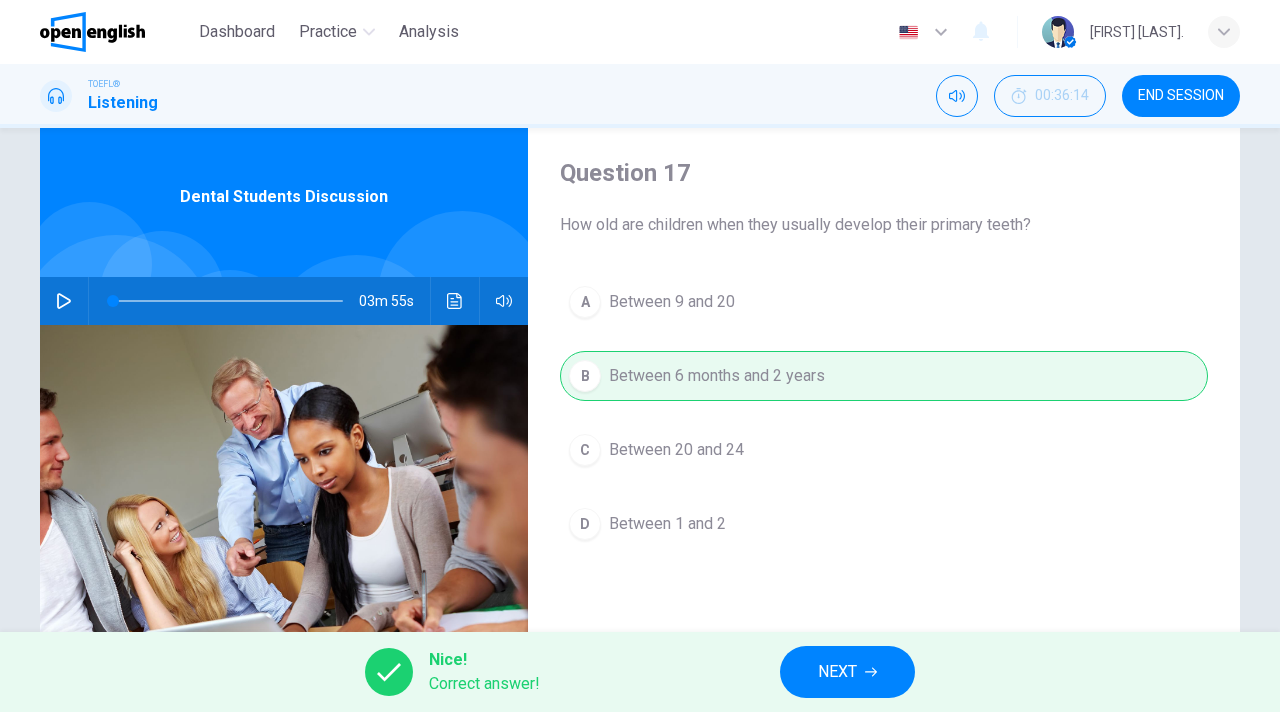 click on "NEXT" at bounding box center [847, 672] 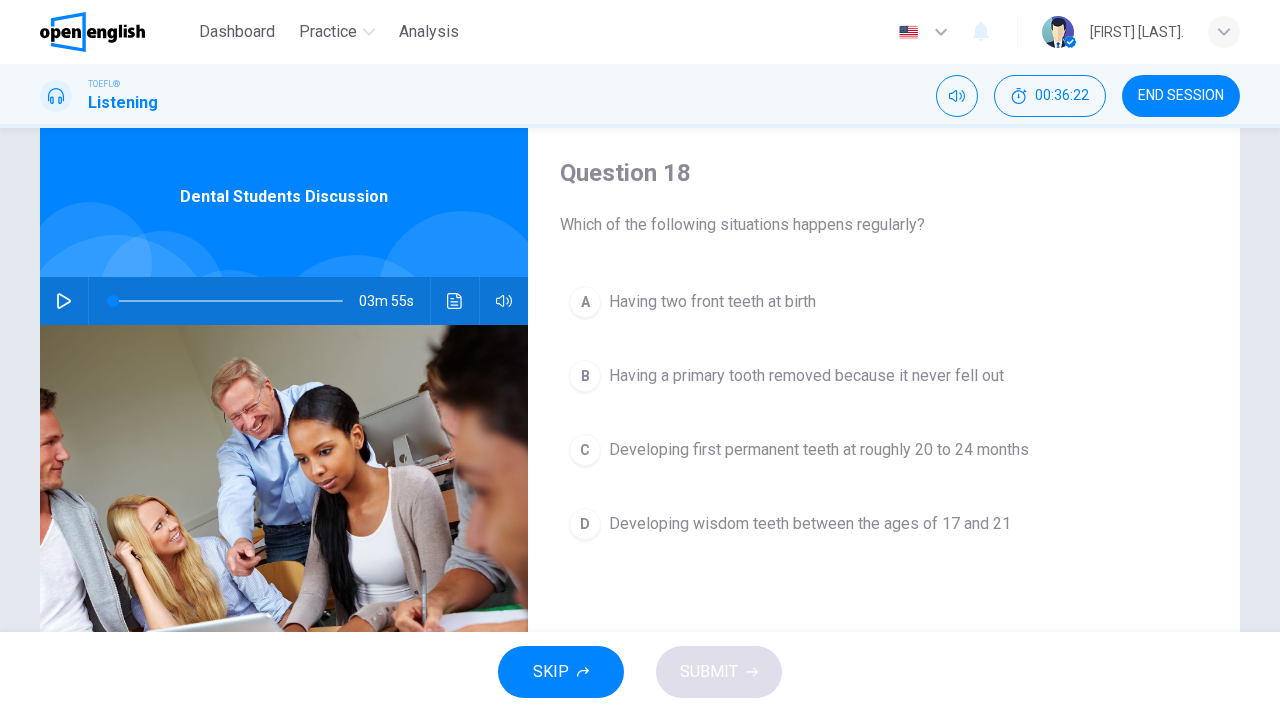 click on "Developing first permanent teeth at roughly 20 to 24 months" at bounding box center (819, 450) 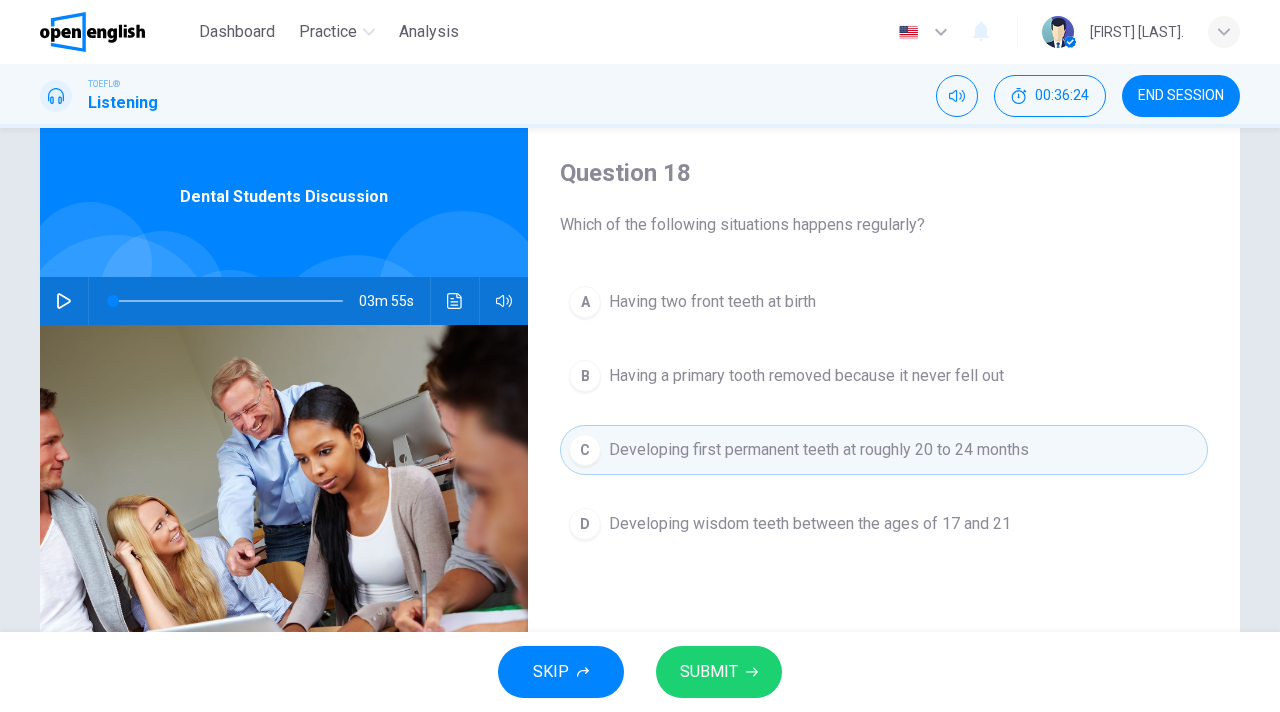 click on "Developing wisdom teeth between the ages of 17 and 21" at bounding box center (810, 524) 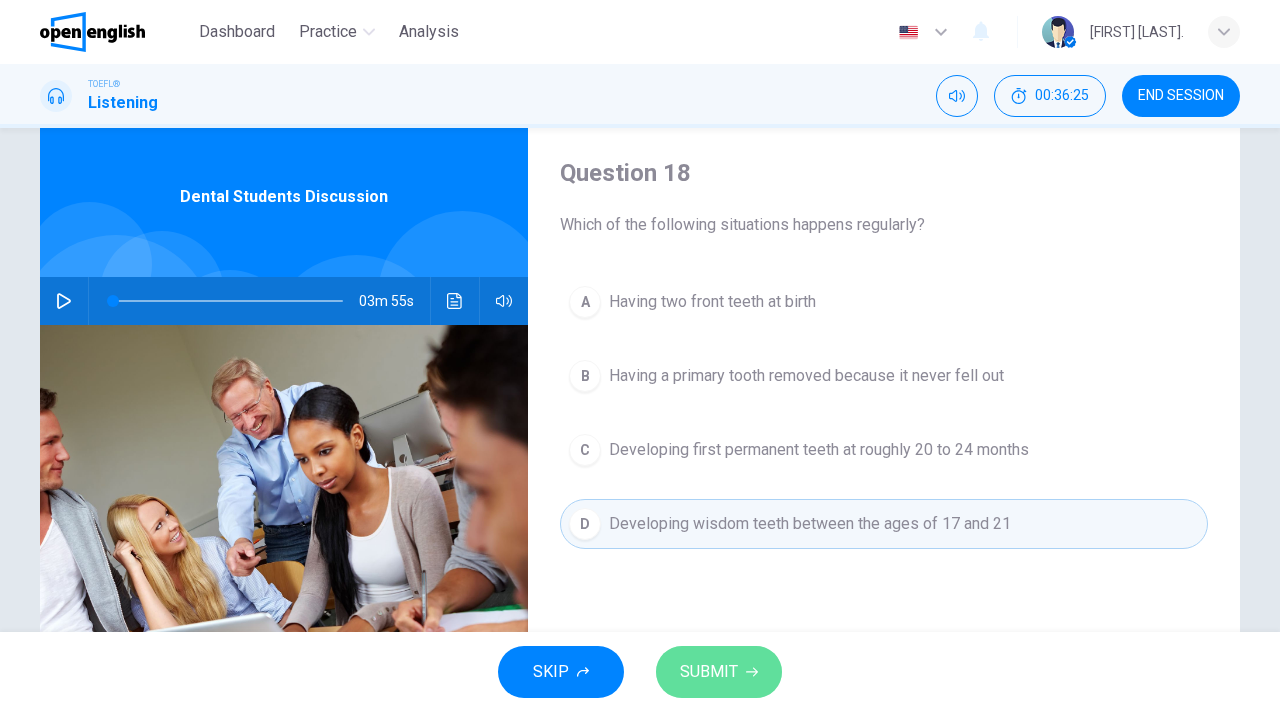 click on "SUBMIT" at bounding box center (709, 672) 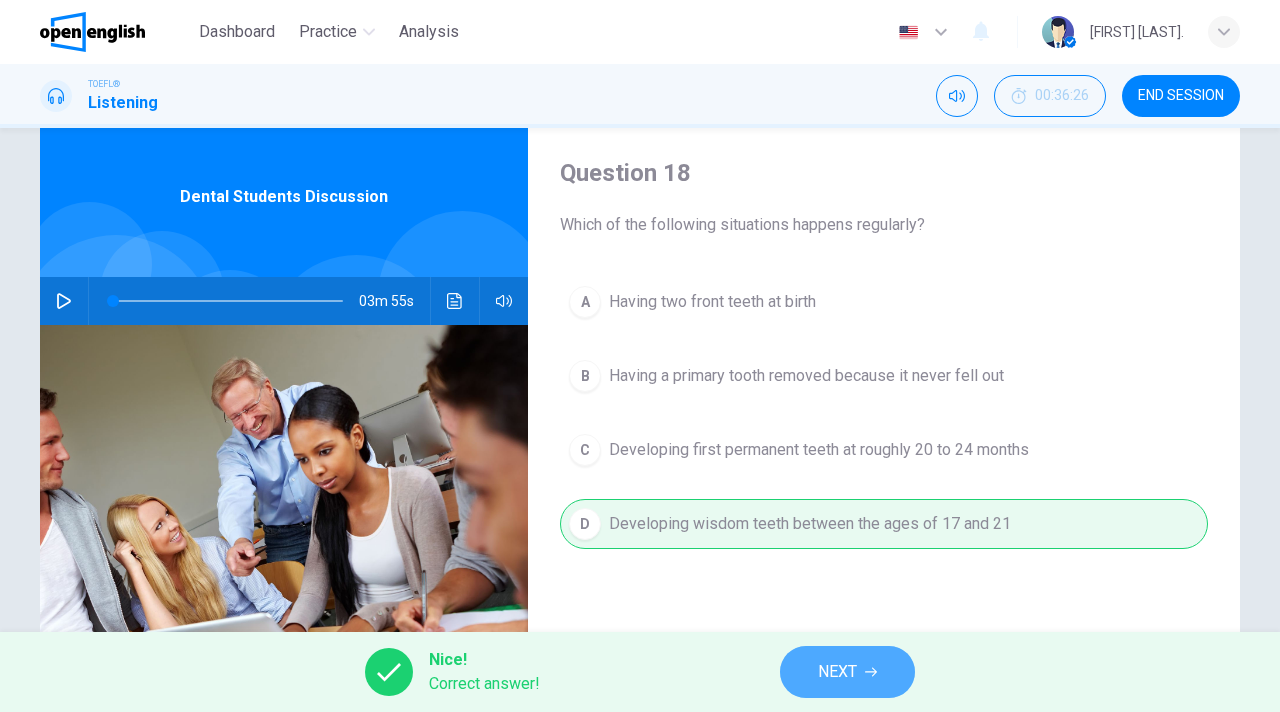 click on "NEXT" at bounding box center (837, 672) 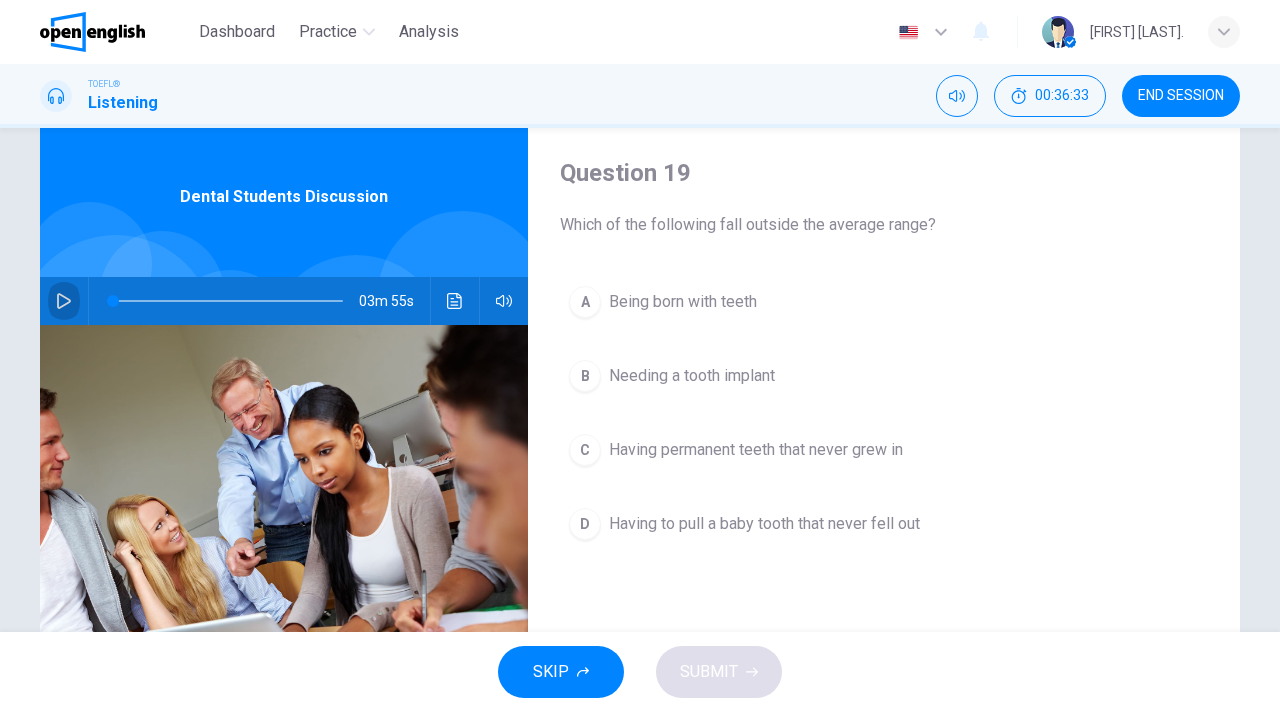 click 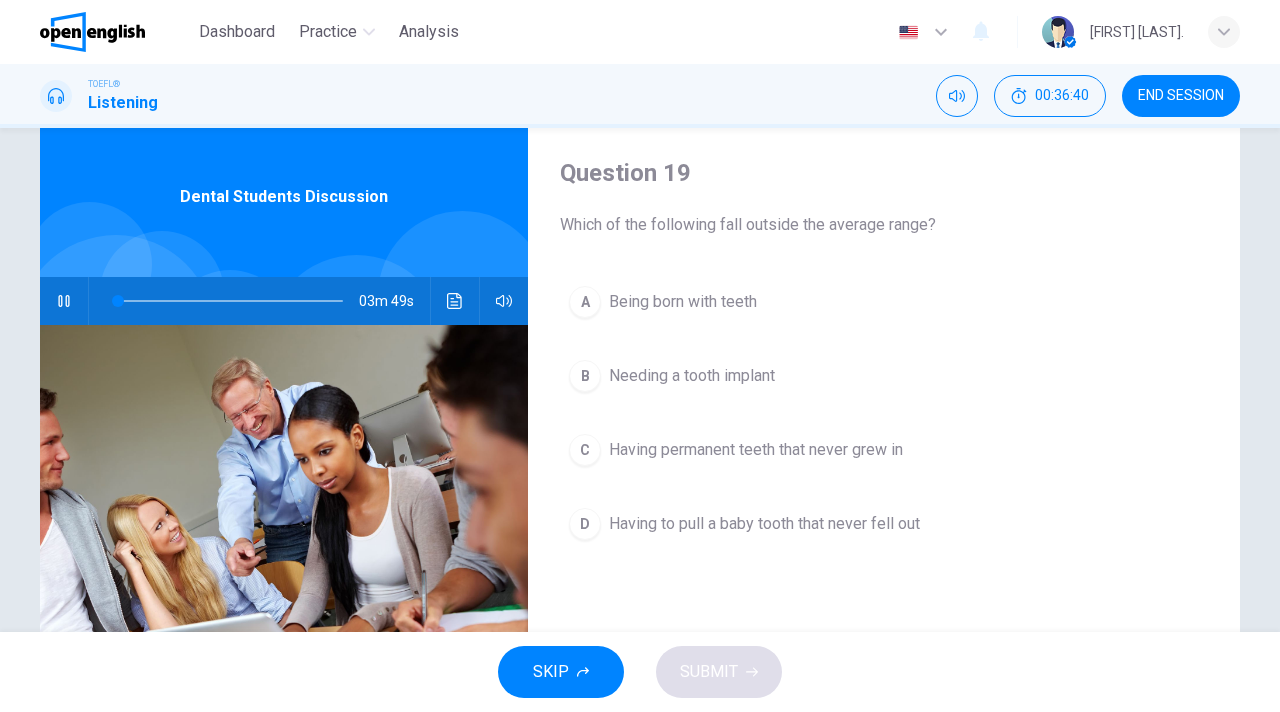 click on "Having to pull a baby tooth that never fell out" at bounding box center [764, 524] 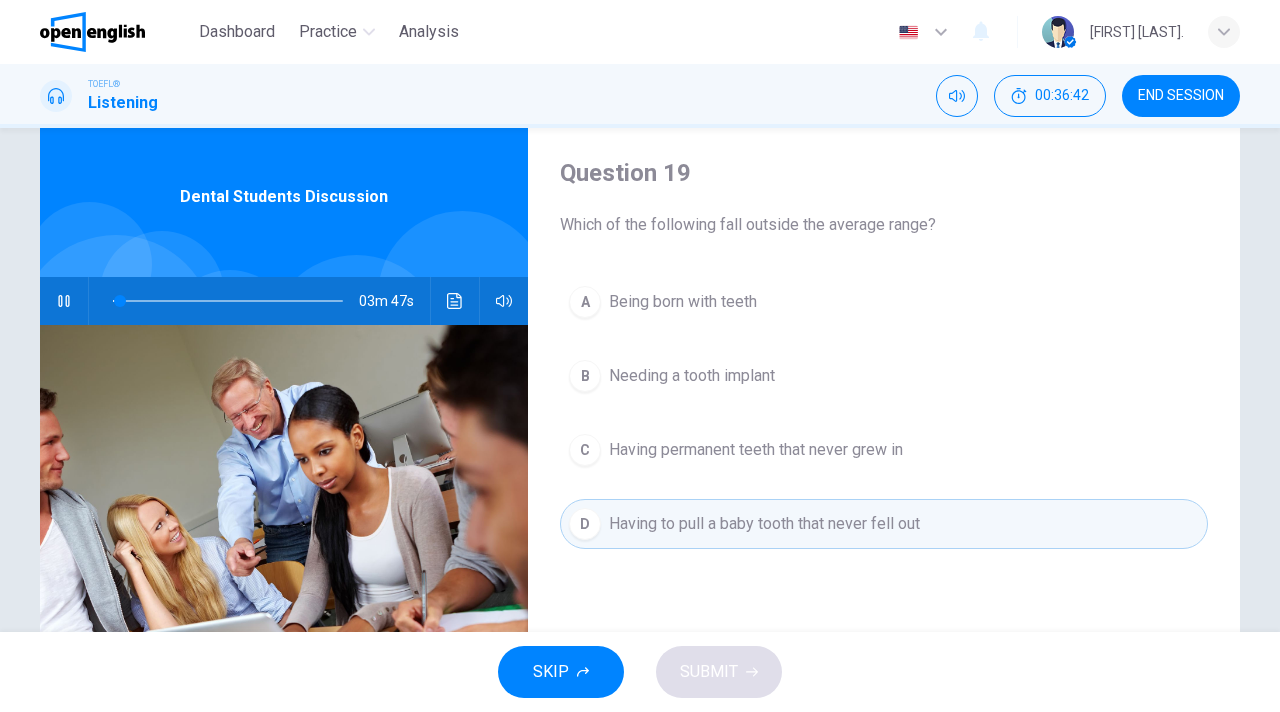 click on "Having to pull a baby tooth that never fell out" at bounding box center (764, 524) 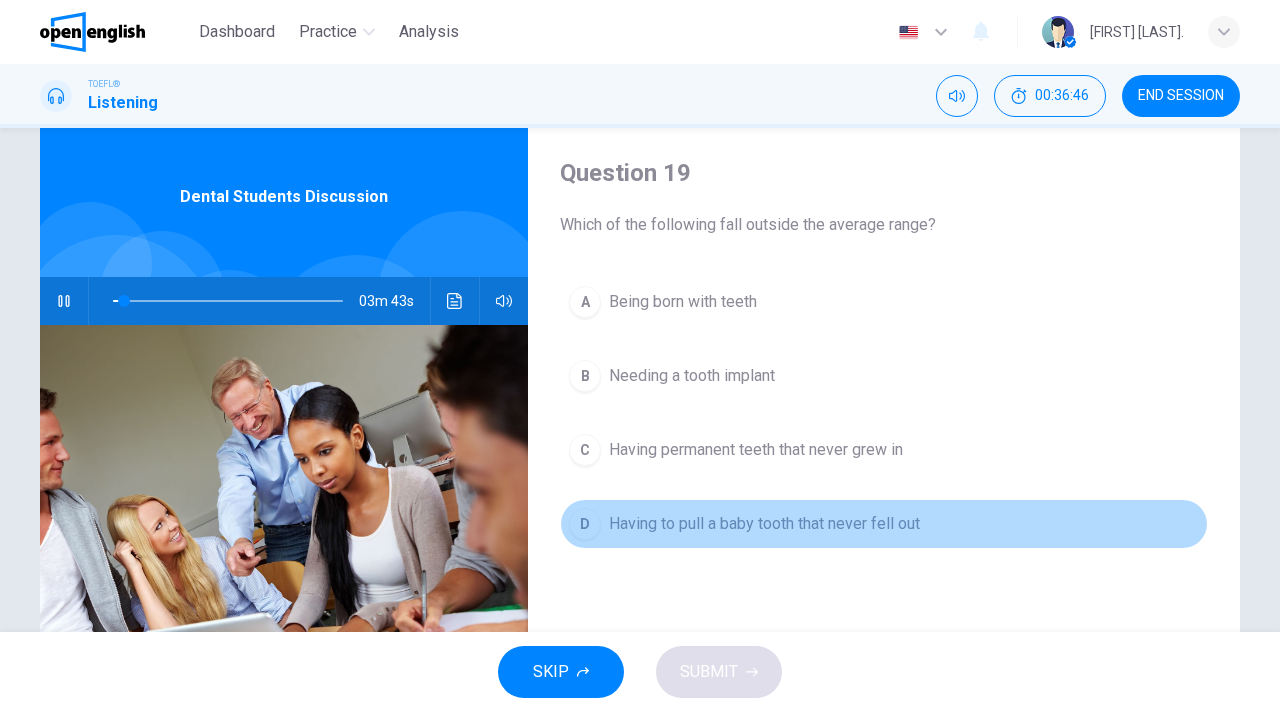 click on "Having to pull a baby tooth that never fell out" at bounding box center (764, 524) 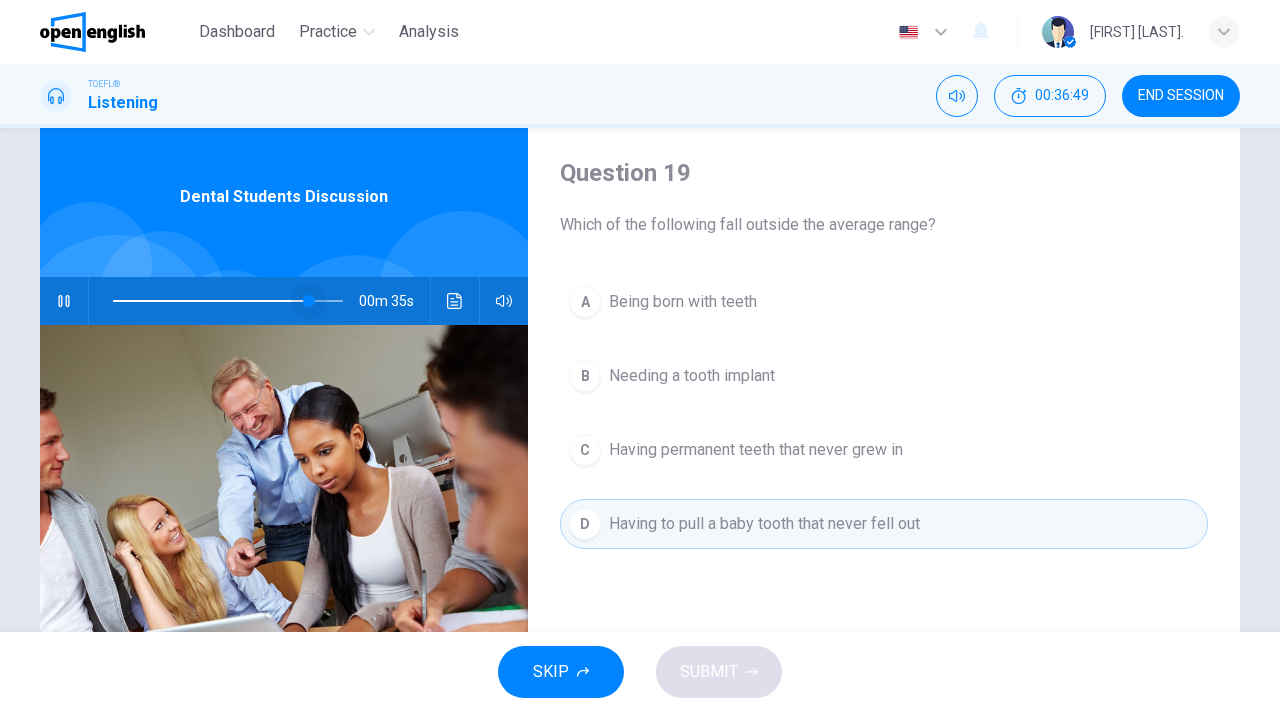 click at bounding box center [228, 301] 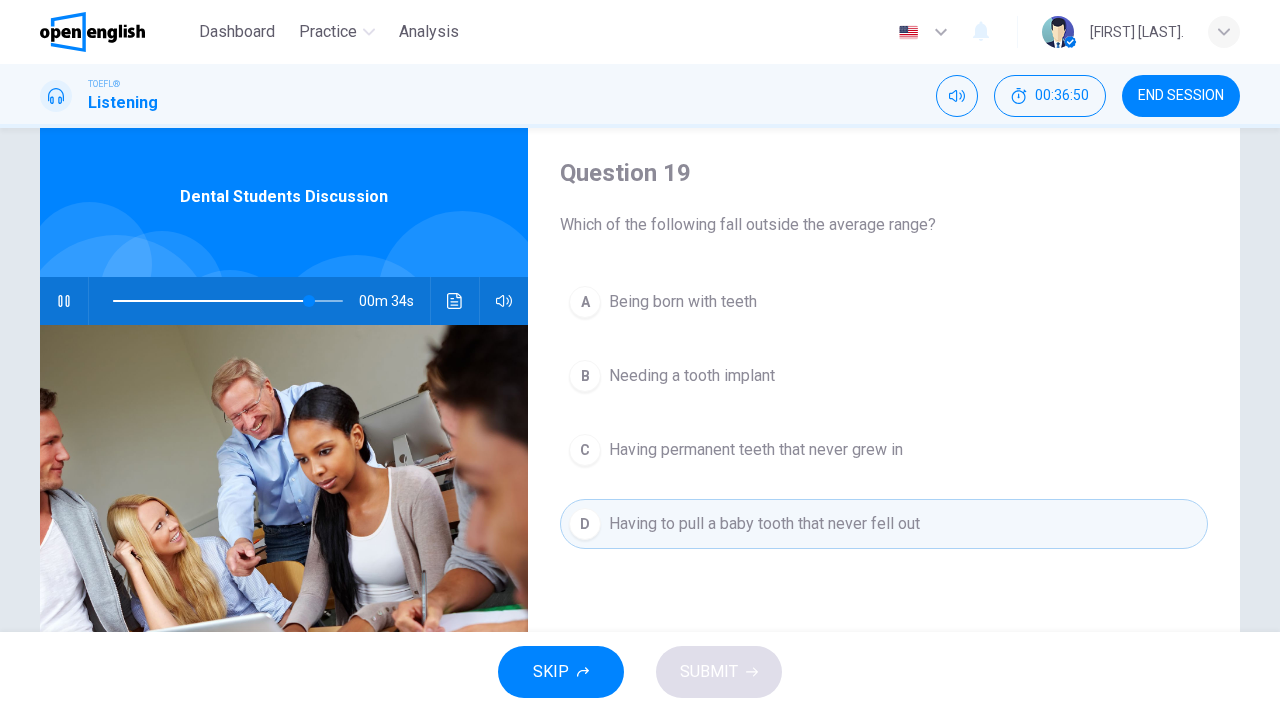 click at bounding box center [228, 301] 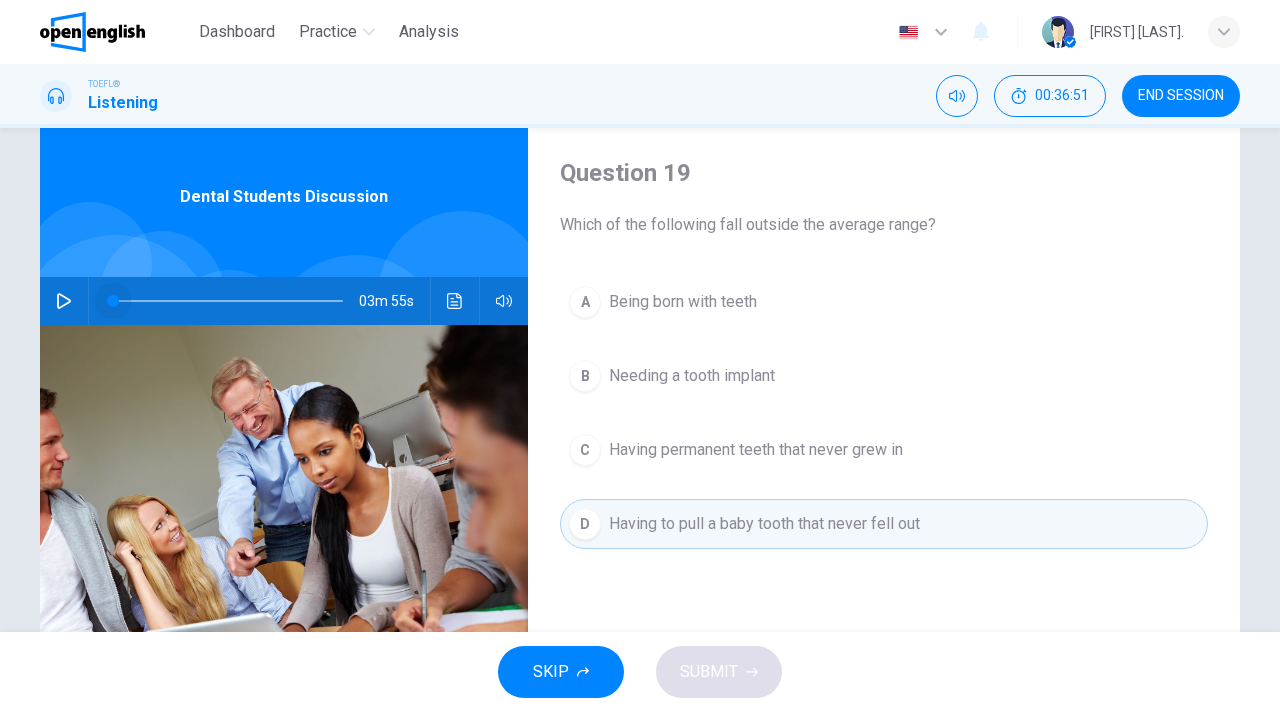 click at bounding box center (224, 301) 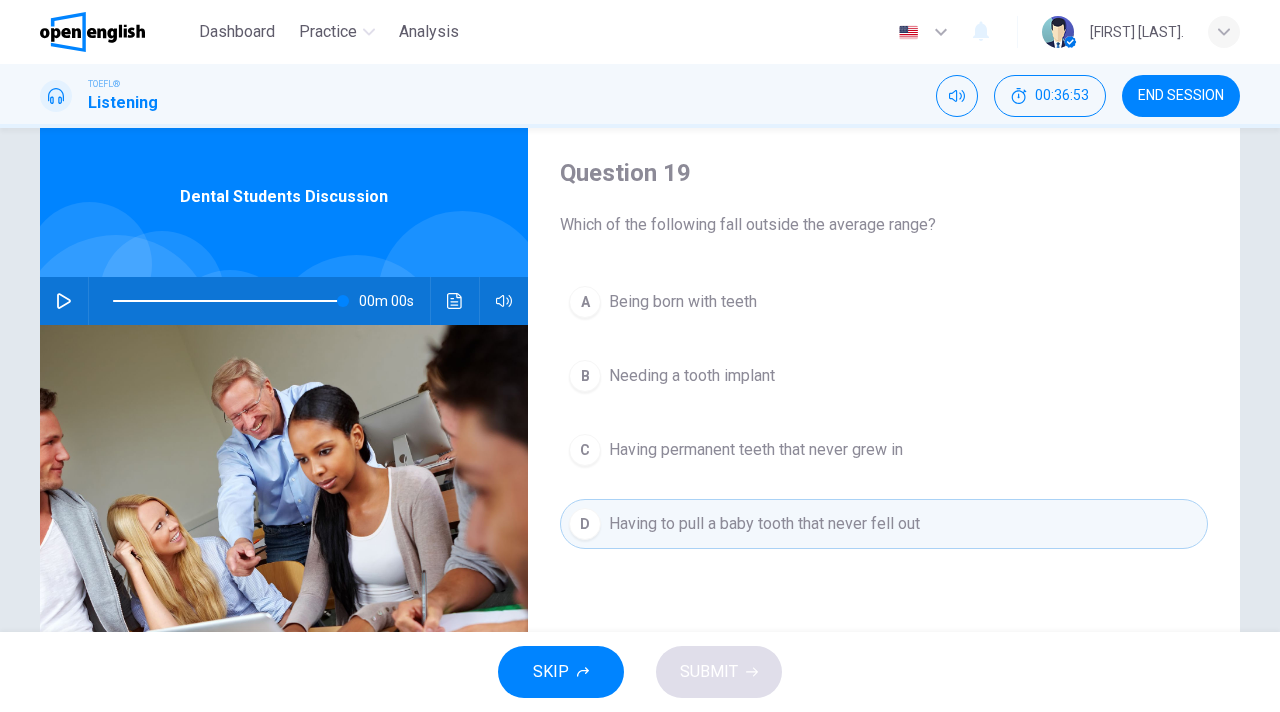 drag, startPoint x: 690, startPoint y: 467, endPoint x: 691, endPoint y: 457, distance: 10.049875 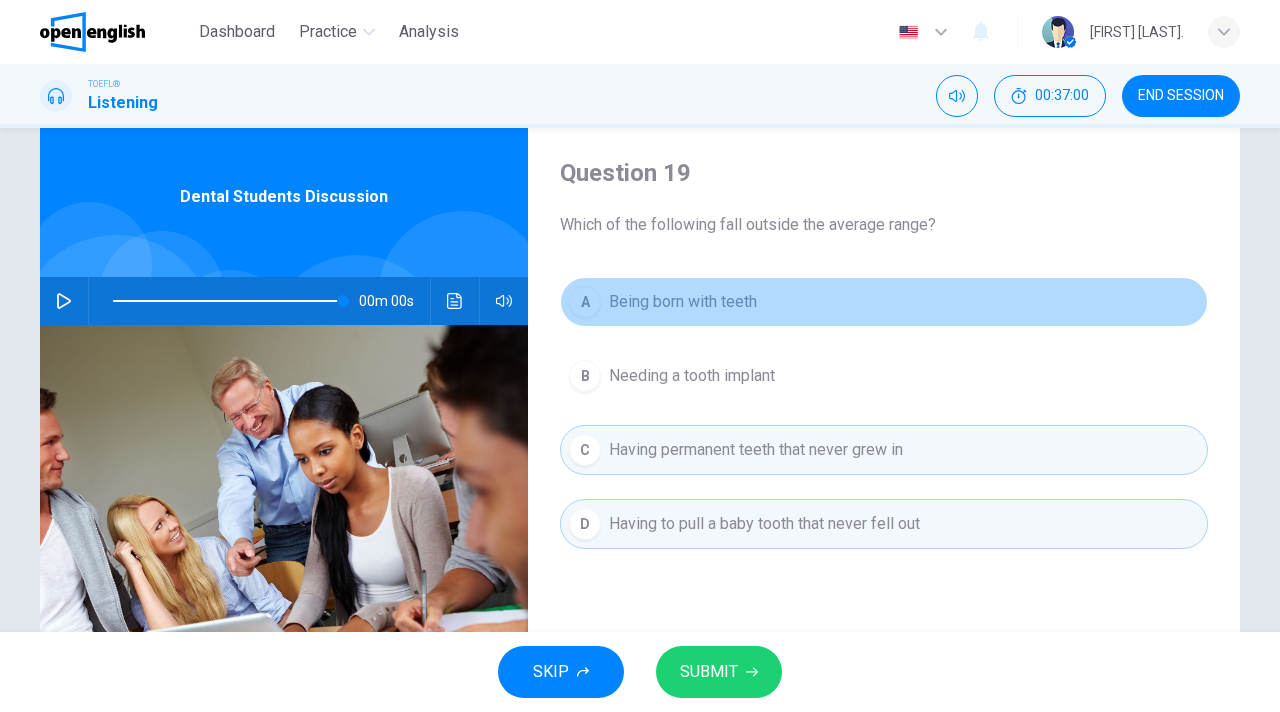 click on "Being born with teeth" at bounding box center (683, 302) 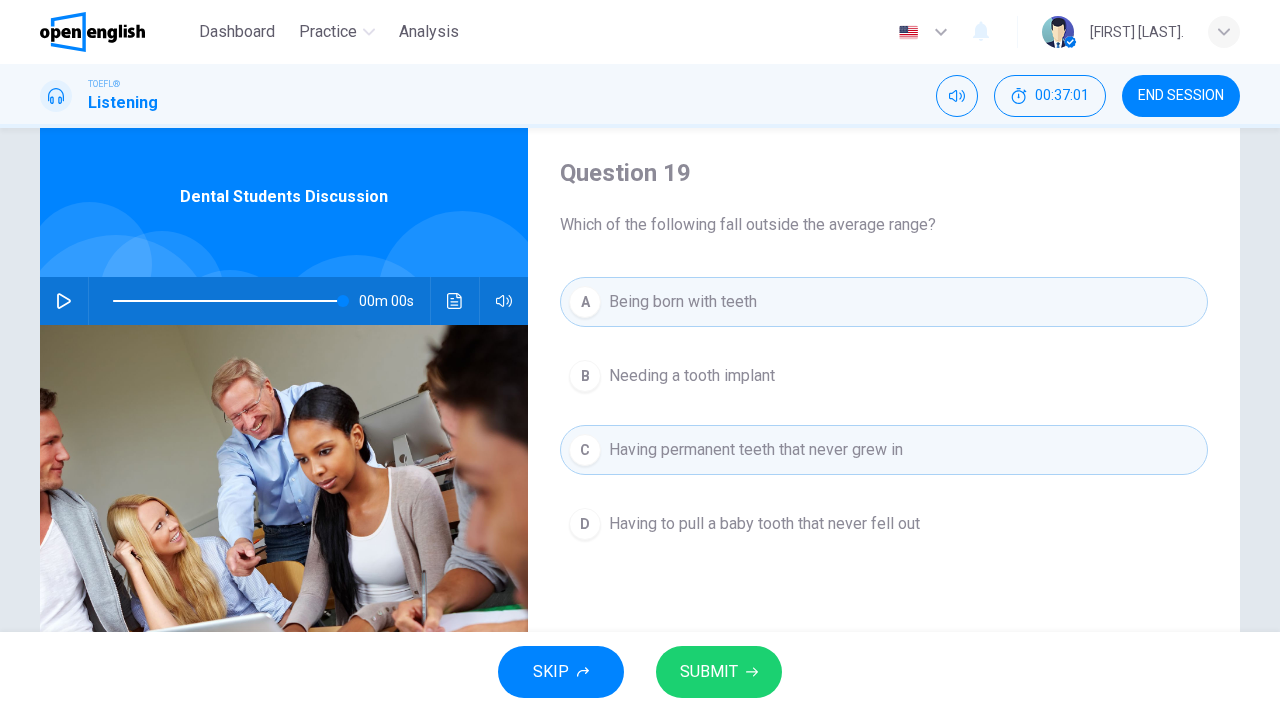 drag, startPoint x: 770, startPoint y: 371, endPoint x: 810, endPoint y: 380, distance: 41 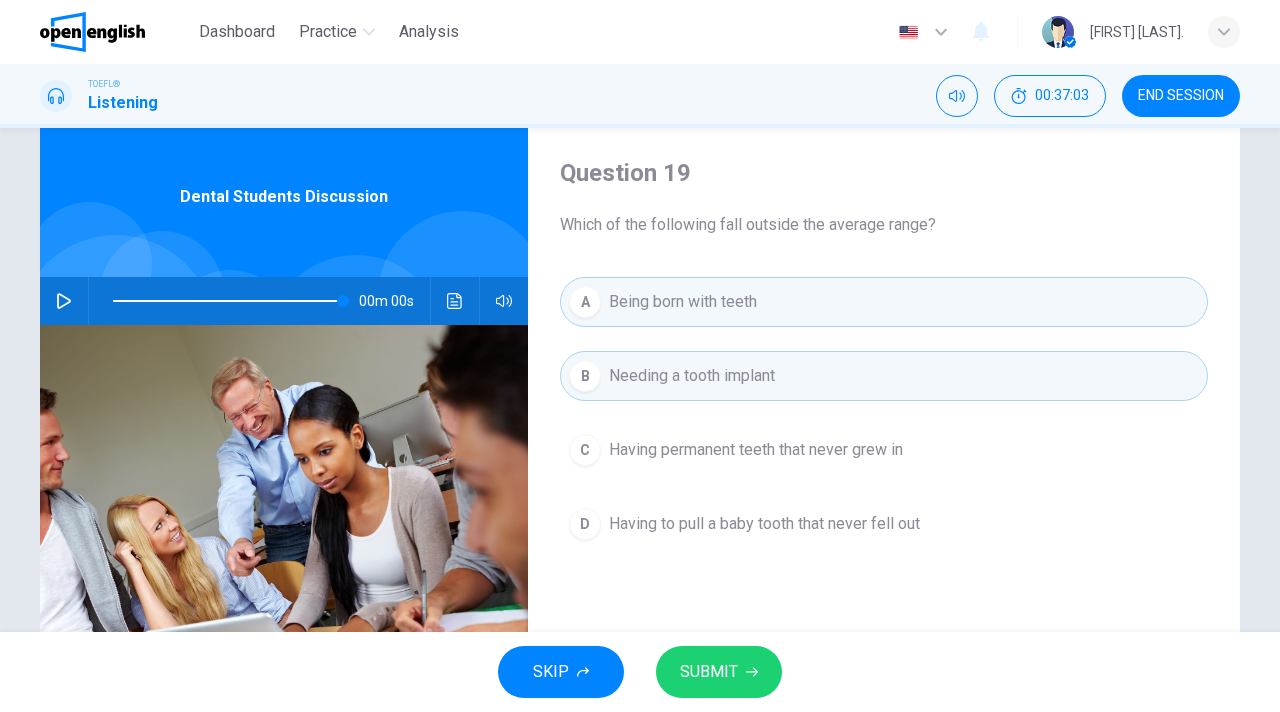 click on "Having permanent teeth that never grew in" at bounding box center [756, 450] 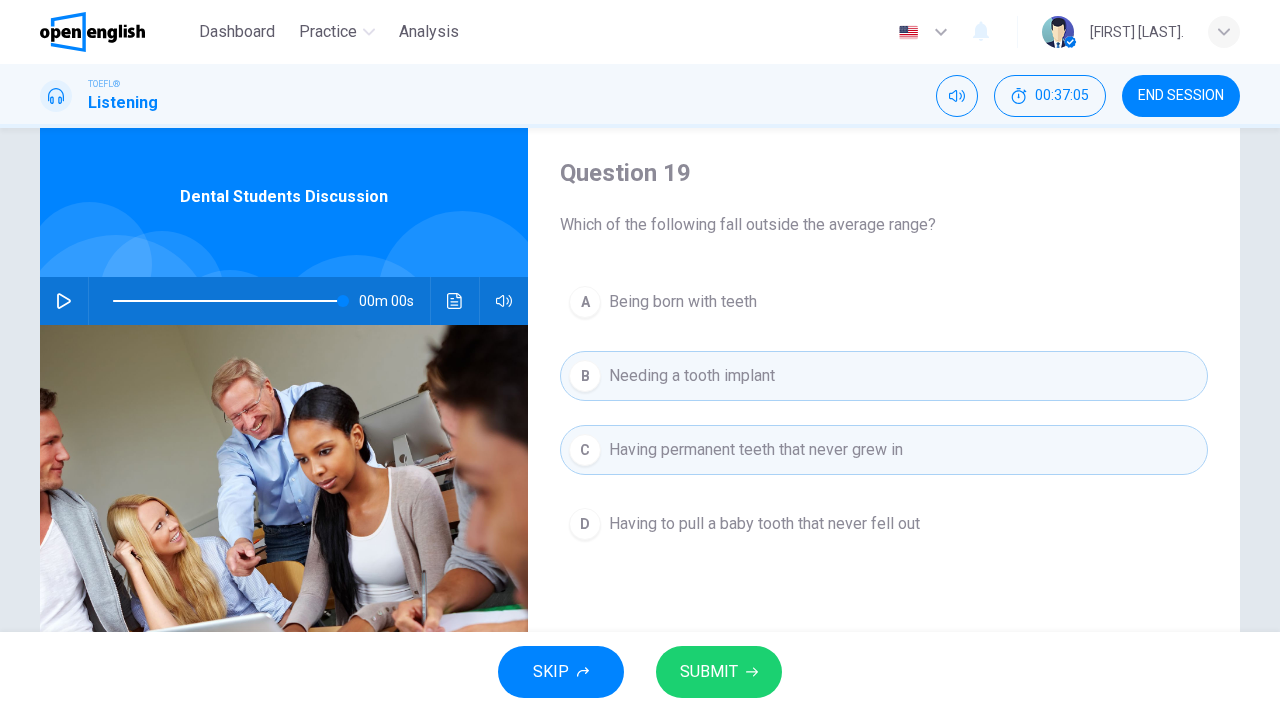 click on "Being born with teeth" at bounding box center (683, 302) 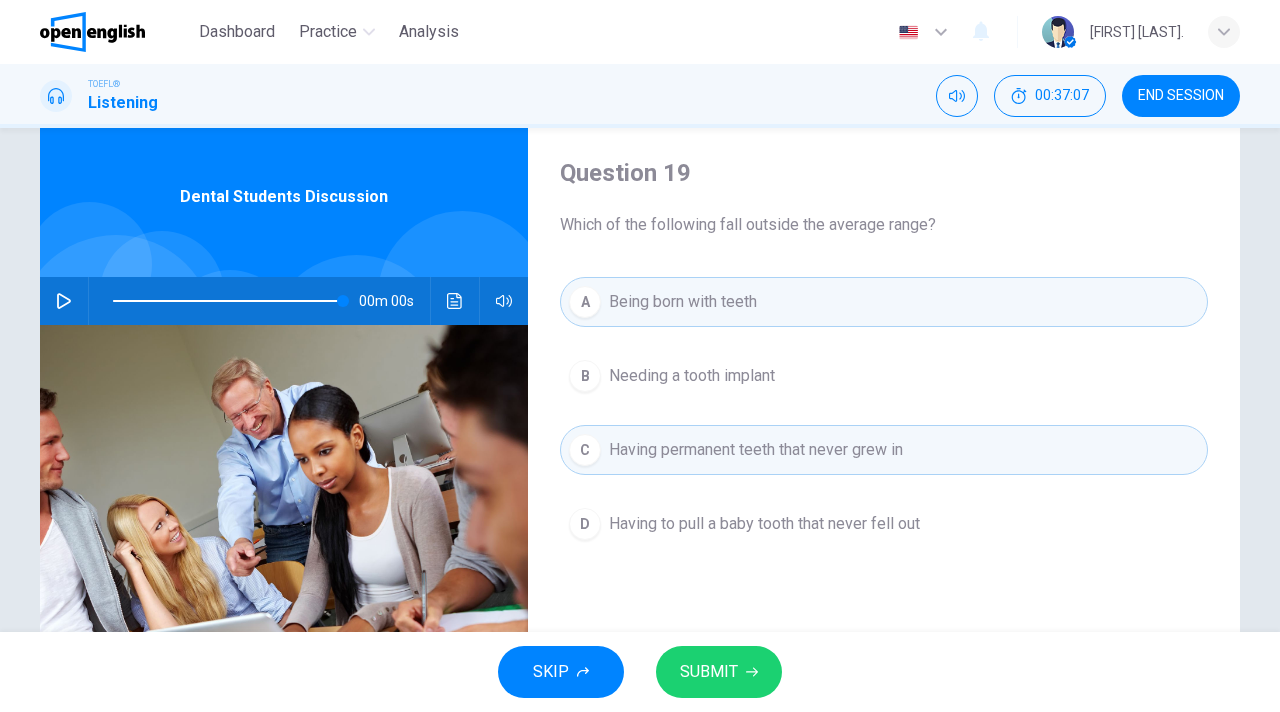 click on "SUBMIT" at bounding box center (709, 672) 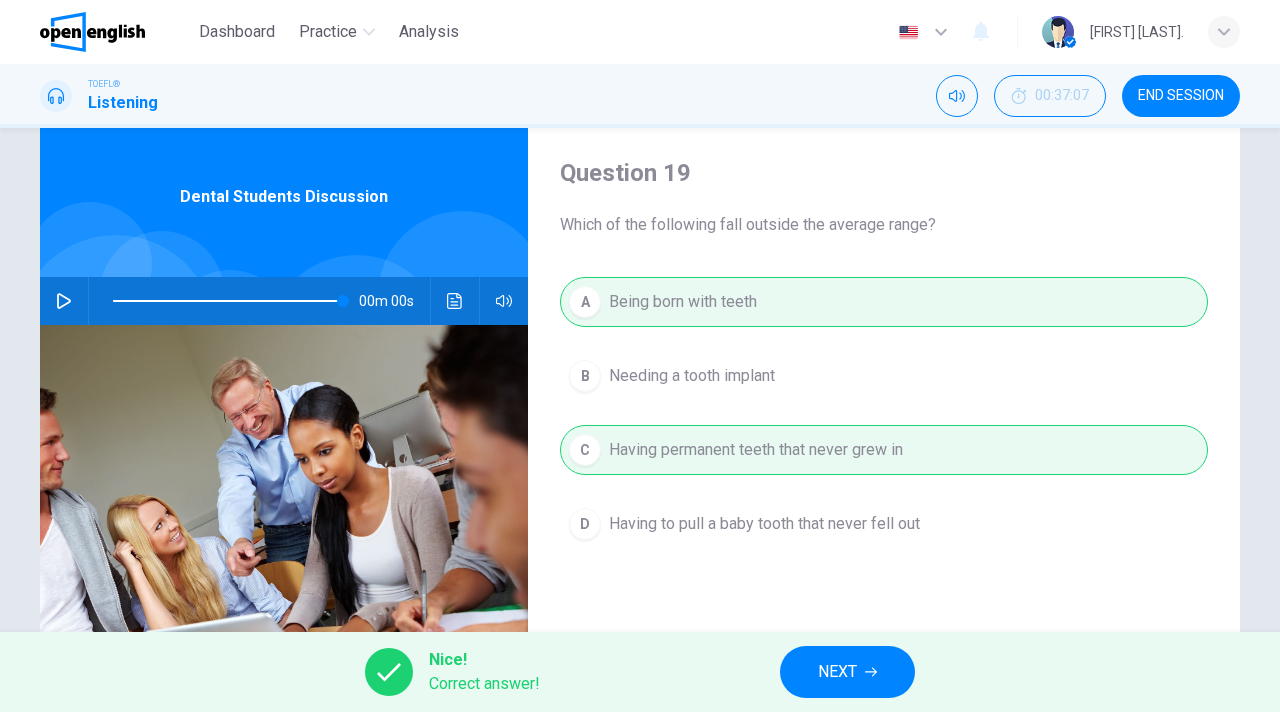 click on "NEXT" at bounding box center [837, 672] 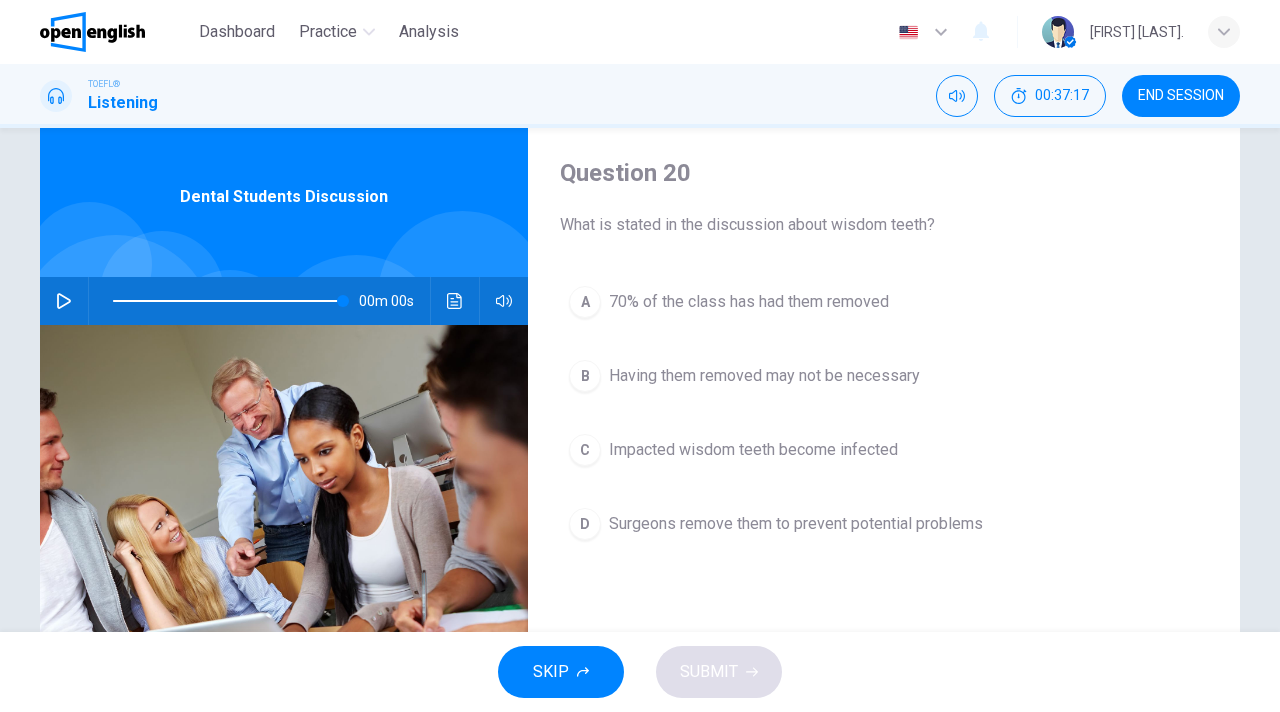 click on "Surgeons remove them to prevent potential problems" at bounding box center (796, 524) 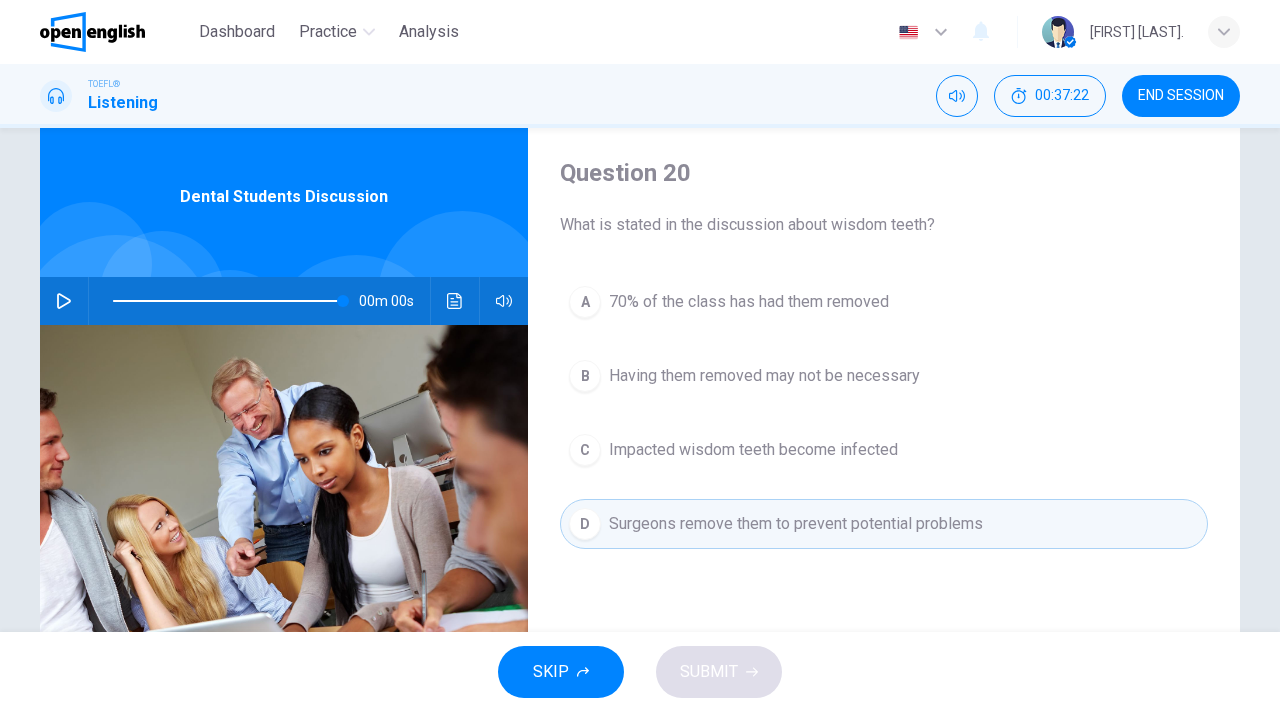 click on "70% of the class has had them removed" at bounding box center (749, 302) 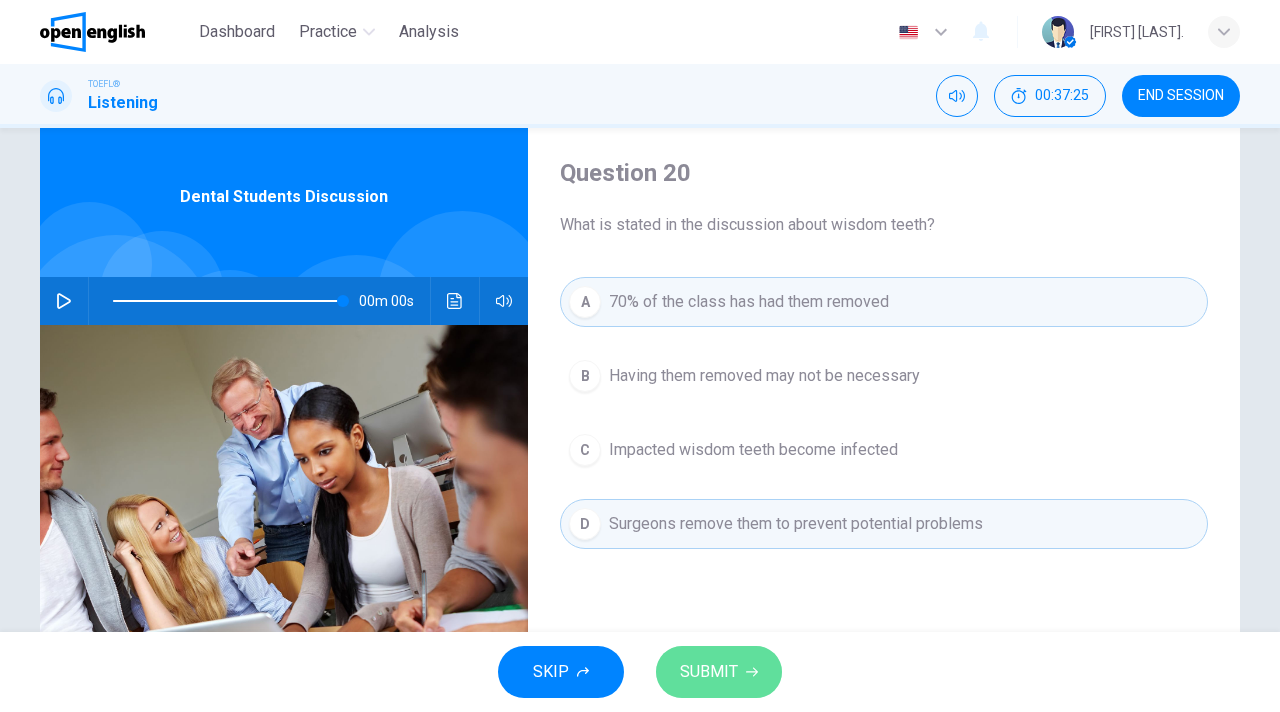 click on "SUBMIT" at bounding box center (709, 672) 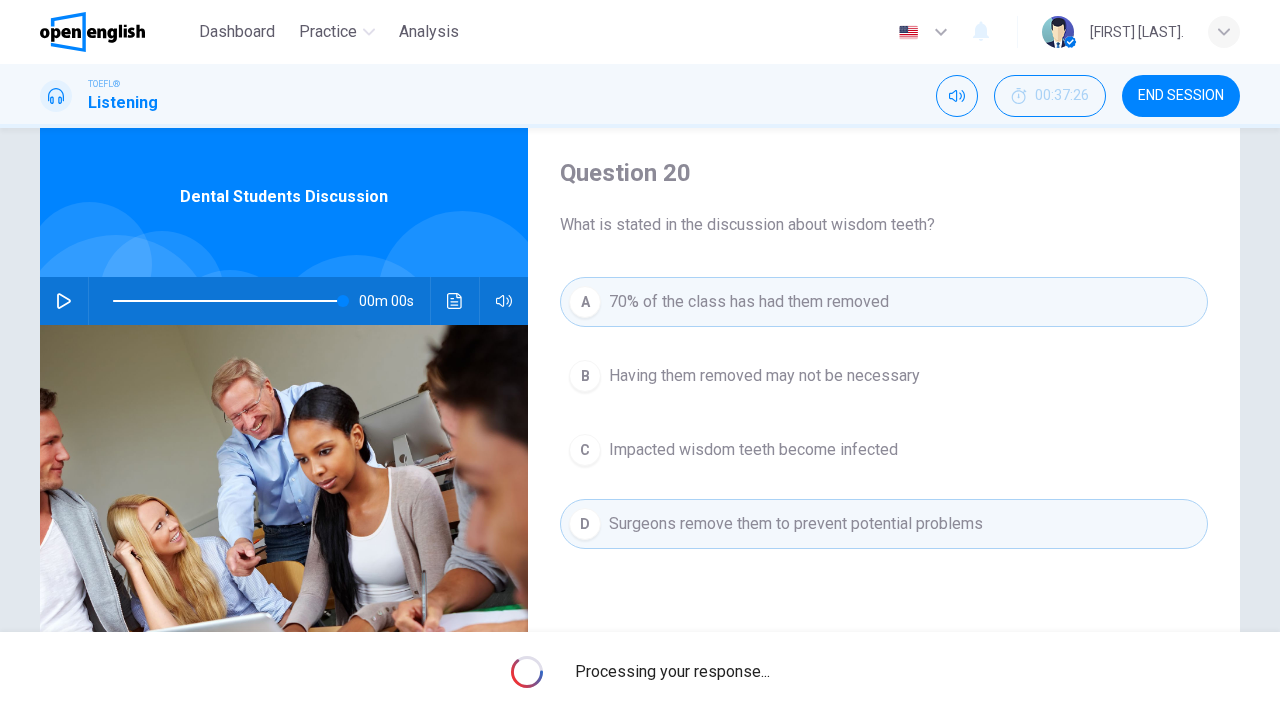type on "***" 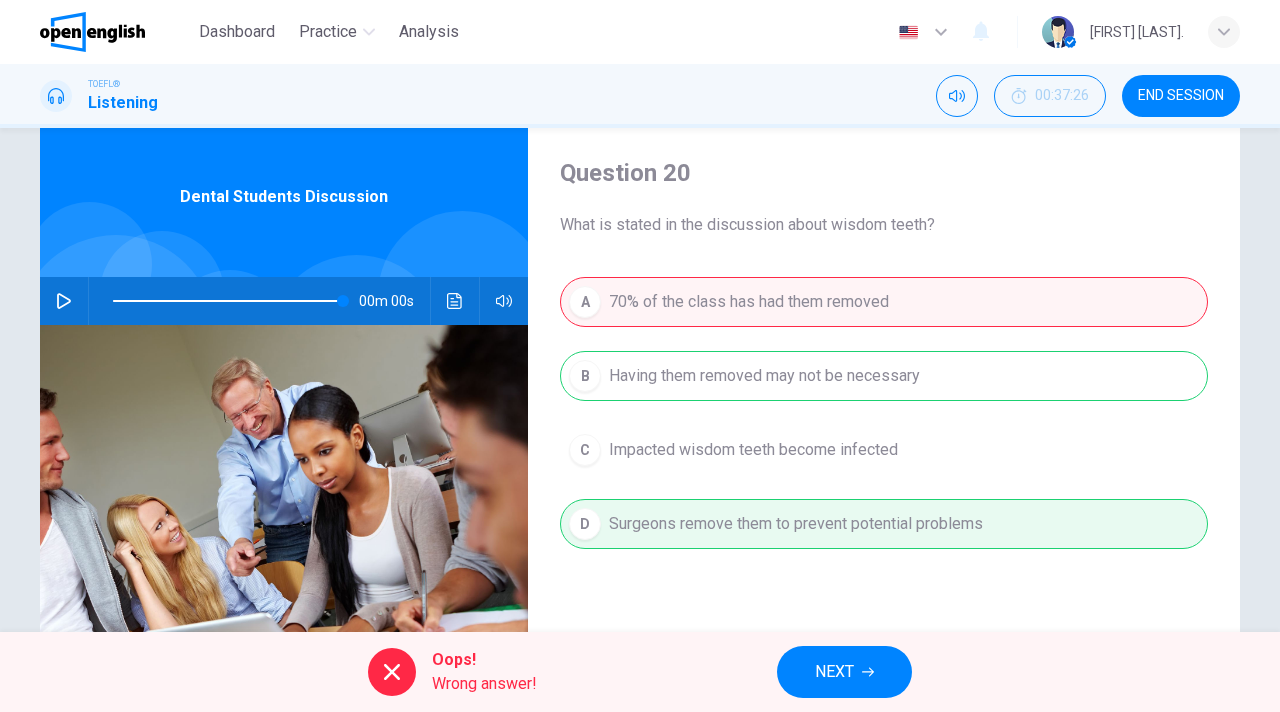 click on "NEXT" at bounding box center [844, 672] 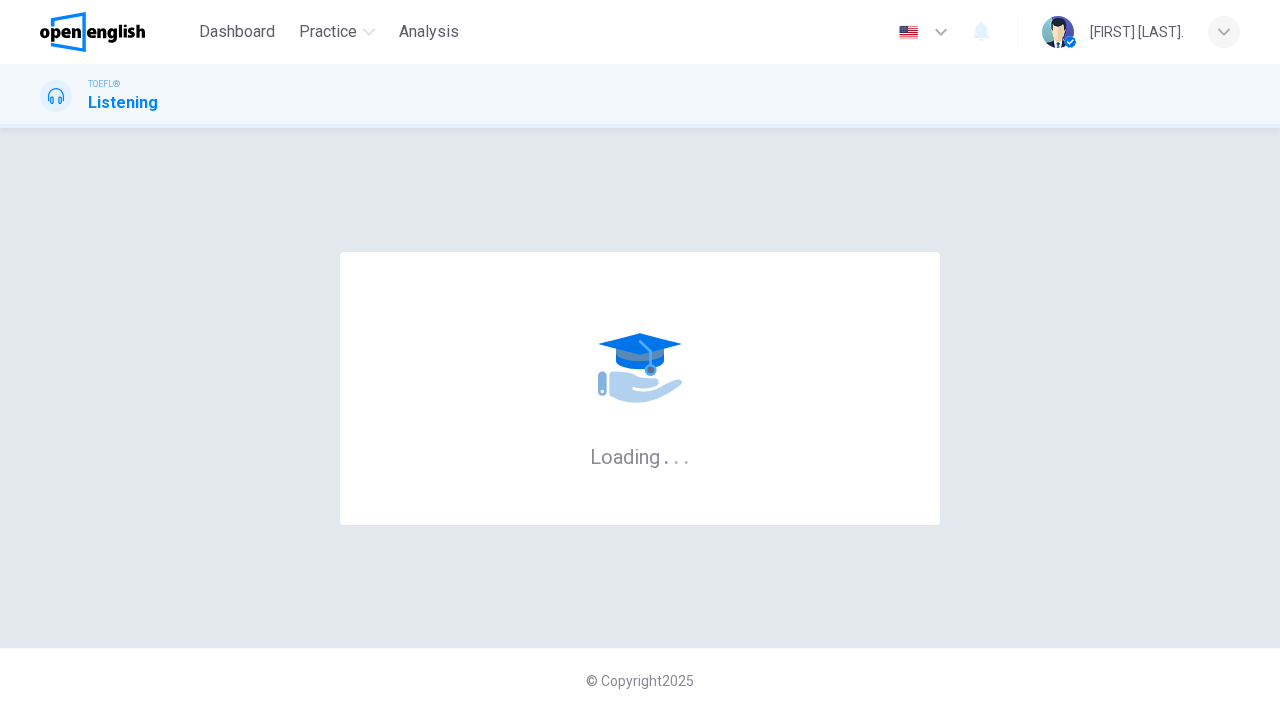 scroll, scrollTop: 0, scrollLeft: 0, axis: both 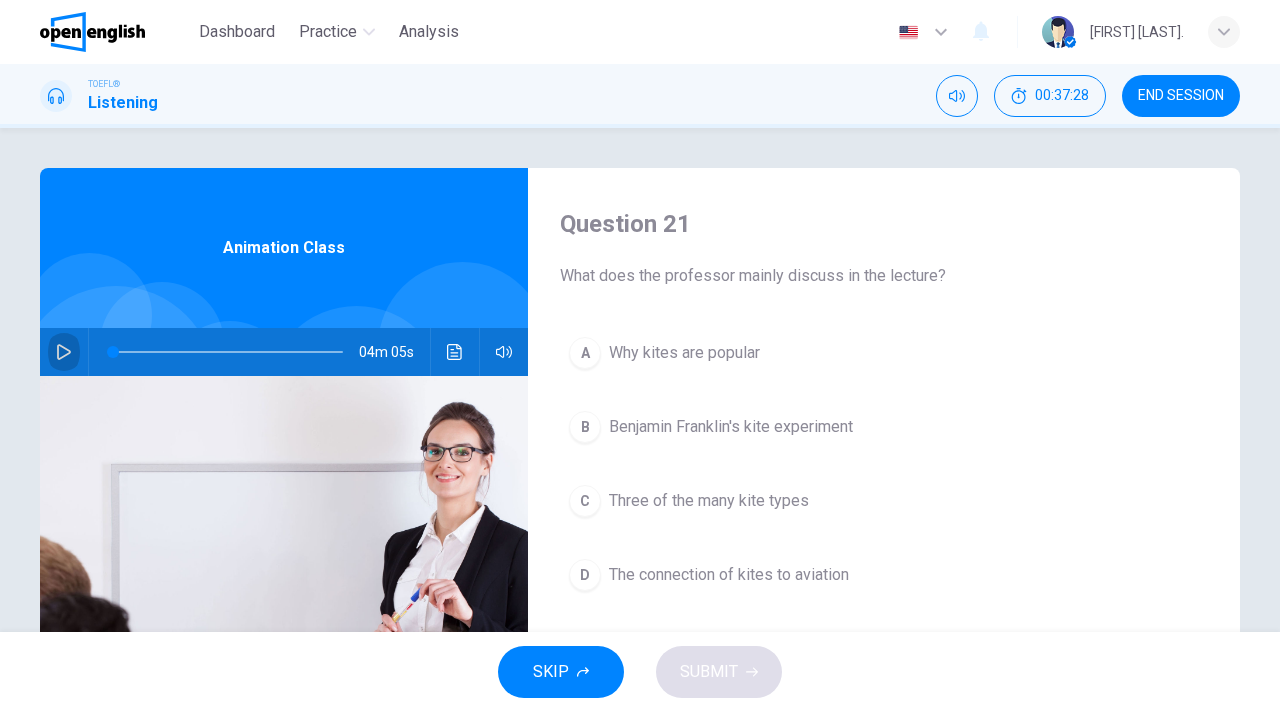 click 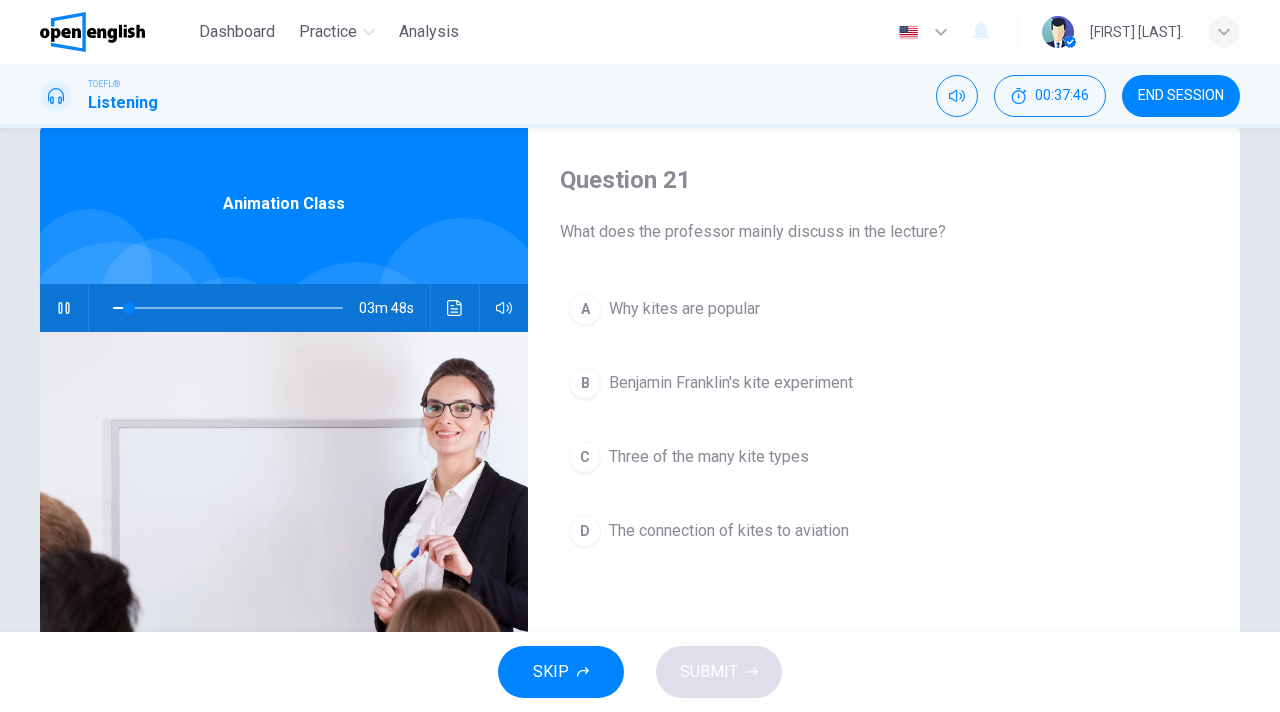 scroll, scrollTop: 67, scrollLeft: 0, axis: vertical 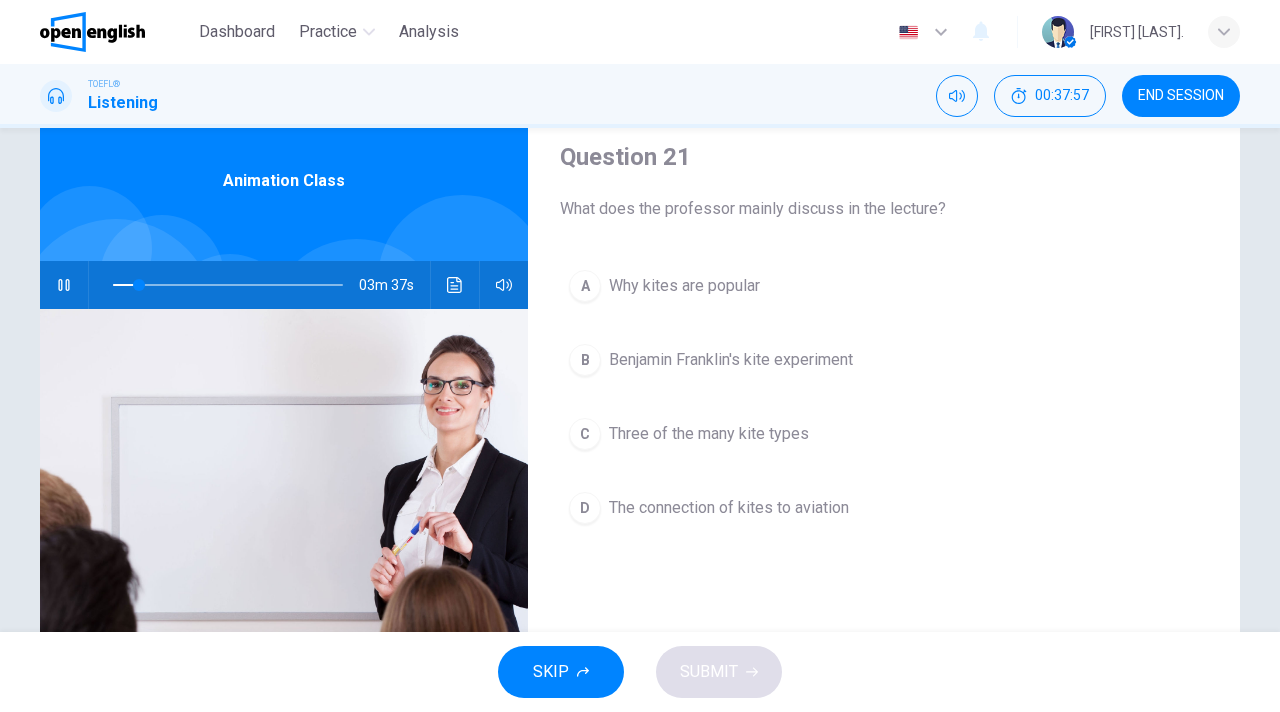 click on "The connection of kites to aviation" at bounding box center (729, 508) 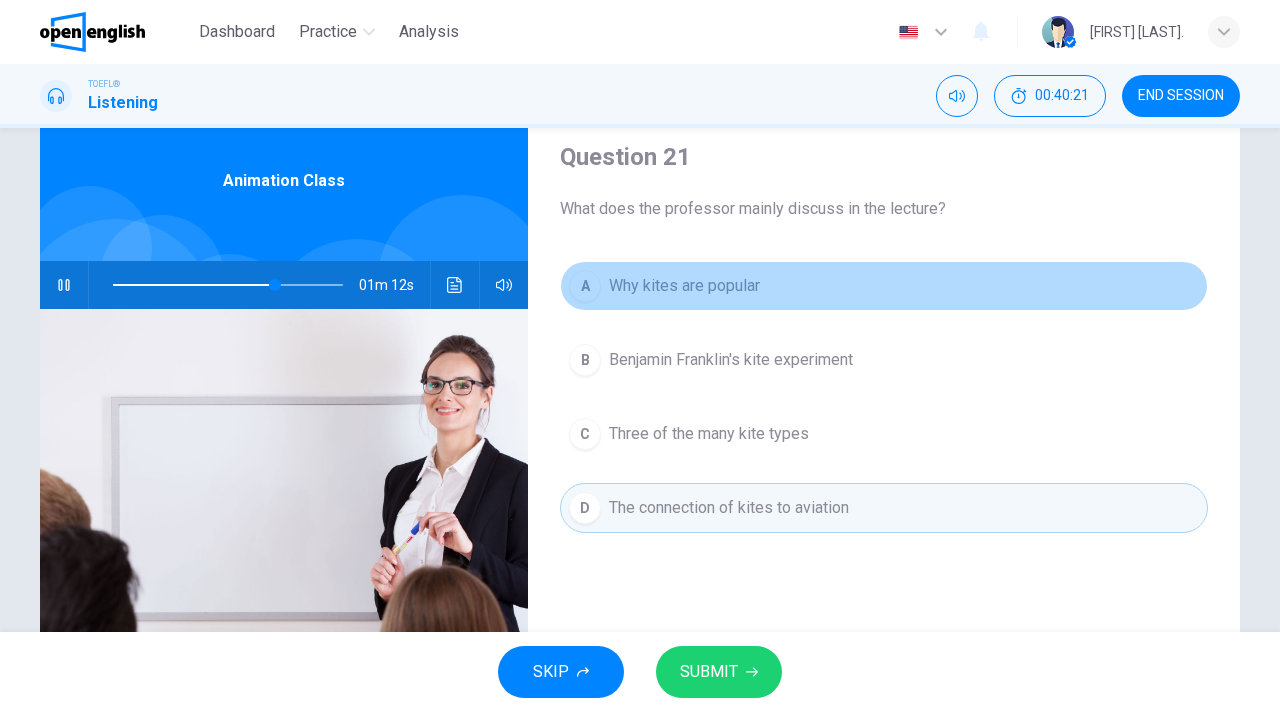 click on "Why kites are popular" at bounding box center (684, 286) 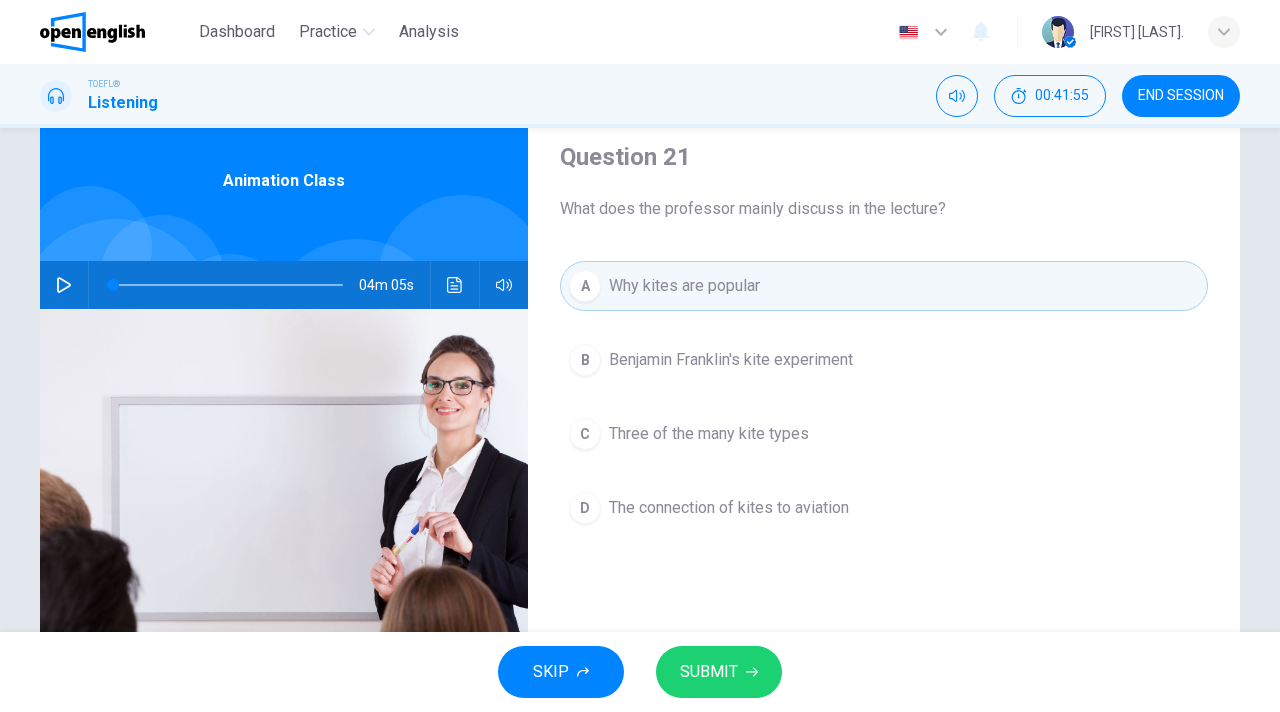 click on "The connection of kites to aviation" at bounding box center [729, 508] 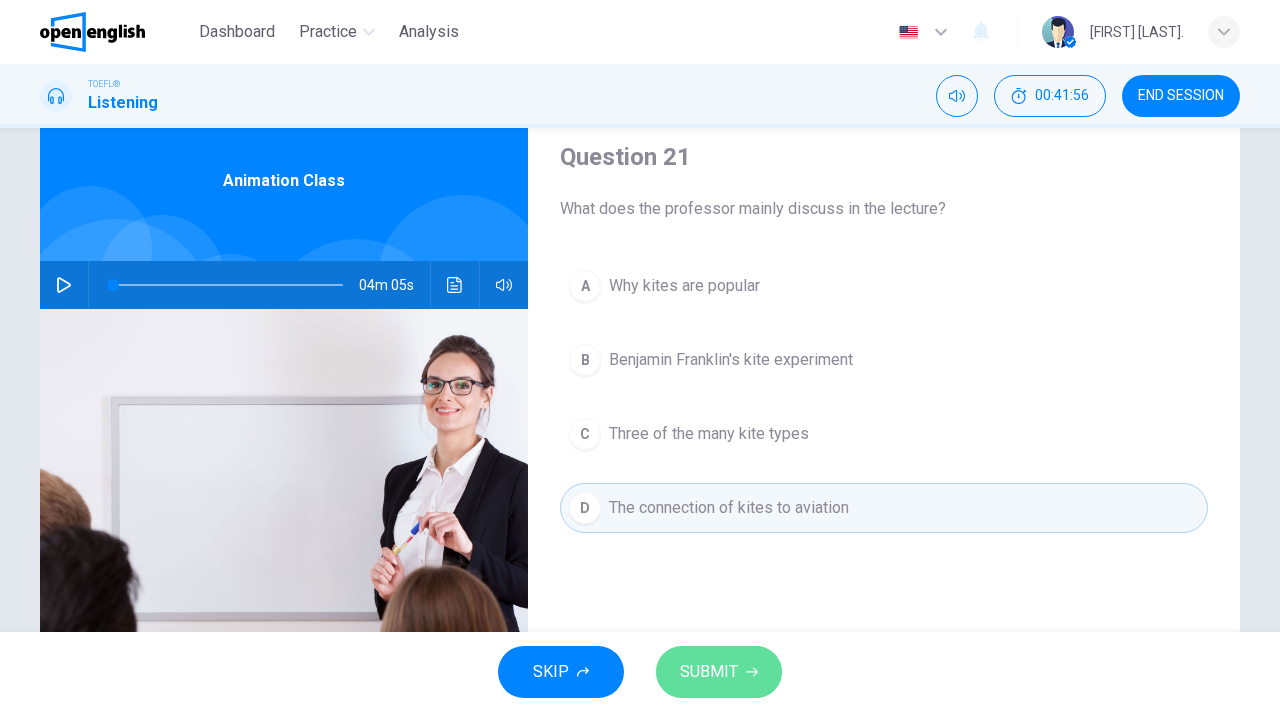 drag, startPoint x: 732, startPoint y: 669, endPoint x: 776, endPoint y: 545, distance: 131.57507 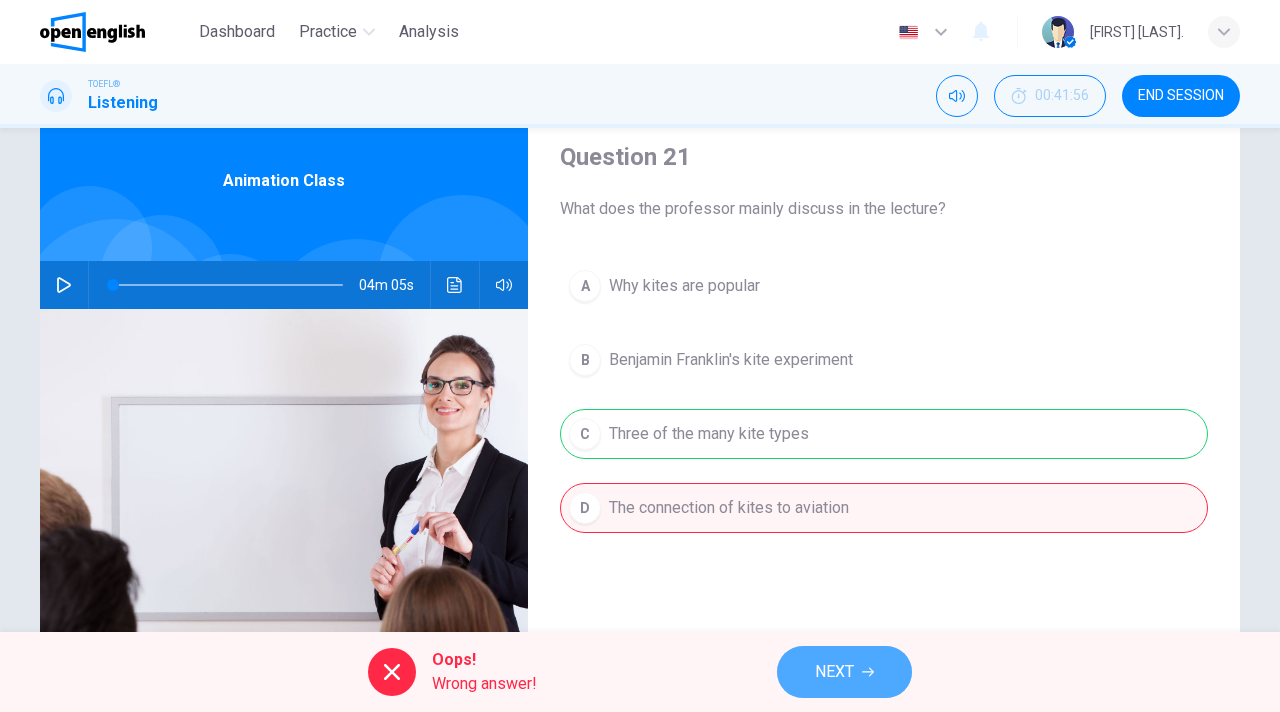 click on "NEXT" at bounding box center [834, 672] 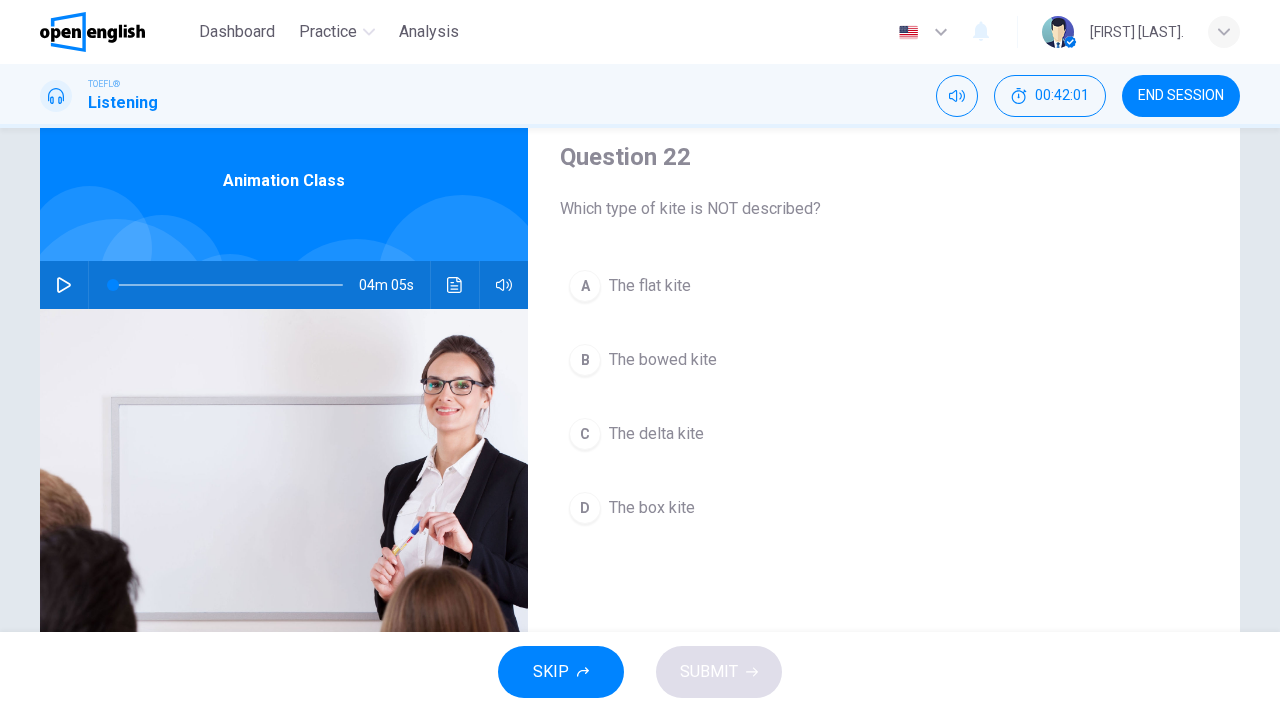 click 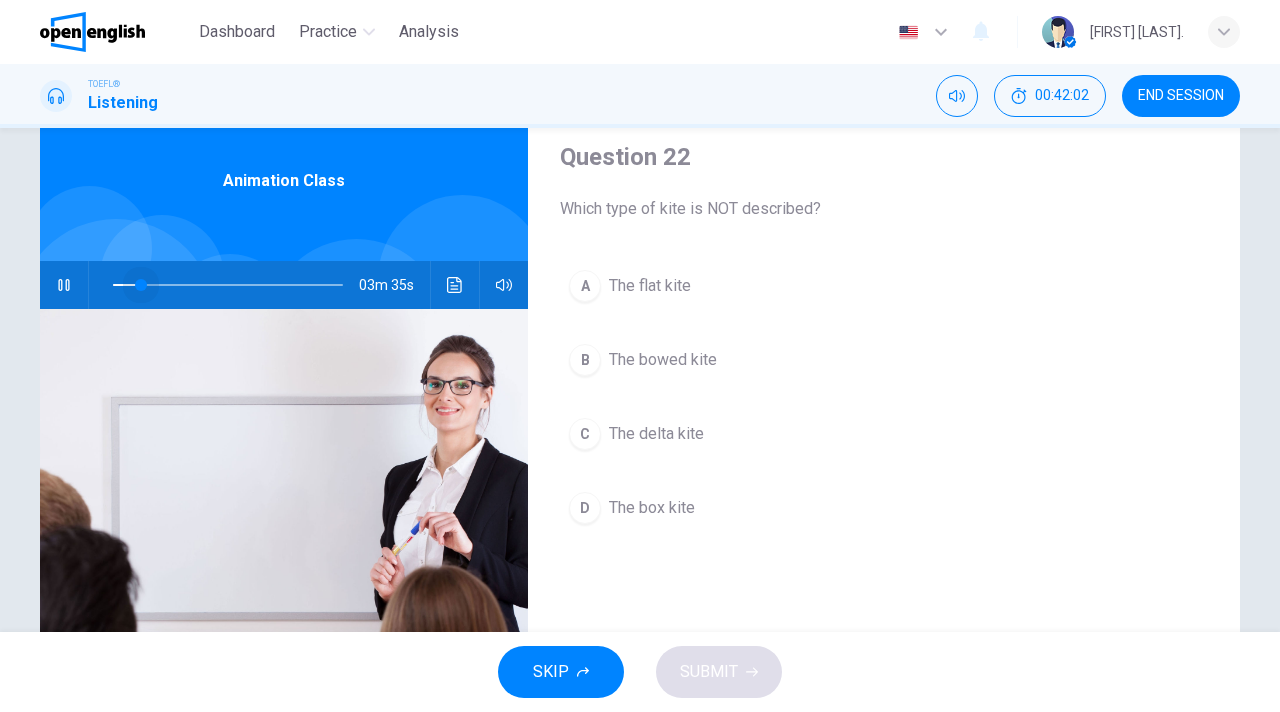 click at bounding box center (228, 285) 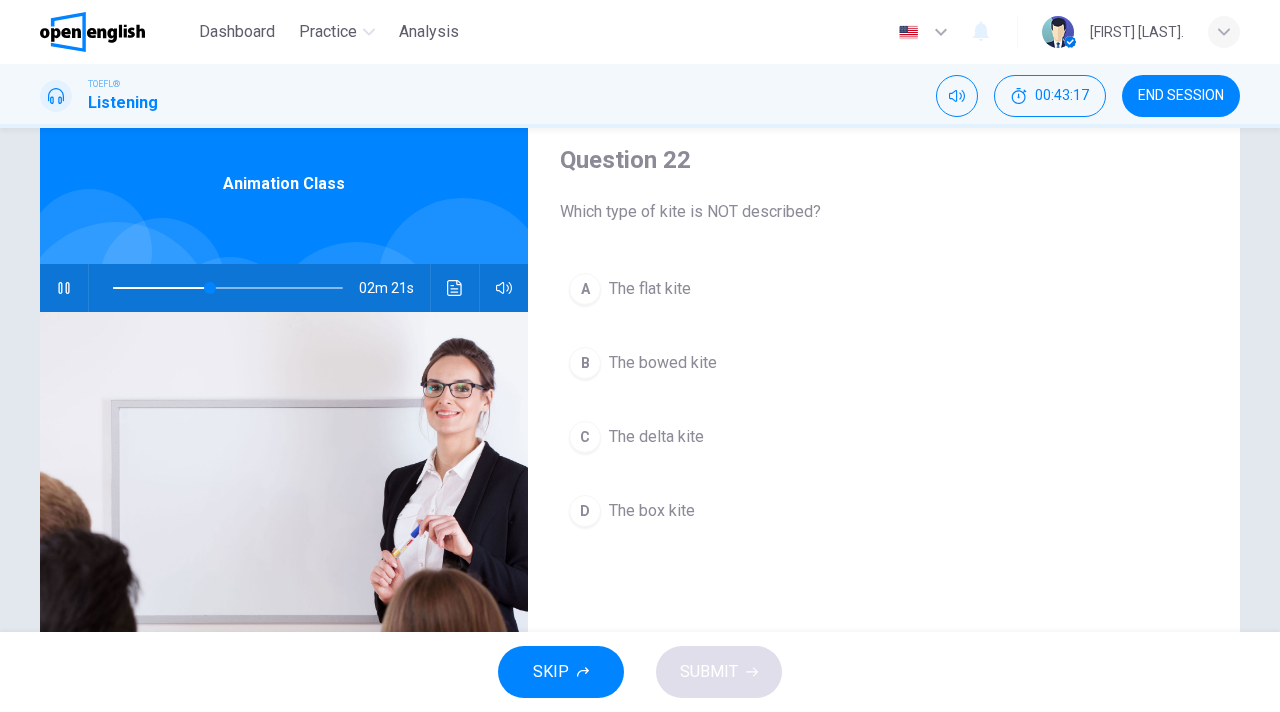 drag, startPoint x: 603, startPoint y: 435, endPoint x: 654, endPoint y: 479, distance: 67.357254 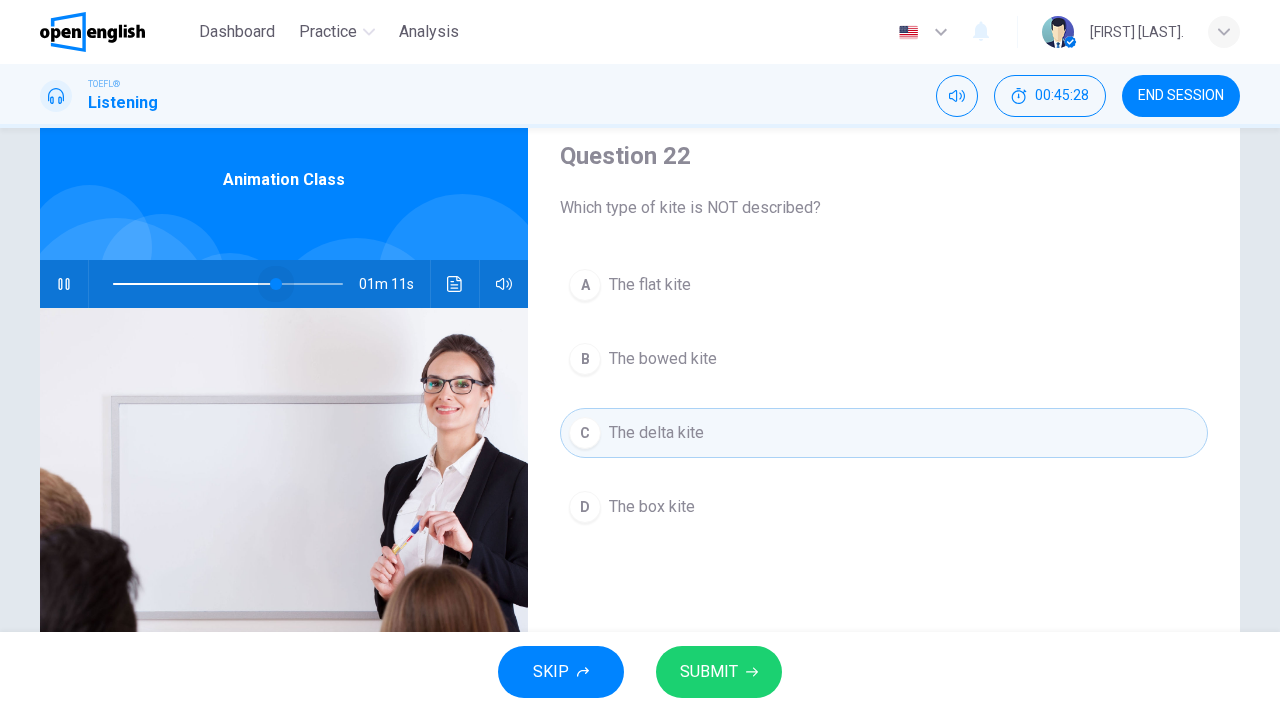 click at bounding box center (228, 284) 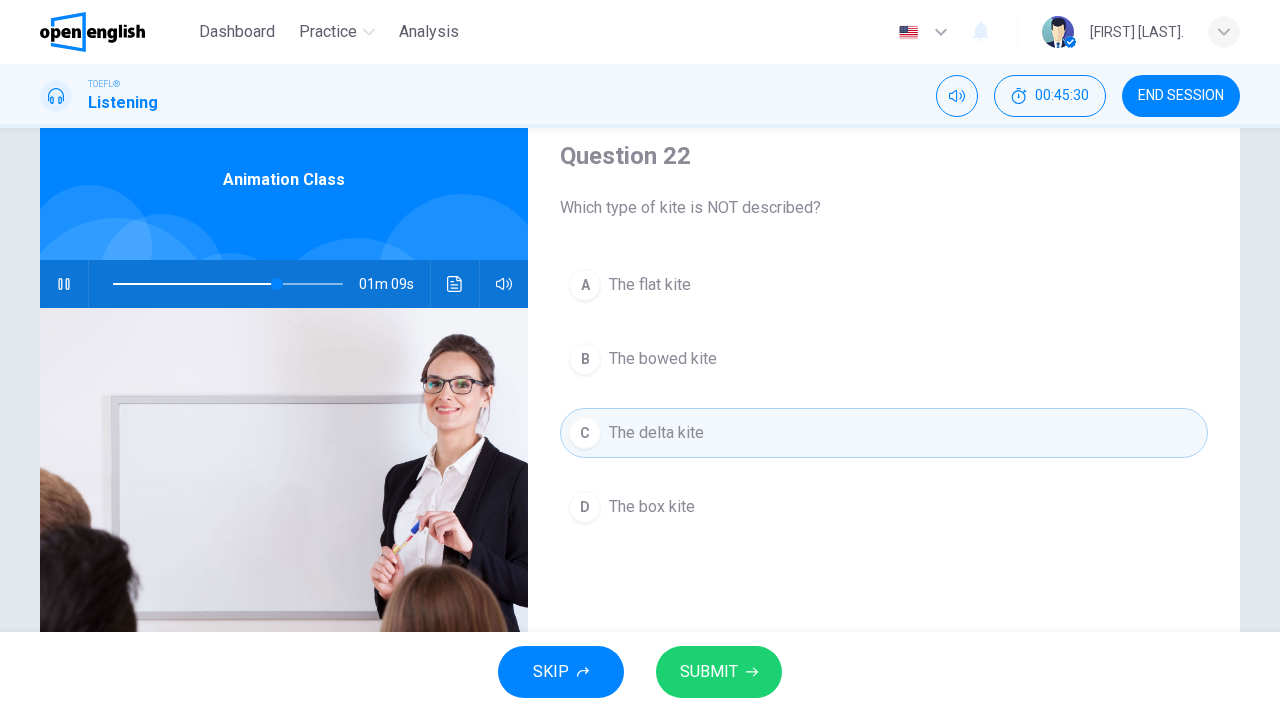 click at bounding box center (228, 284) 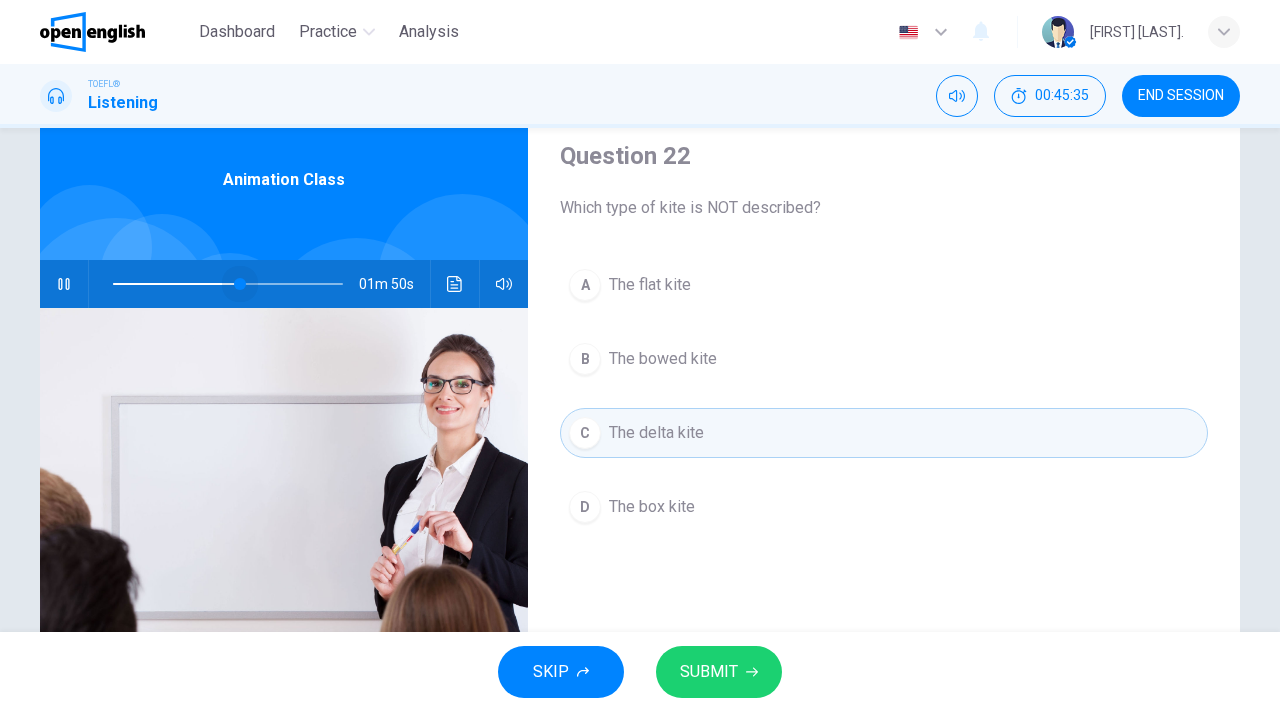 drag, startPoint x: 240, startPoint y: 283, endPoint x: 1279, endPoint y: 134, distance: 1049.6295 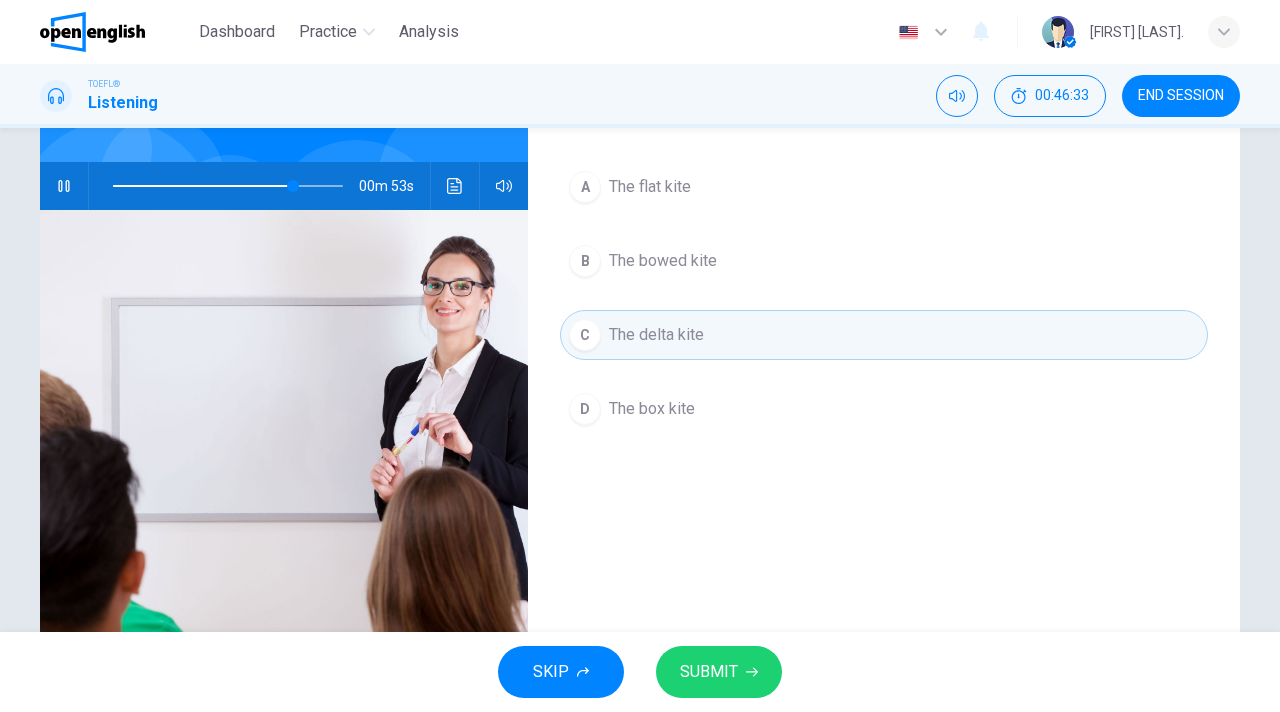 scroll, scrollTop: 184, scrollLeft: 0, axis: vertical 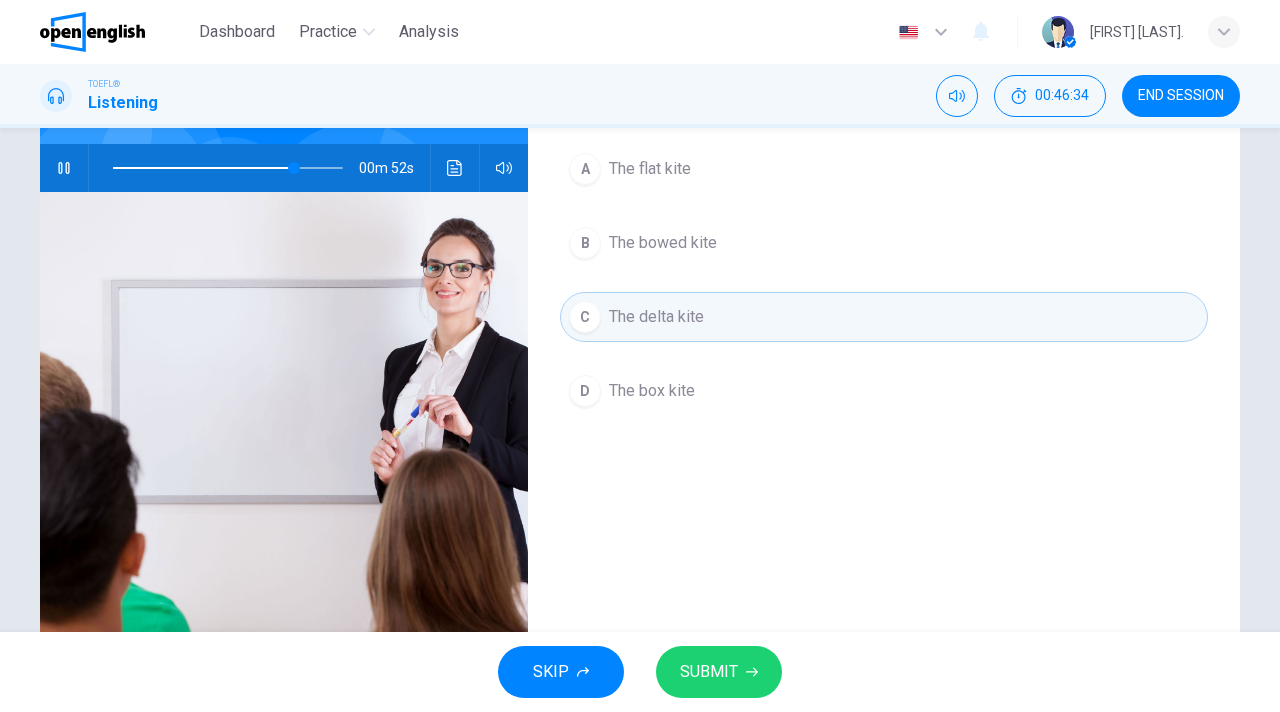 click on "SUBMIT" at bounding box center (719, 672) 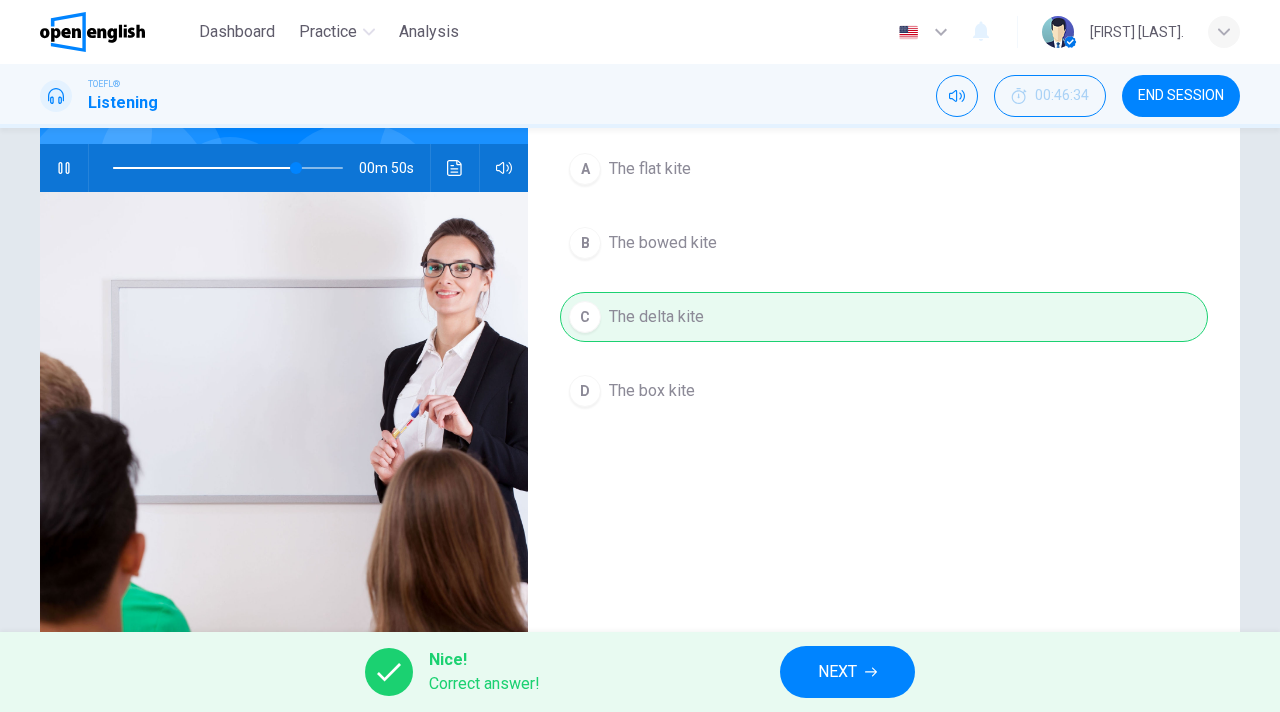 drag, startPoint x: 863, startPoint y: 670, endPoint x: 811, endPoint y: 577, distance: 106.55046 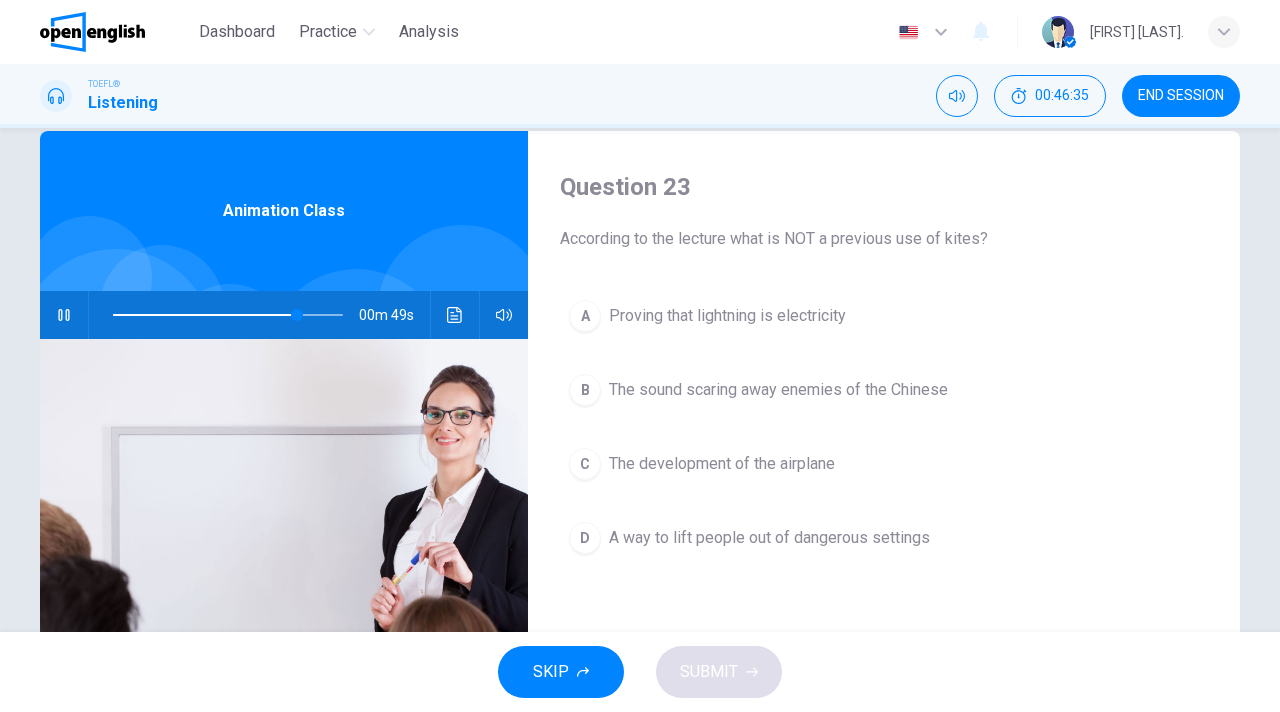 scroll, scrollTop: 35, scrollLeft: 0, axis: vertical 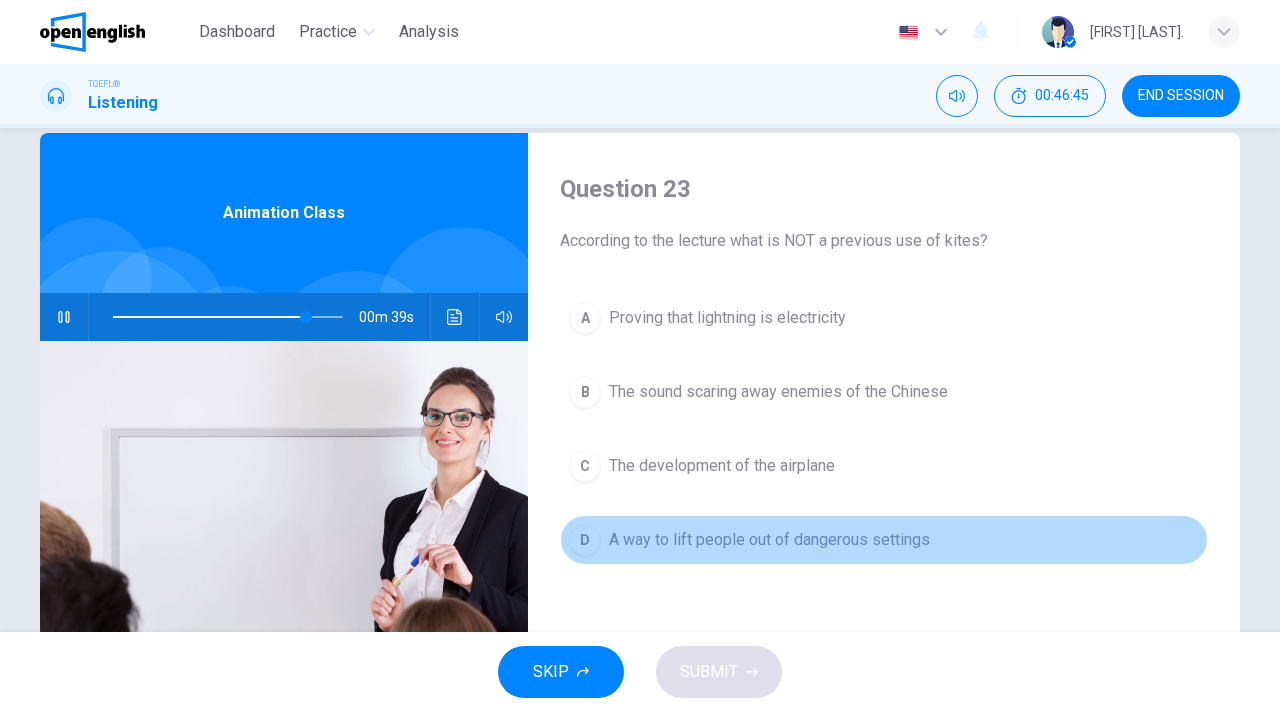 click on "A way to lift people out of dangerous settings" at bounding box center [769, 540] 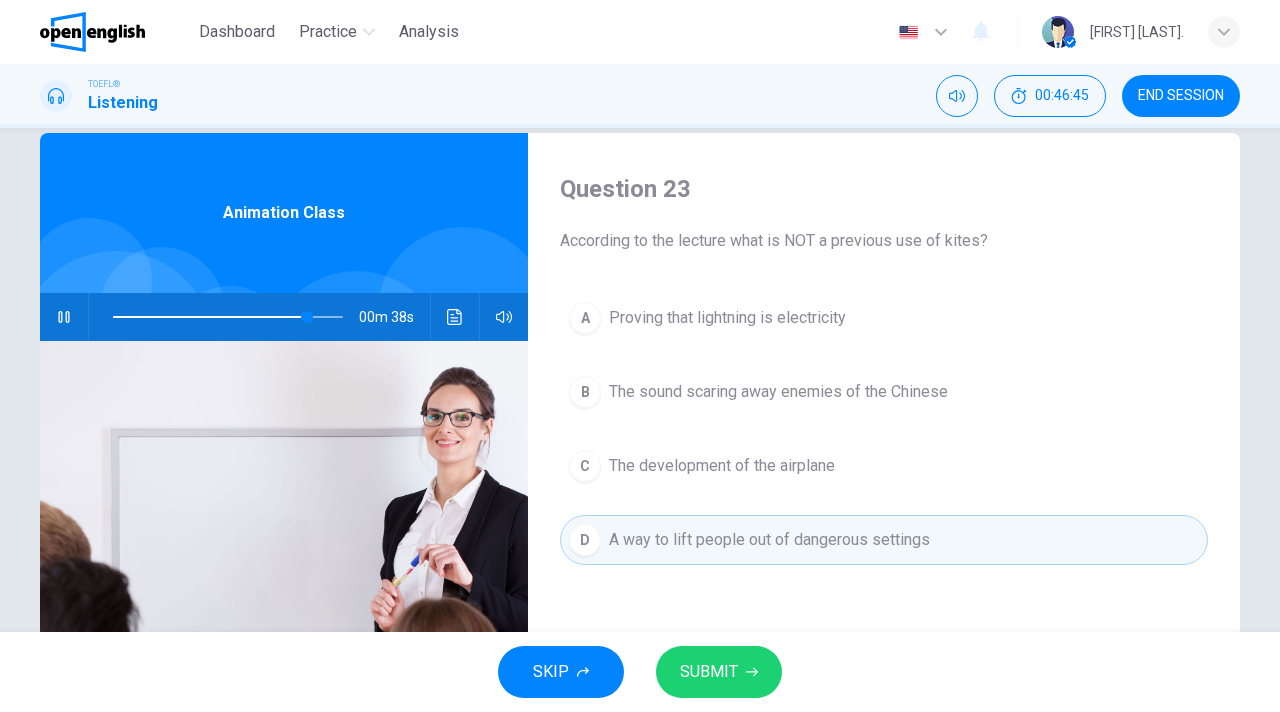 click on "SUBMIT" at bounding box center [709, 672] 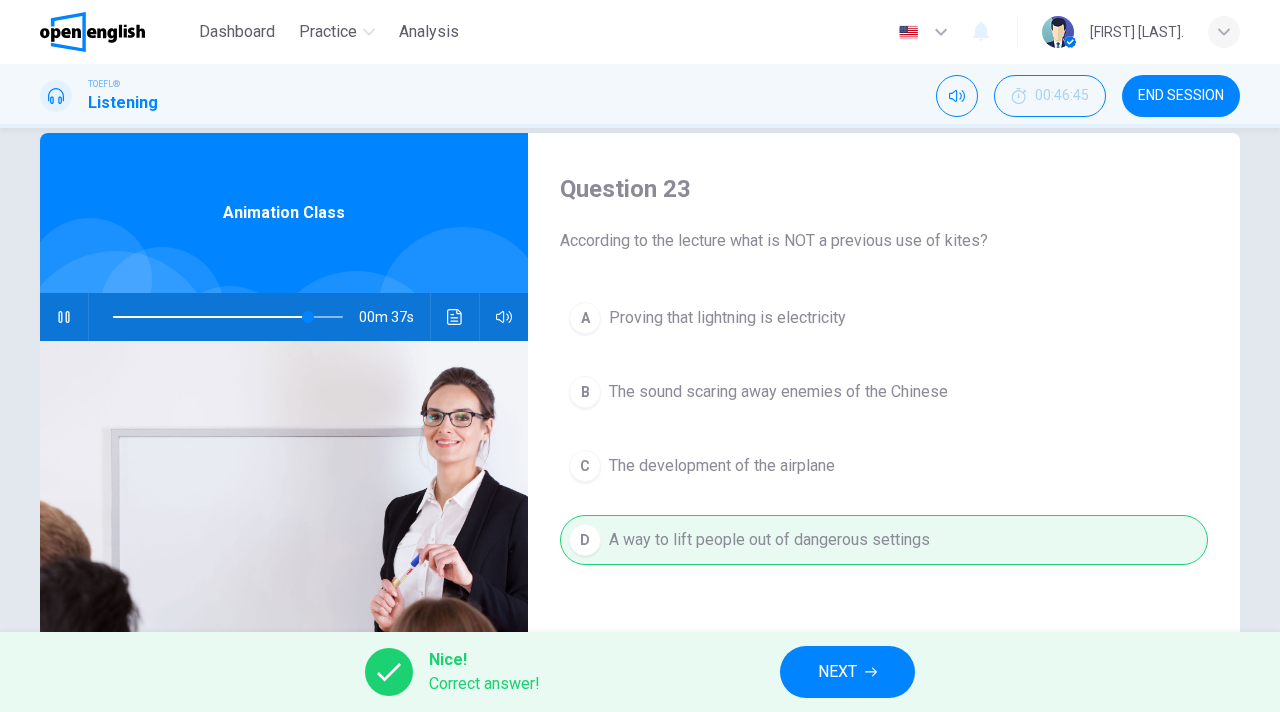 click on "NEXT" at bounding box center [837, 672] 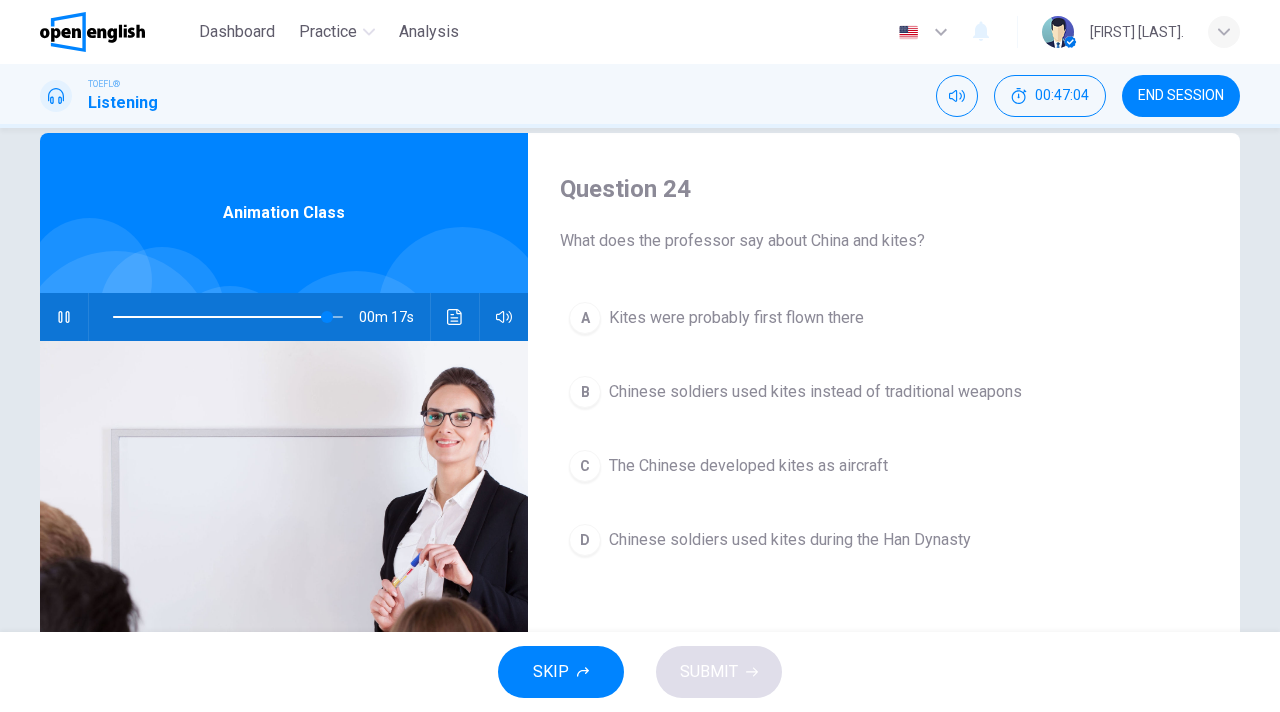 click at bounding box center [228, 317] 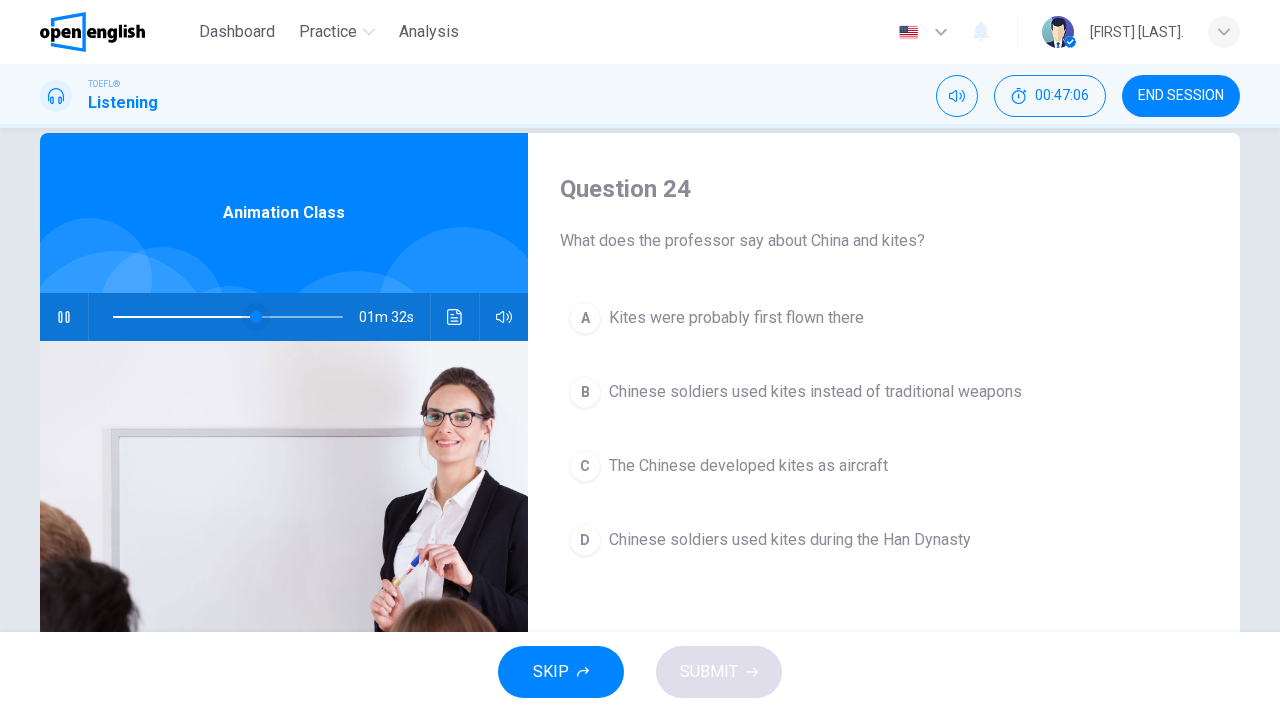 click at bounding box center [256, 317] 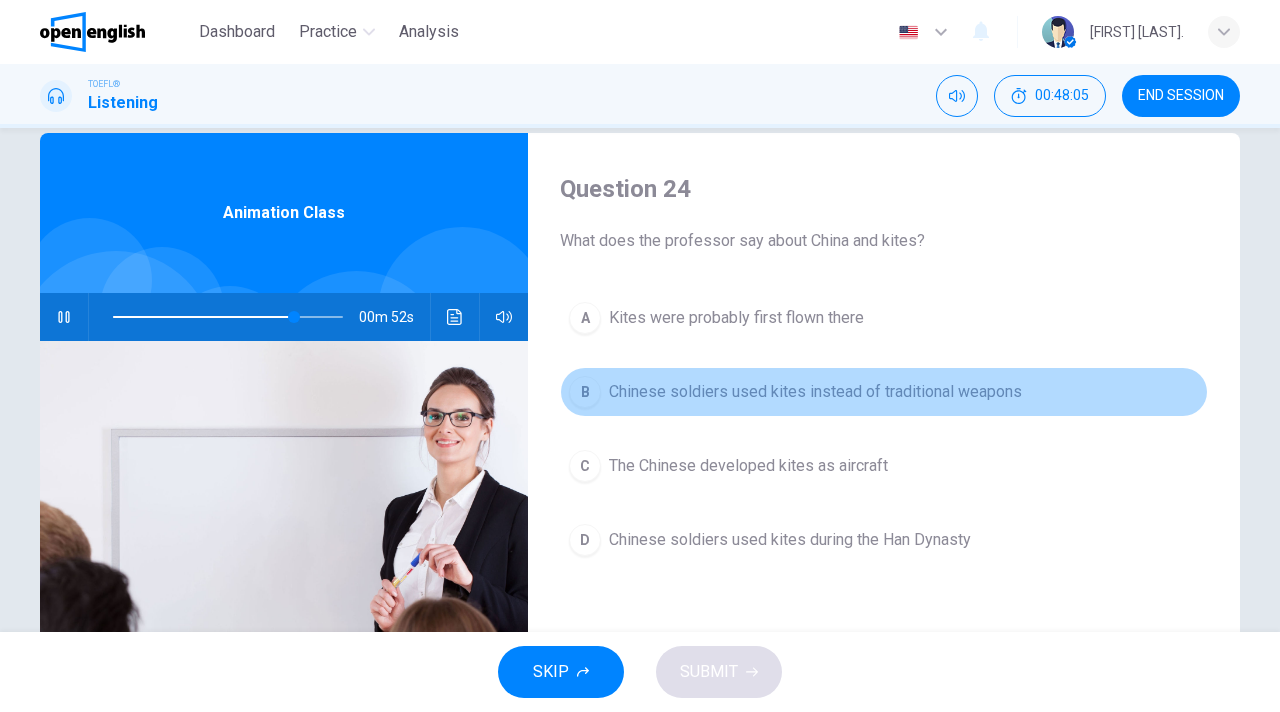 click on "Chinese soldiers used kites instead of traditional weapons" at bounding box center (815, 392) 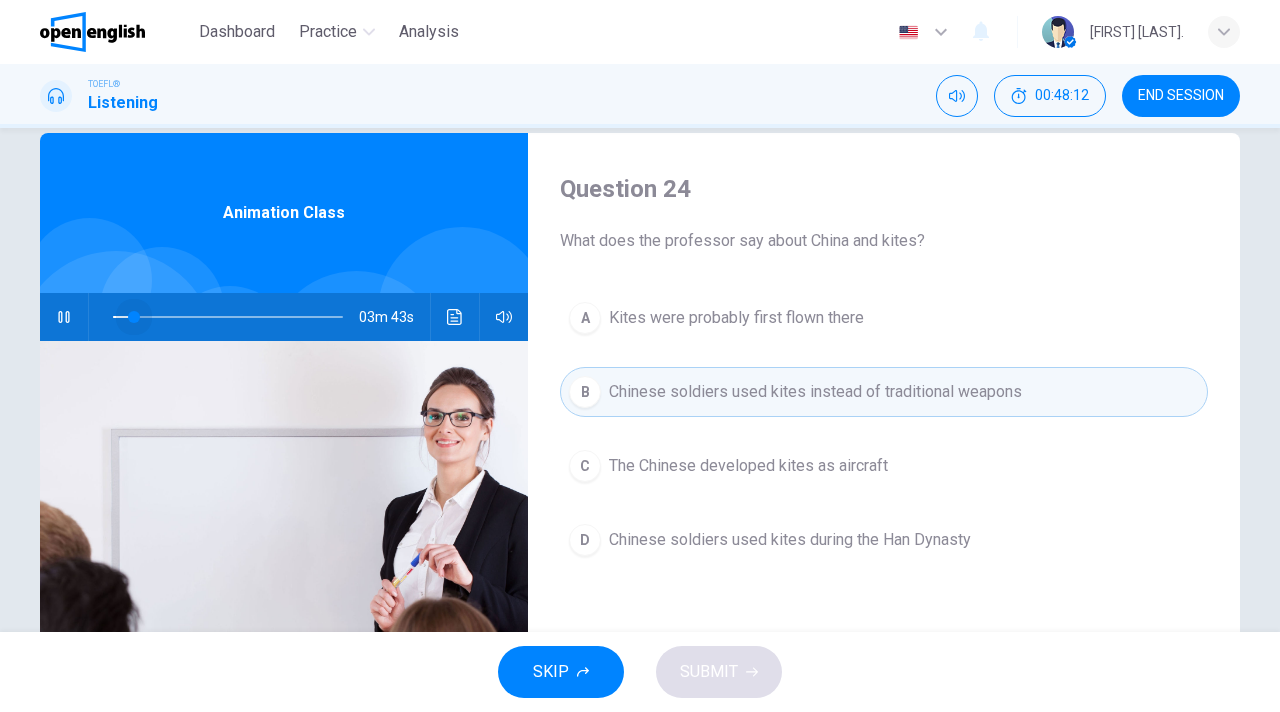 click at bounding box center [228, 317] 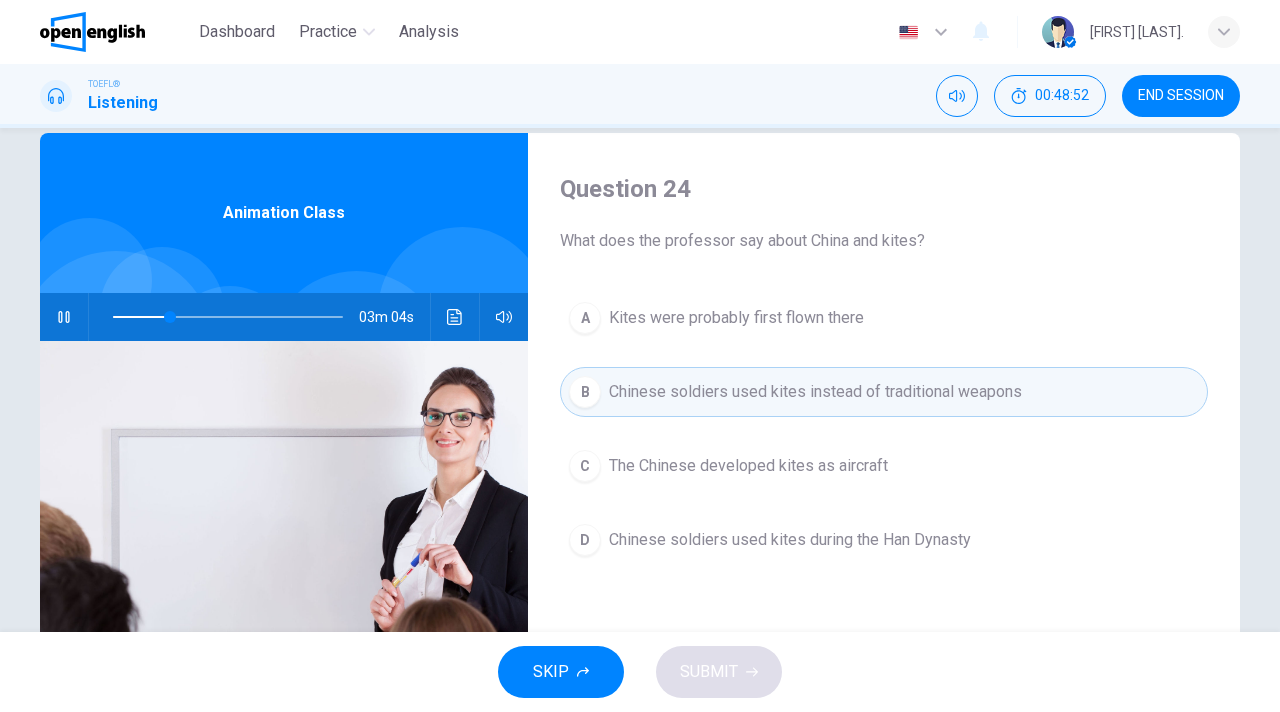 click 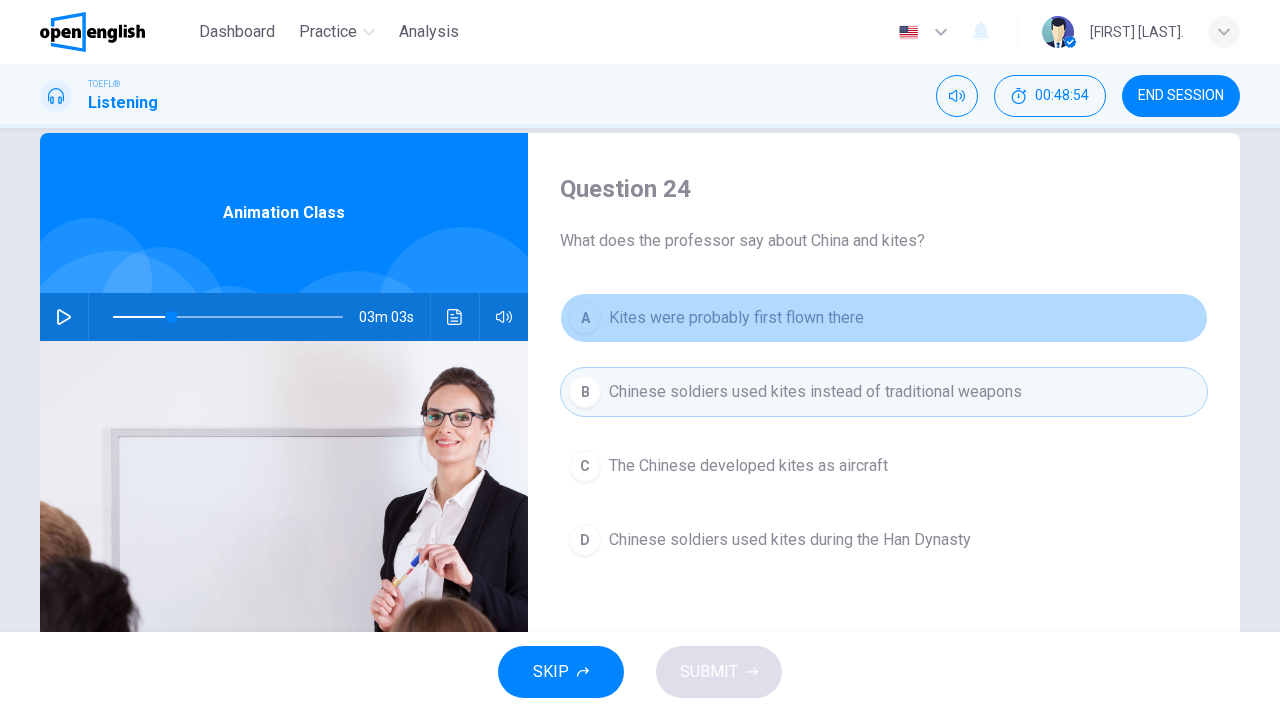 click on "A Kites were probably first flown there" at bounding box center [884, 318] 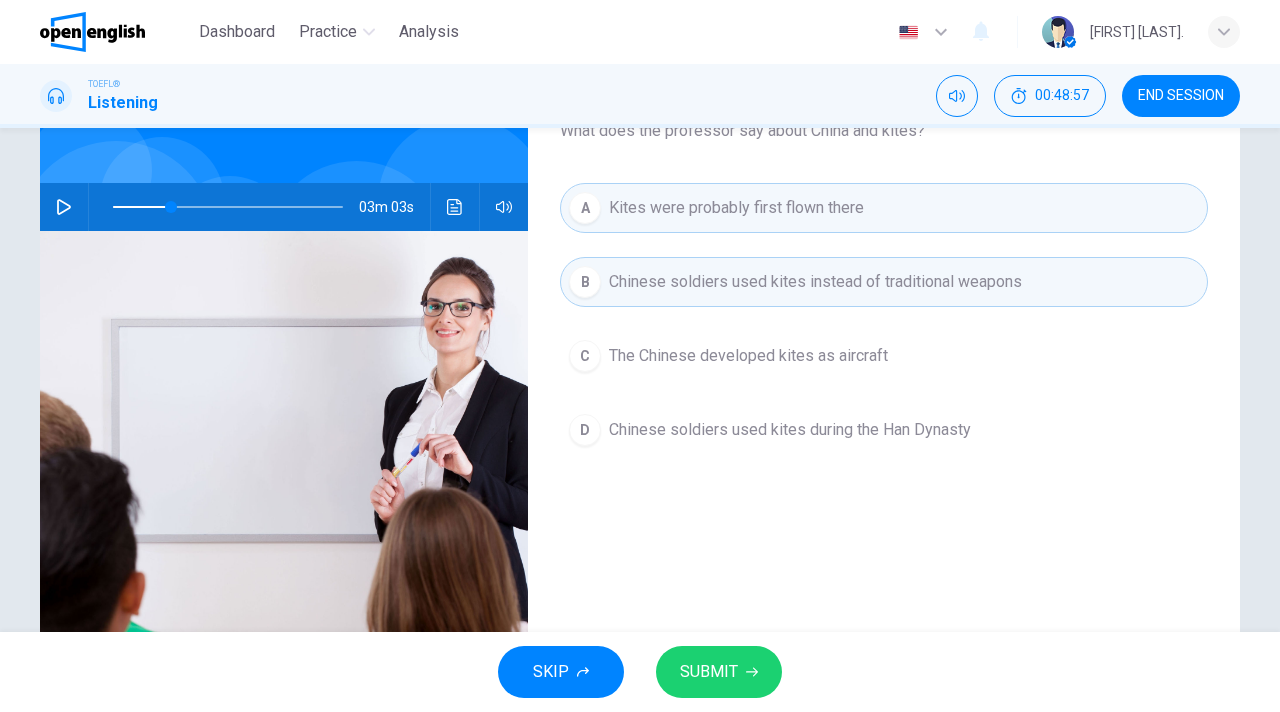 scroll, scrollTop: 162, scrollLeft: 0, axis: vertical 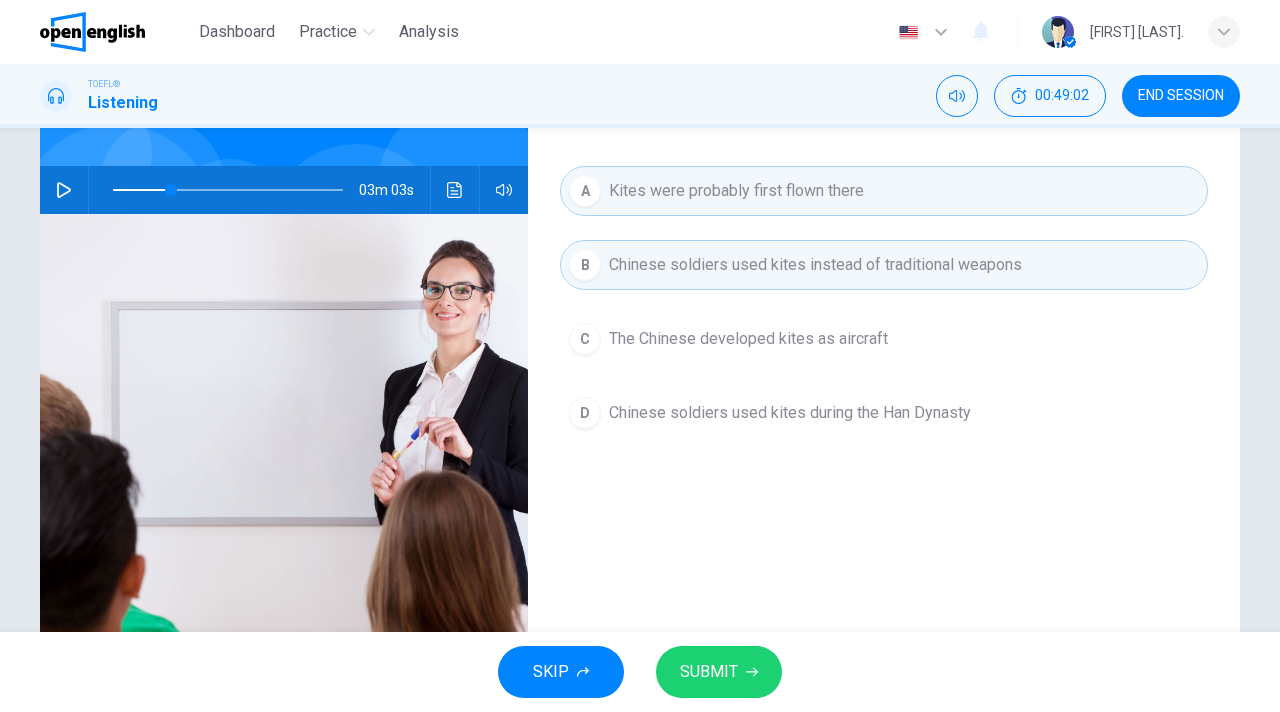 click on "SUBMIT" at bounding box center (709, 672) 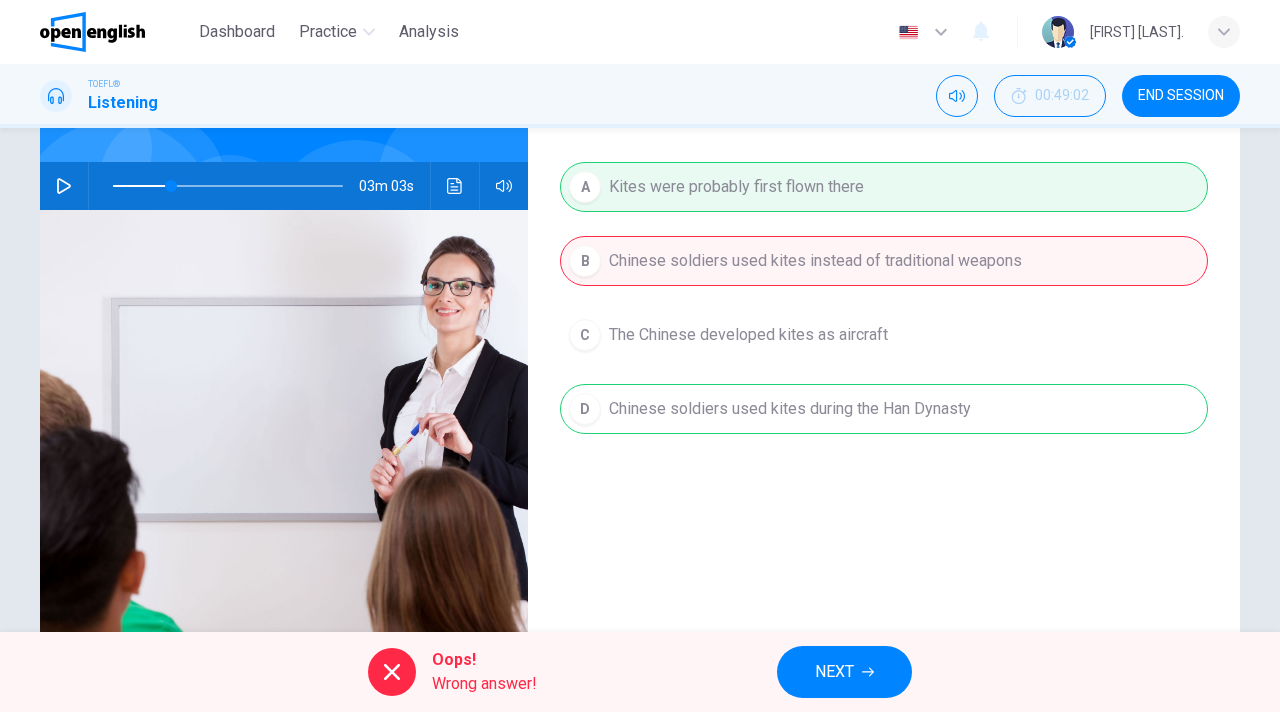 scroll, scrollTop: 172, scrollLeft: 0, axis: vertical 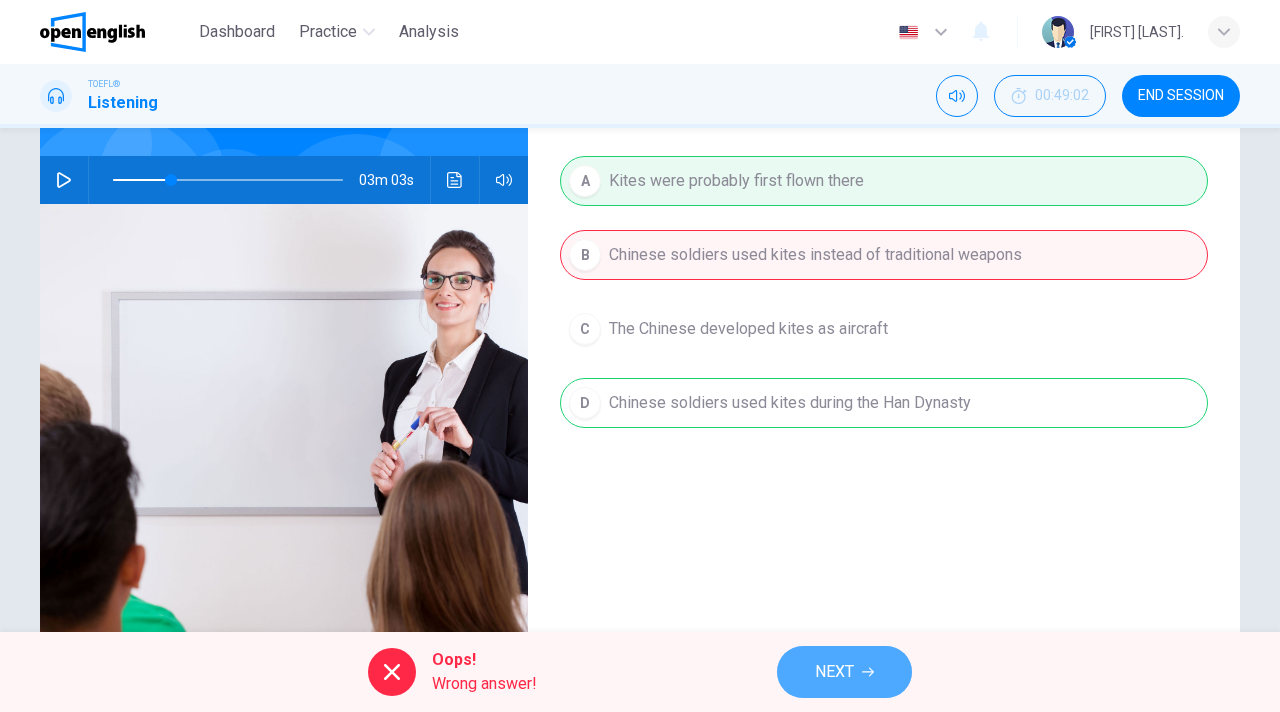 click on "NEXT" at bounding box center (834, 672) 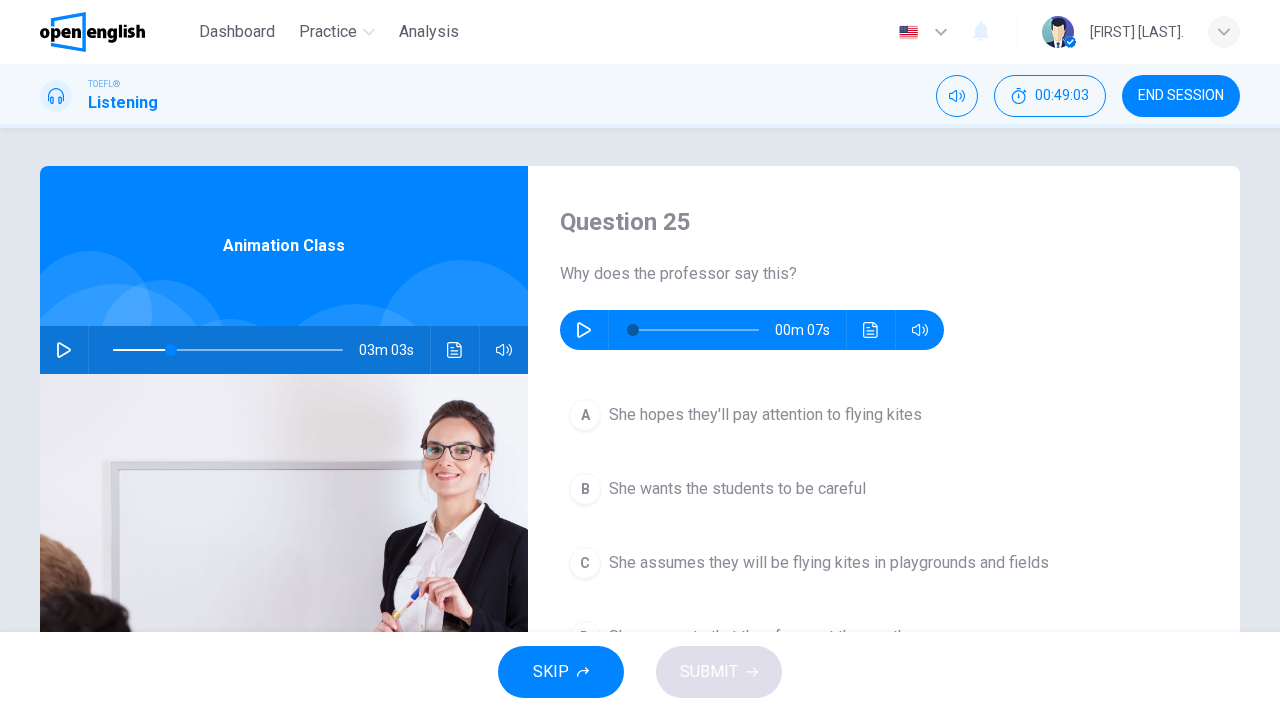 scroll, scrollTop: 0, scrollLeft: 0, axis: both 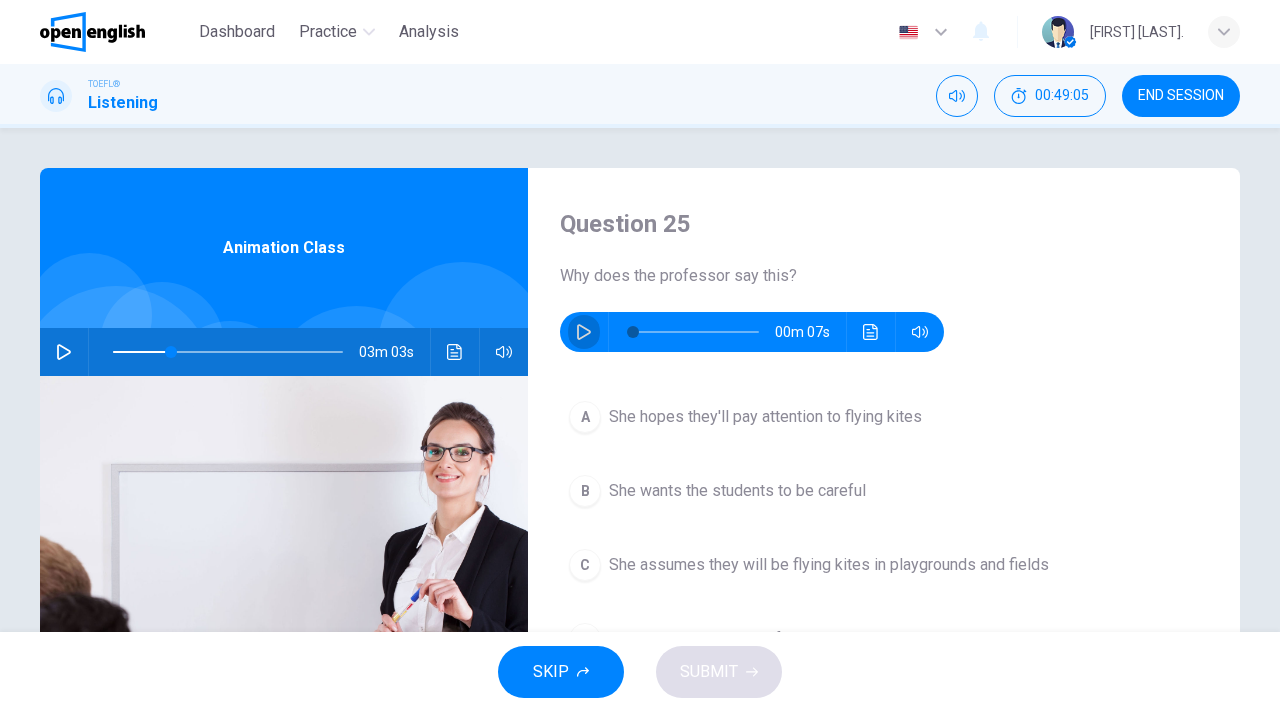 drag, startPoint x: 589, startPoint y: 326, endPoint x: 689, endPoint y: 330, distance: 100.07997 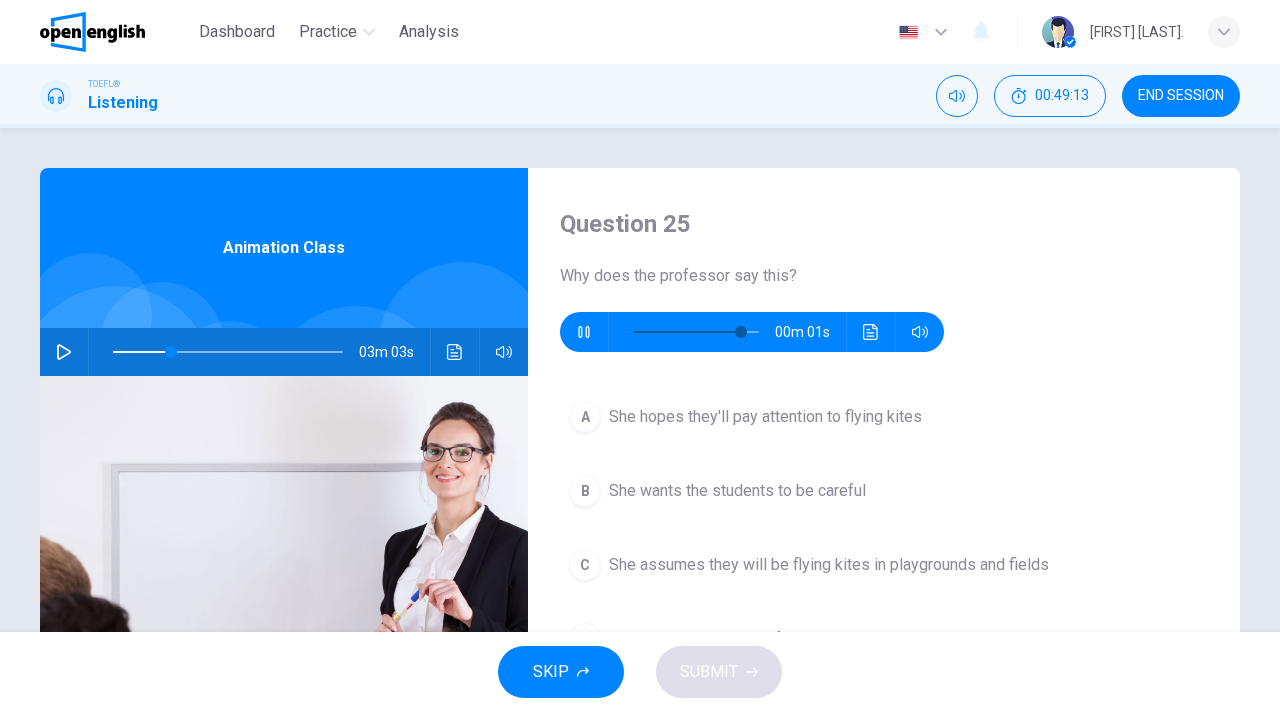 type on "*" 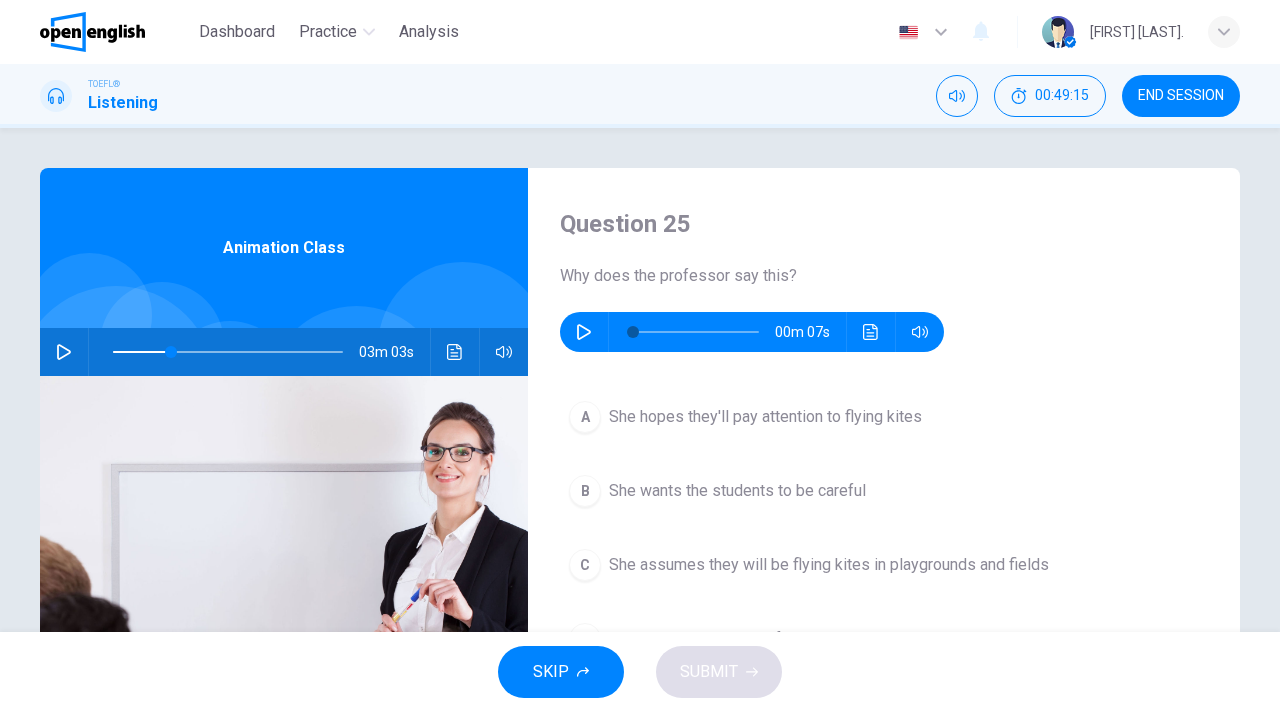 scroll, scrollTop: 68, scrollLeft: 0, axis: vertical 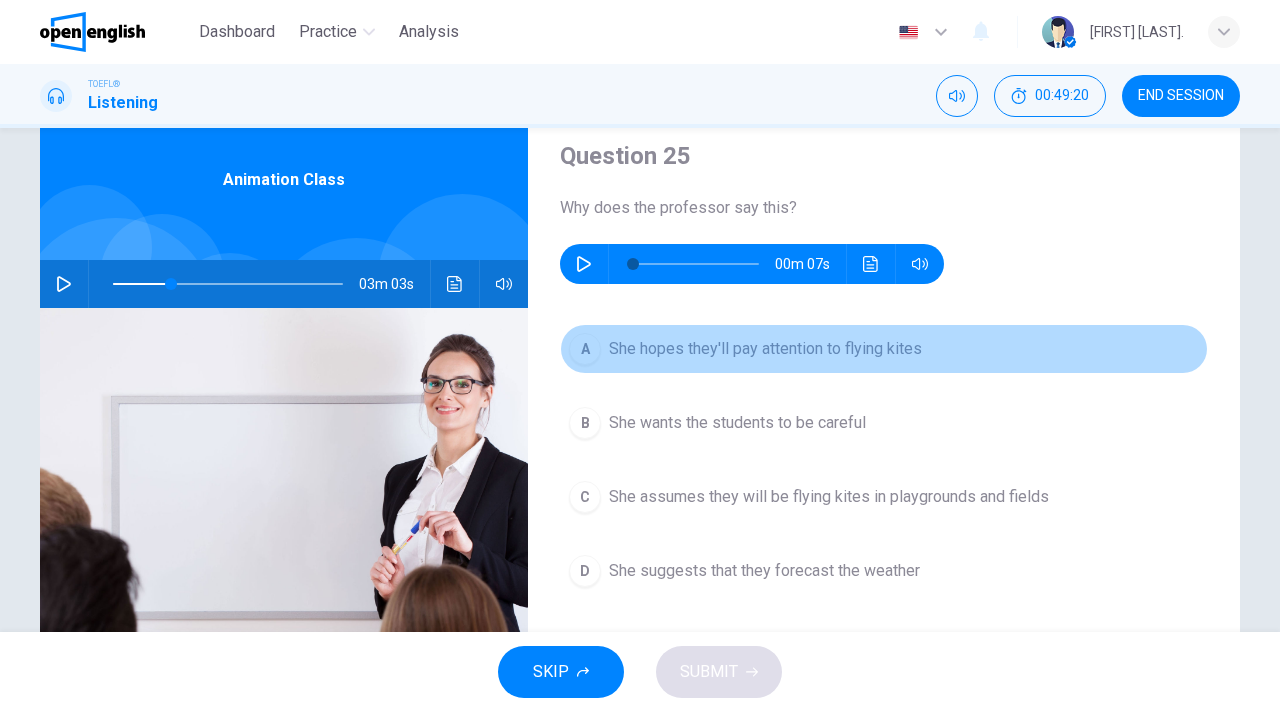 click on "She hopes they'll pay attention to flying kites" at bounding box center (765, 349) 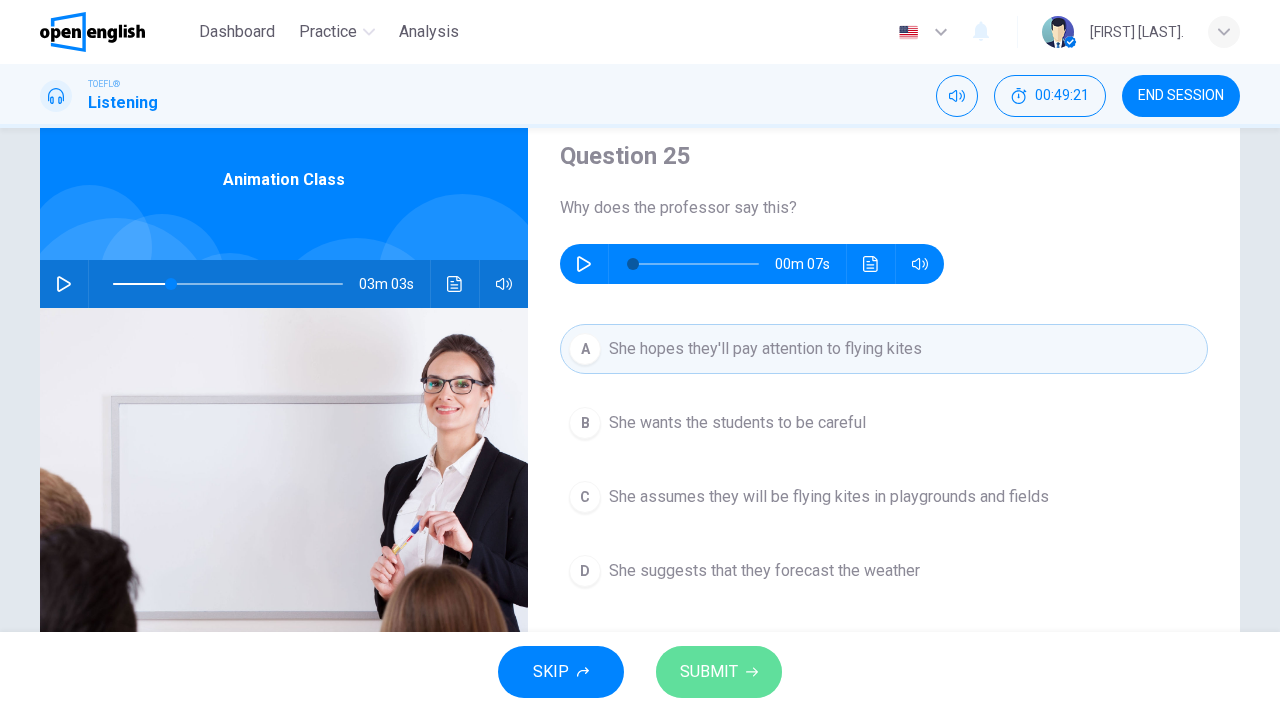 drag, startPoint x: 717, startPoint y: 676, endPoint x: 781, endPoint y: 659, distance: 66.21933 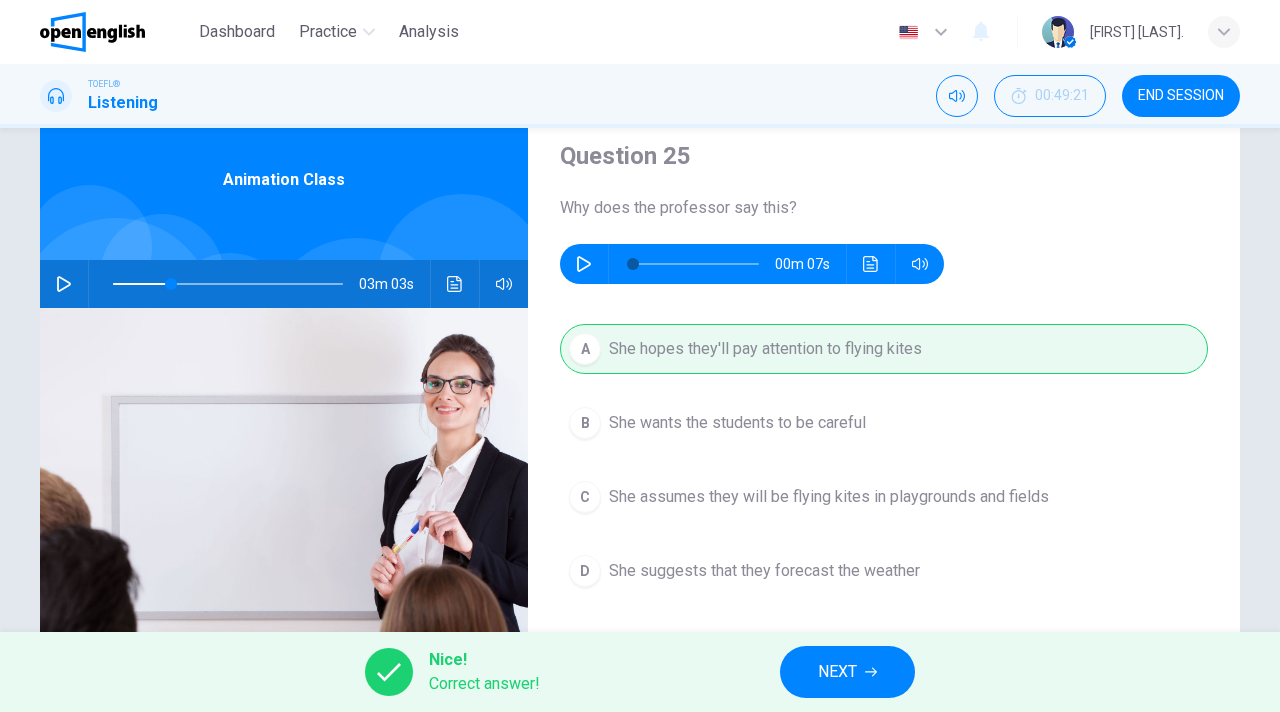 click on "NEXT" at bounding box center [847, 672] 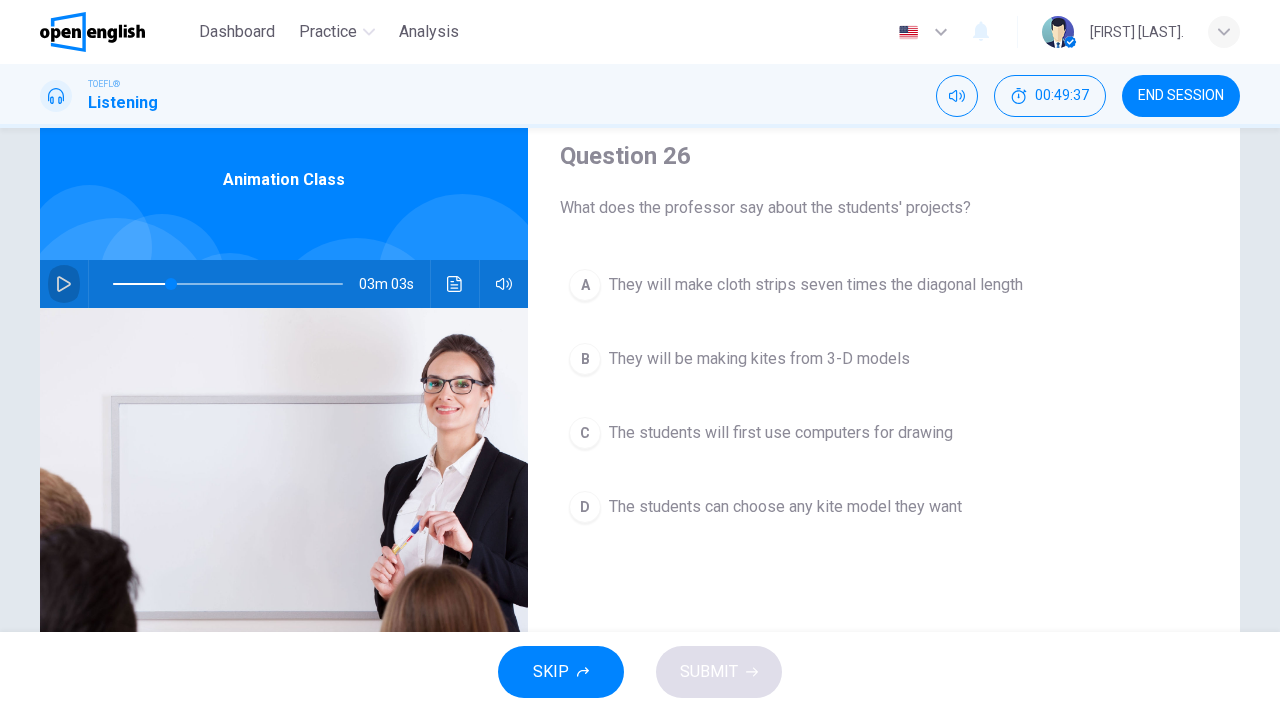 click 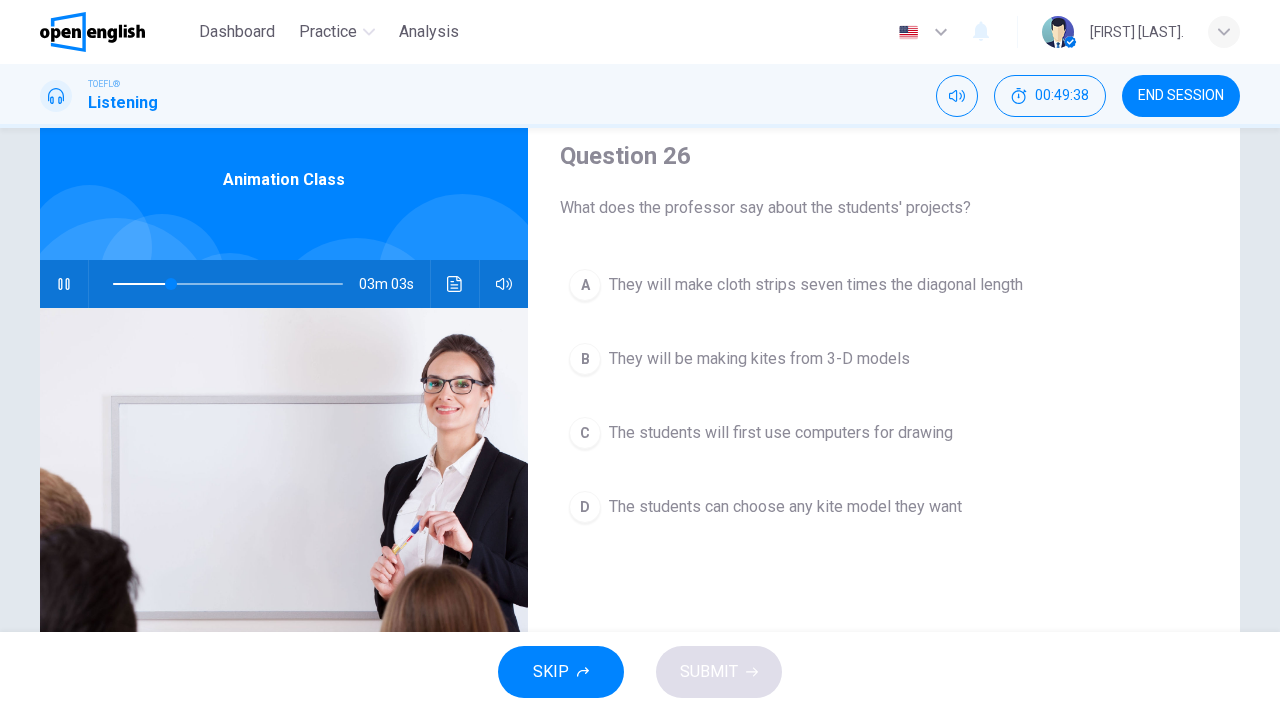 click at bounding box center [228, 284] 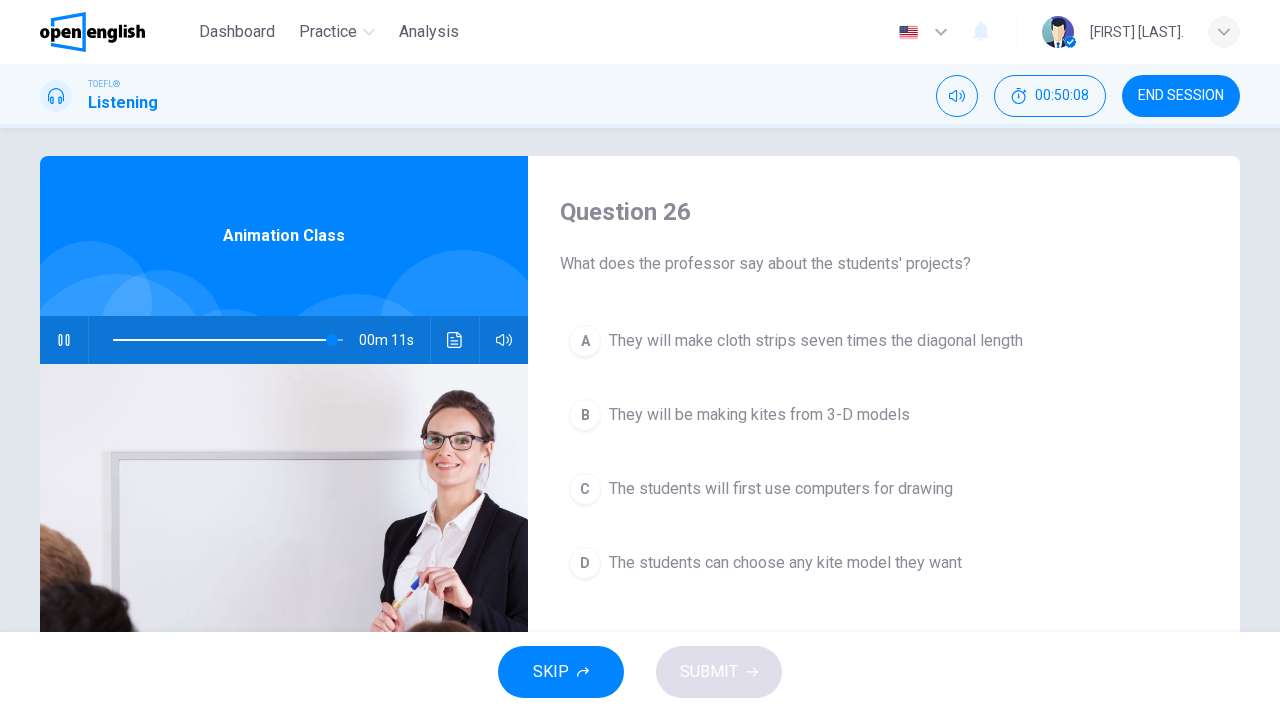 scroll, scrollTop: 11, scrollLeft: 0, axis: vertical 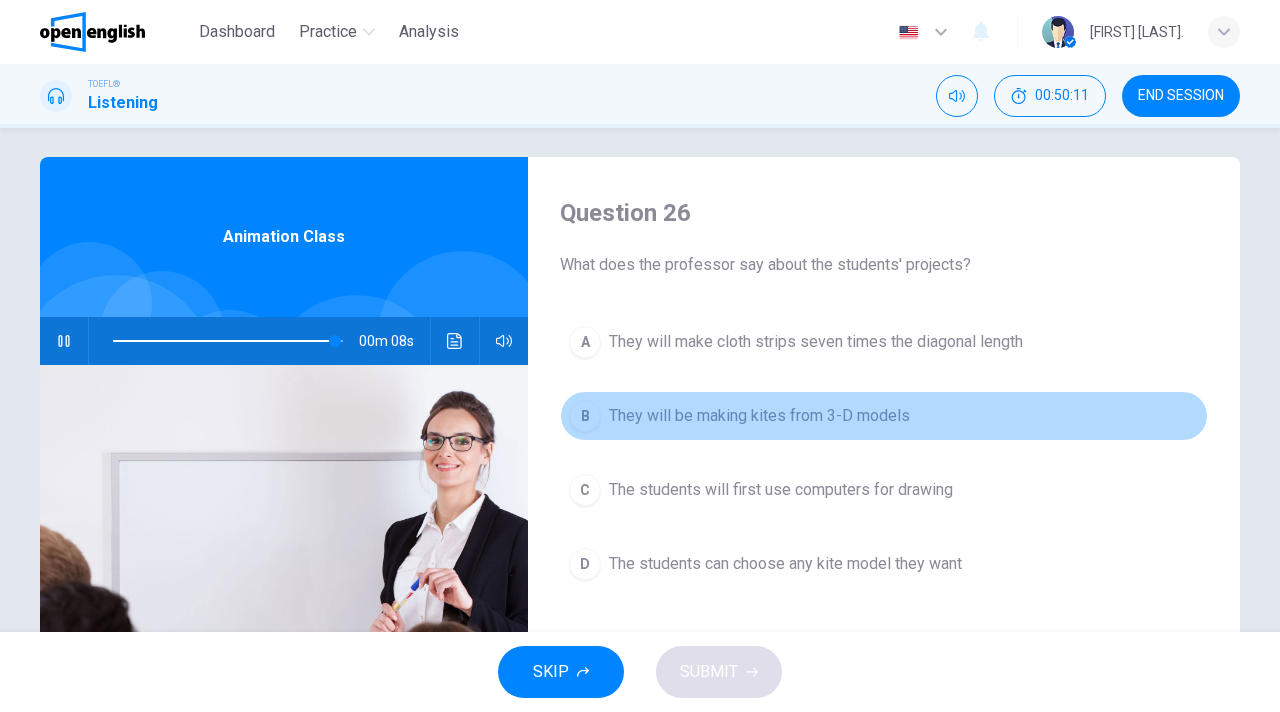 click on "They will be making kites from 3-D models" at bounding box center (759, 416) 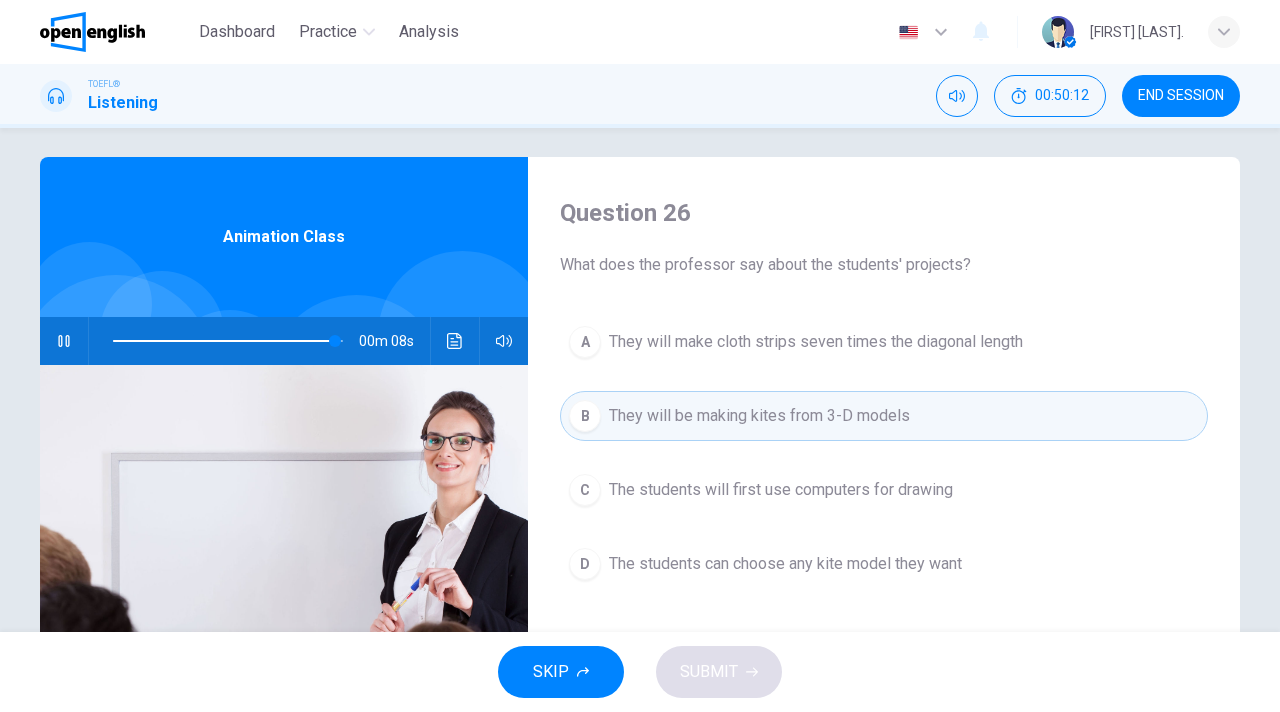 click on "SKIP SUBMIT" at bounding box center [640, 672] 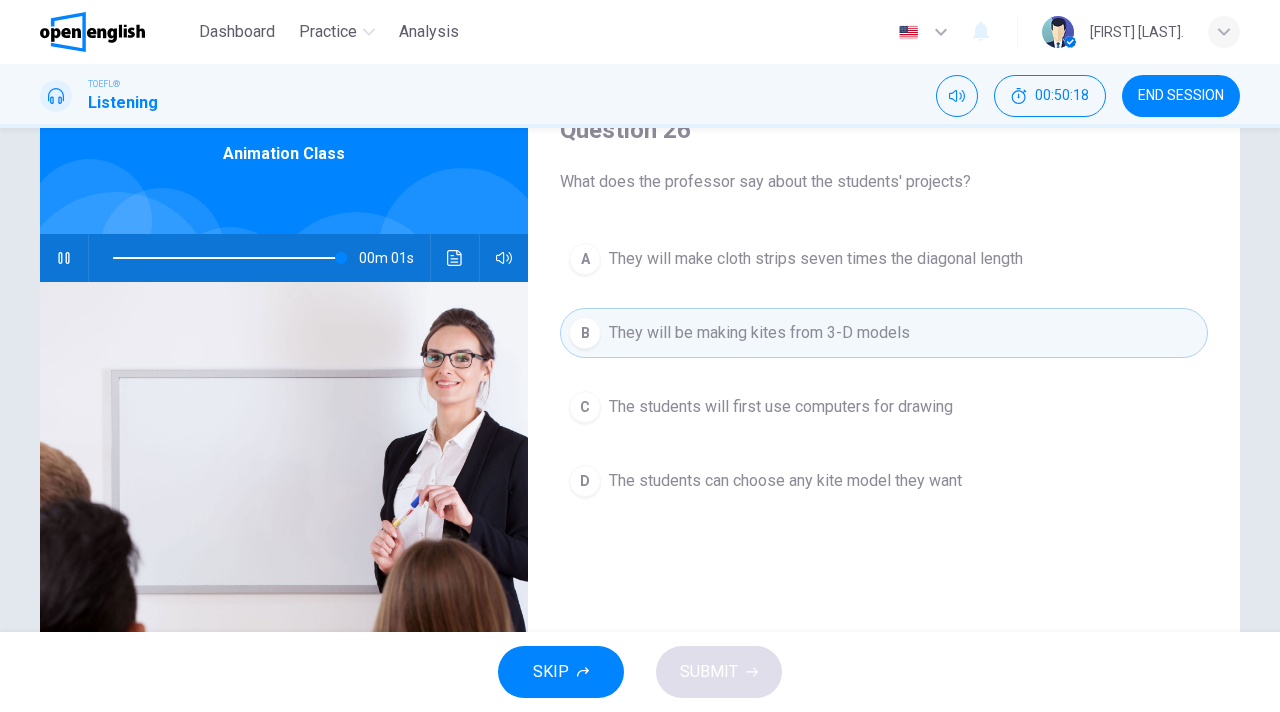 scroll, scrollTop: 96, scrollLeft: 0, axis: vertical 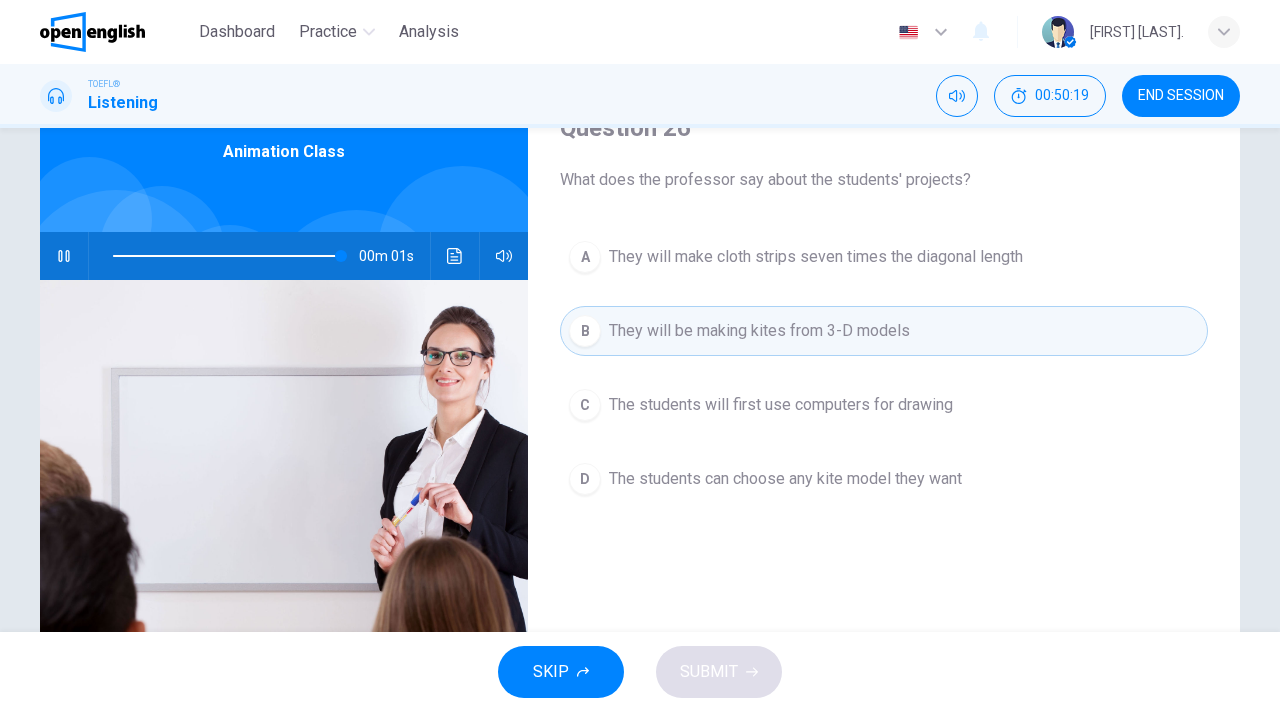 click on "The students will first use computers for drawing" at bounding box center [781, 405] 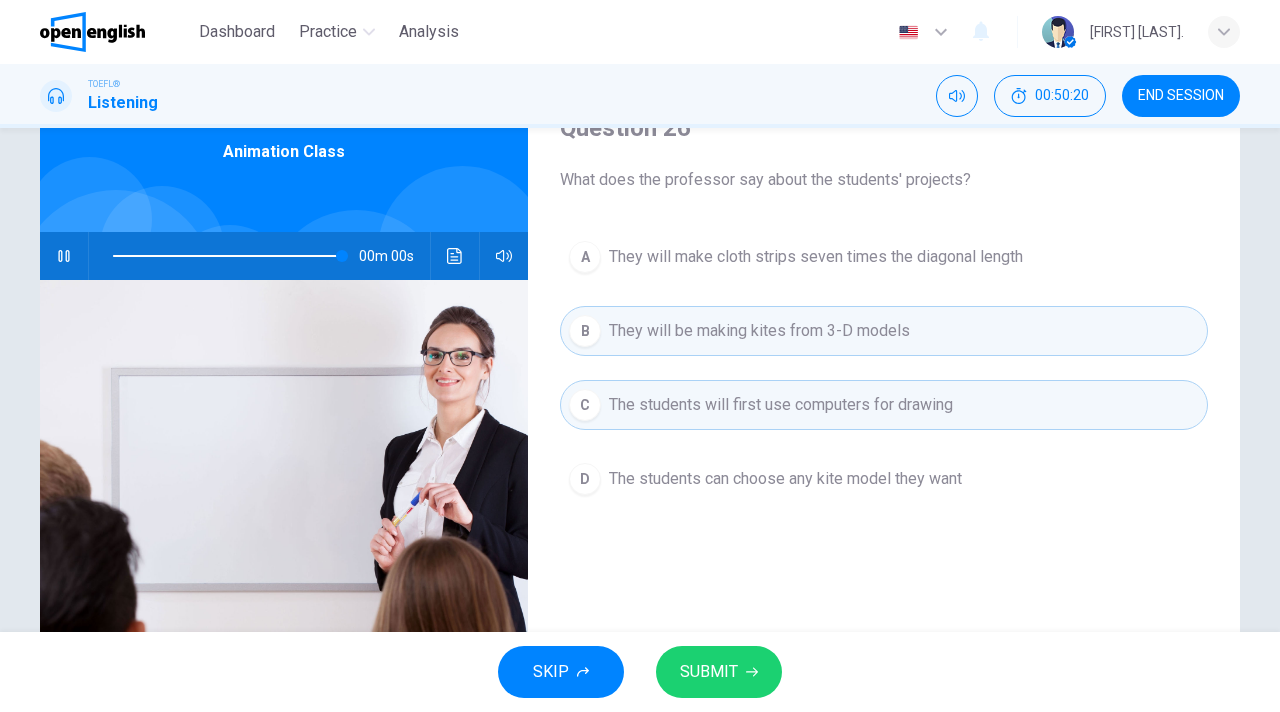 type on "*" 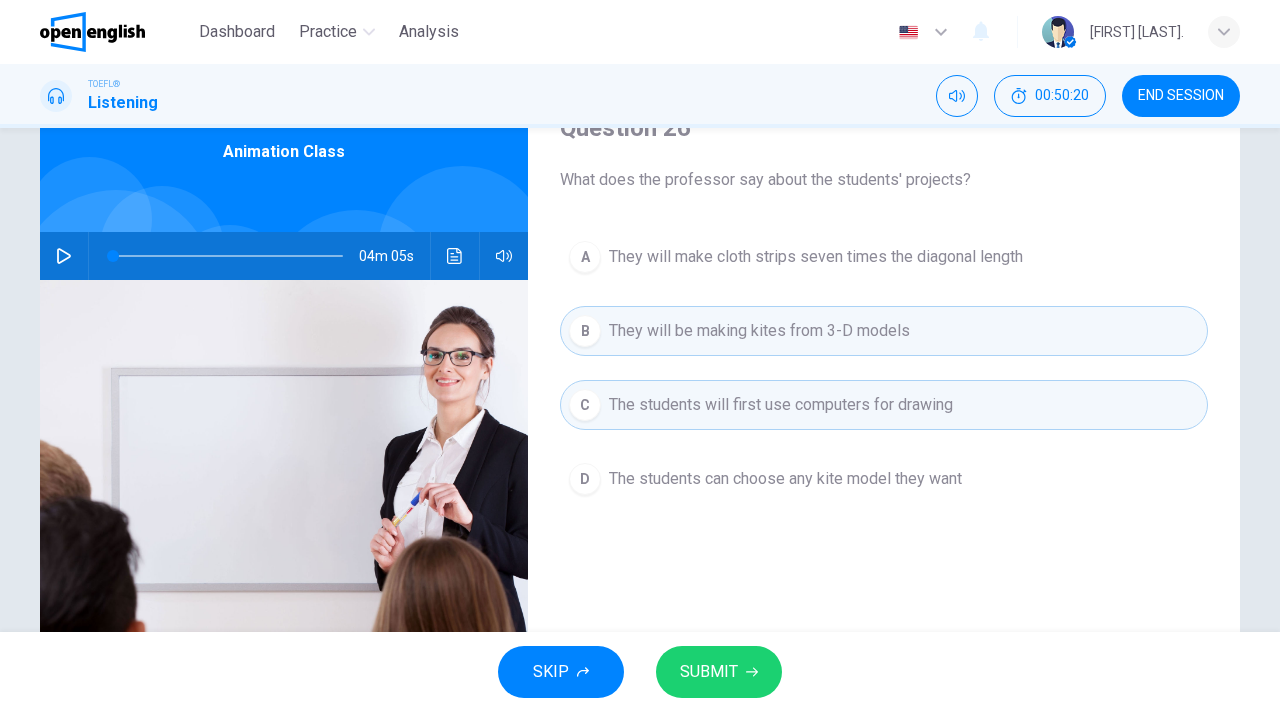 click on "SUBMIT" at bounding box center [719, 672] 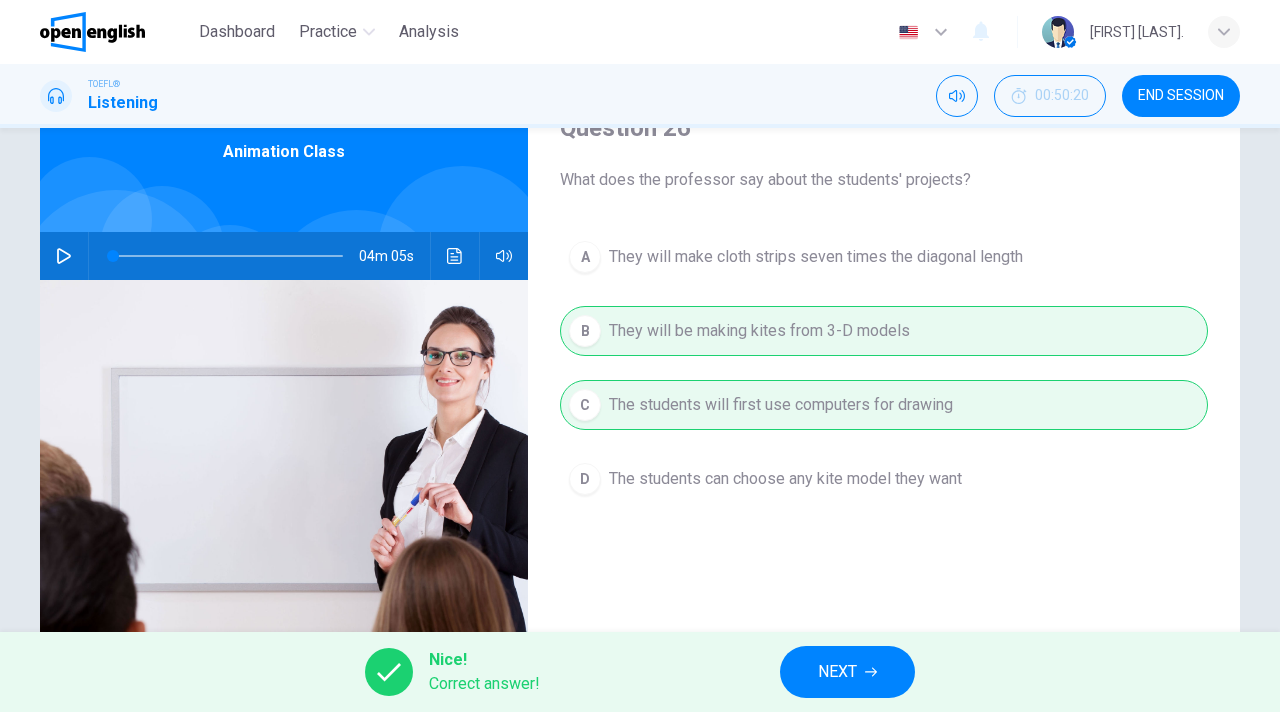 click on "NEXT" at bounding box center [847, 672] 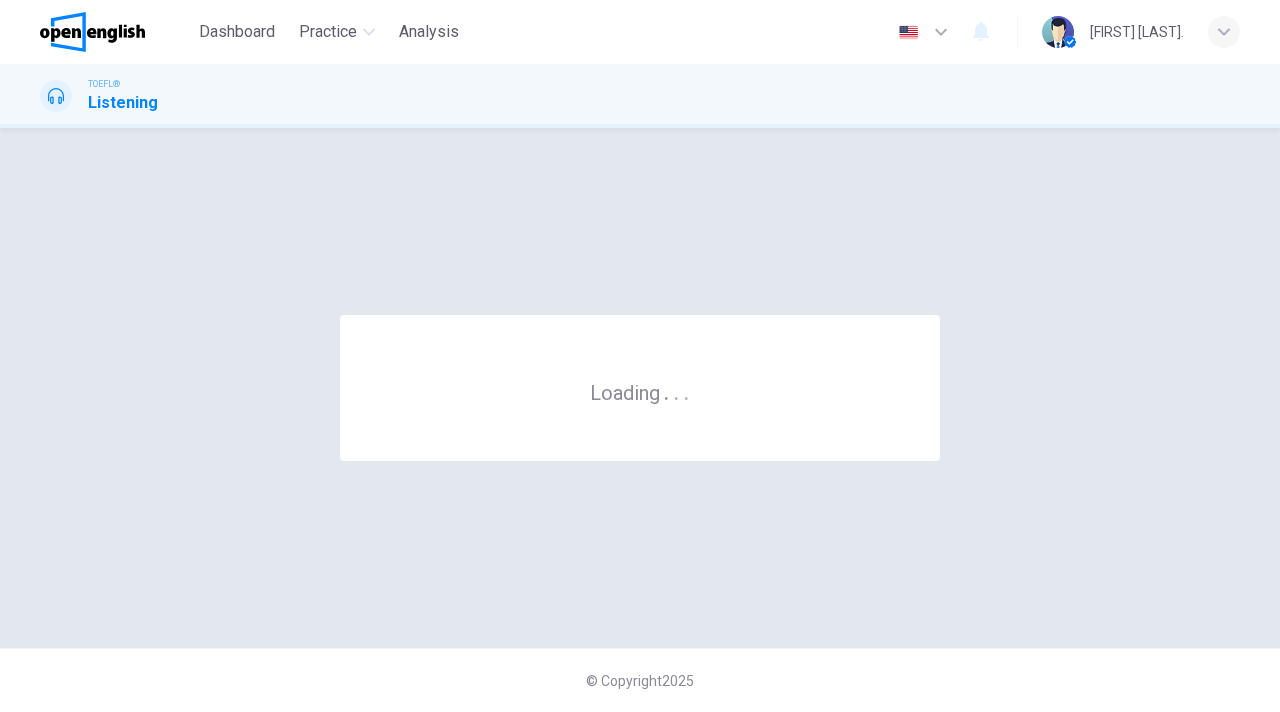 scroll, scrollTop: 0, scrollLeft: 0, axis: both 